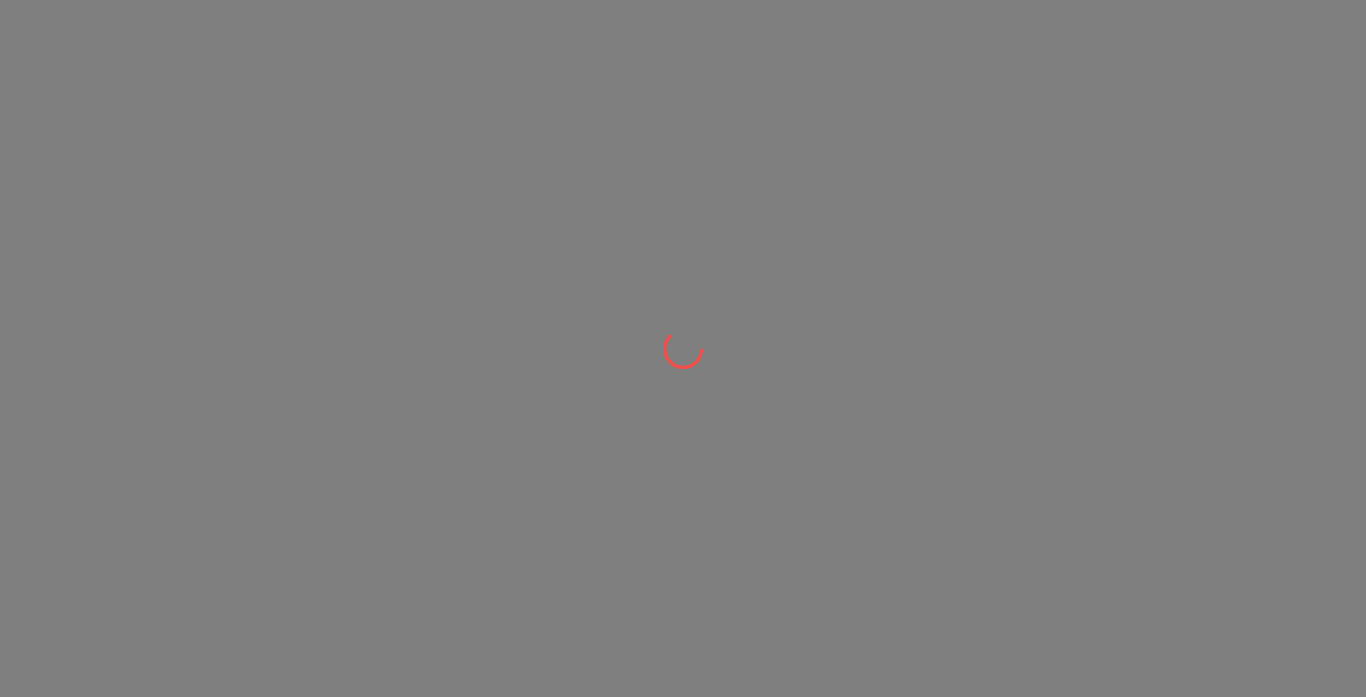 scroll, scrollTop: 0, scrollLeft: 0, axis: both 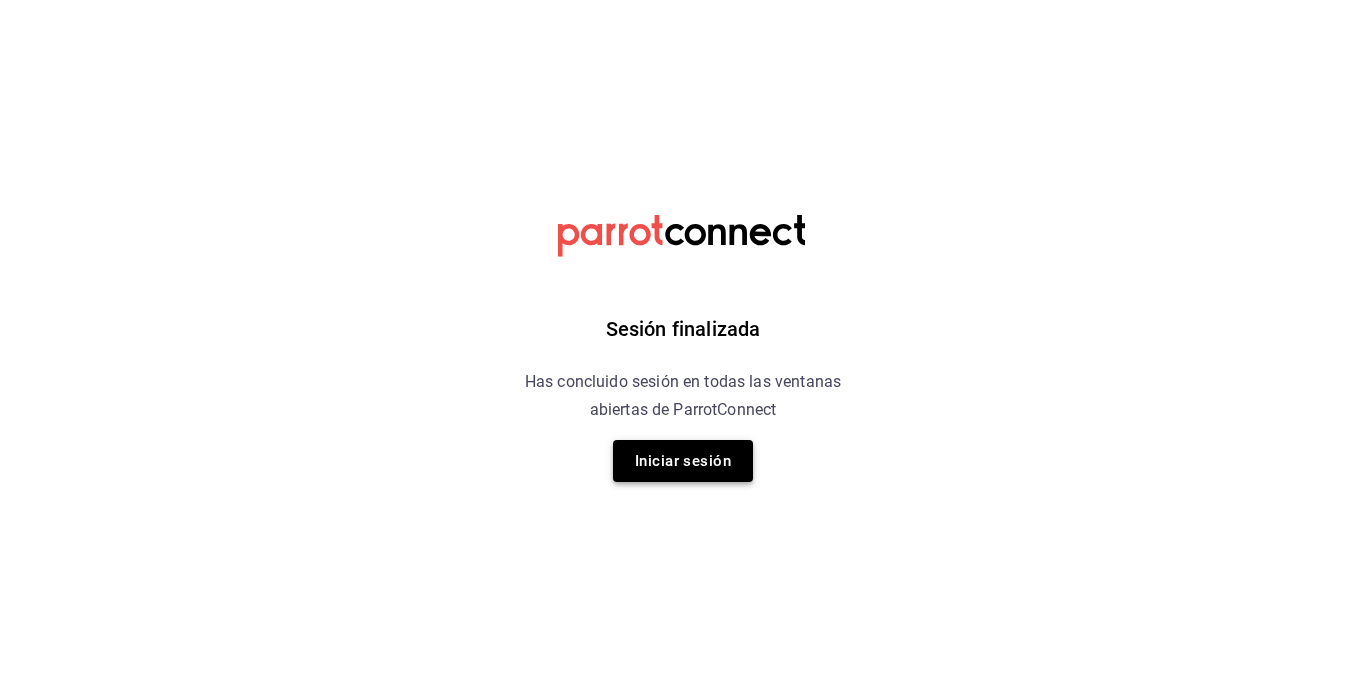 click on "Iniciar sesión" at bounding box center (683, 461) 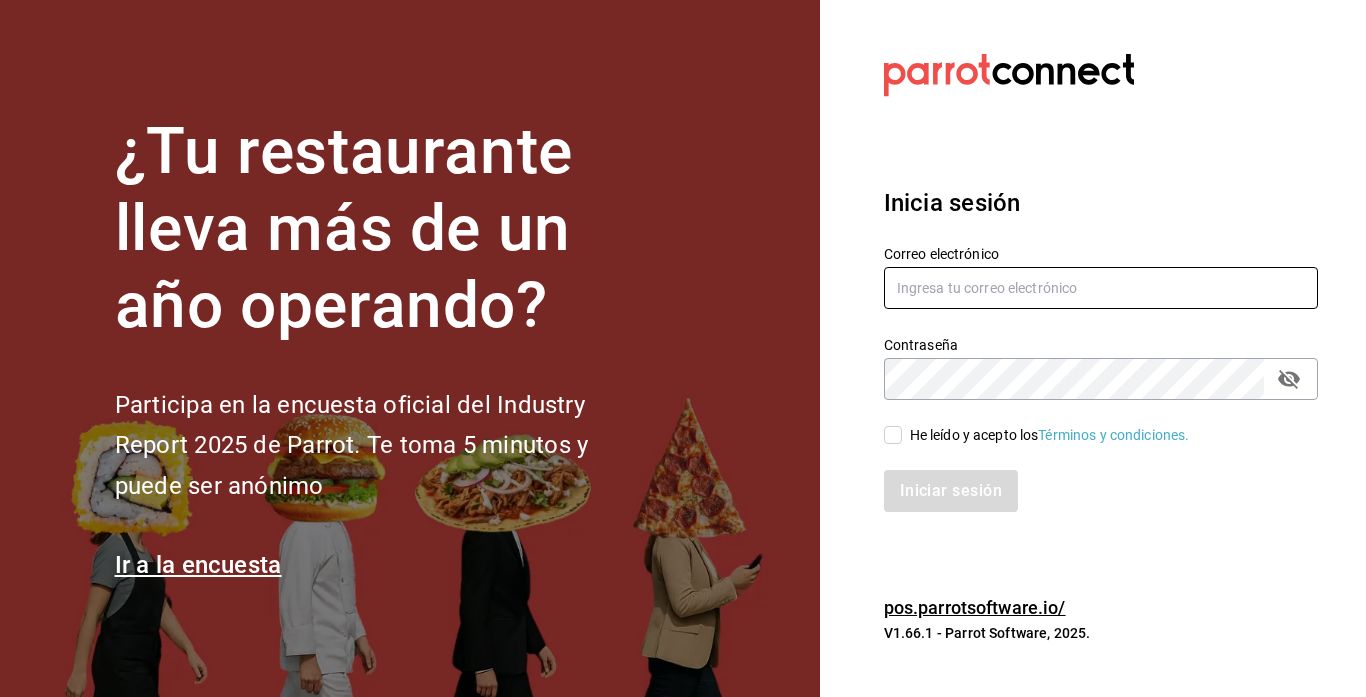 type on "[EMAIL]" 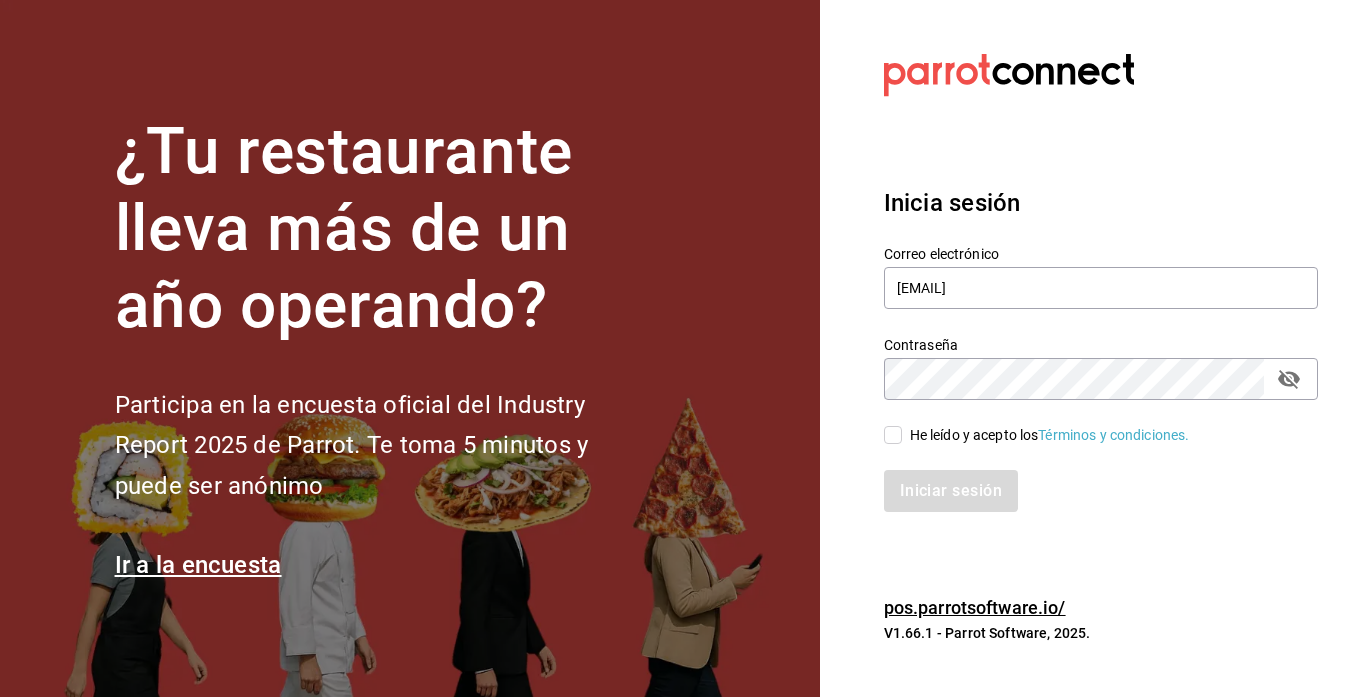click on "Iniciar sesión" at bounding box center (1089, 479) 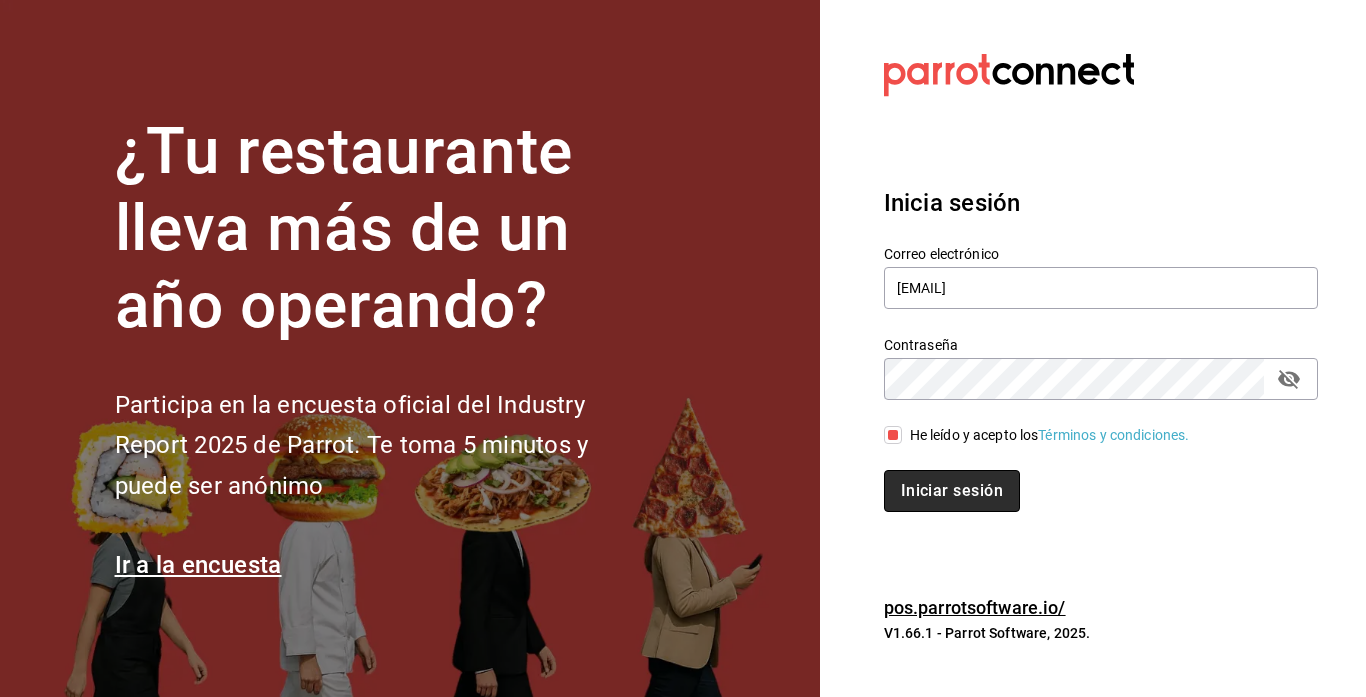 click on "Iniciar sesión" at bounding box center (952, 491) 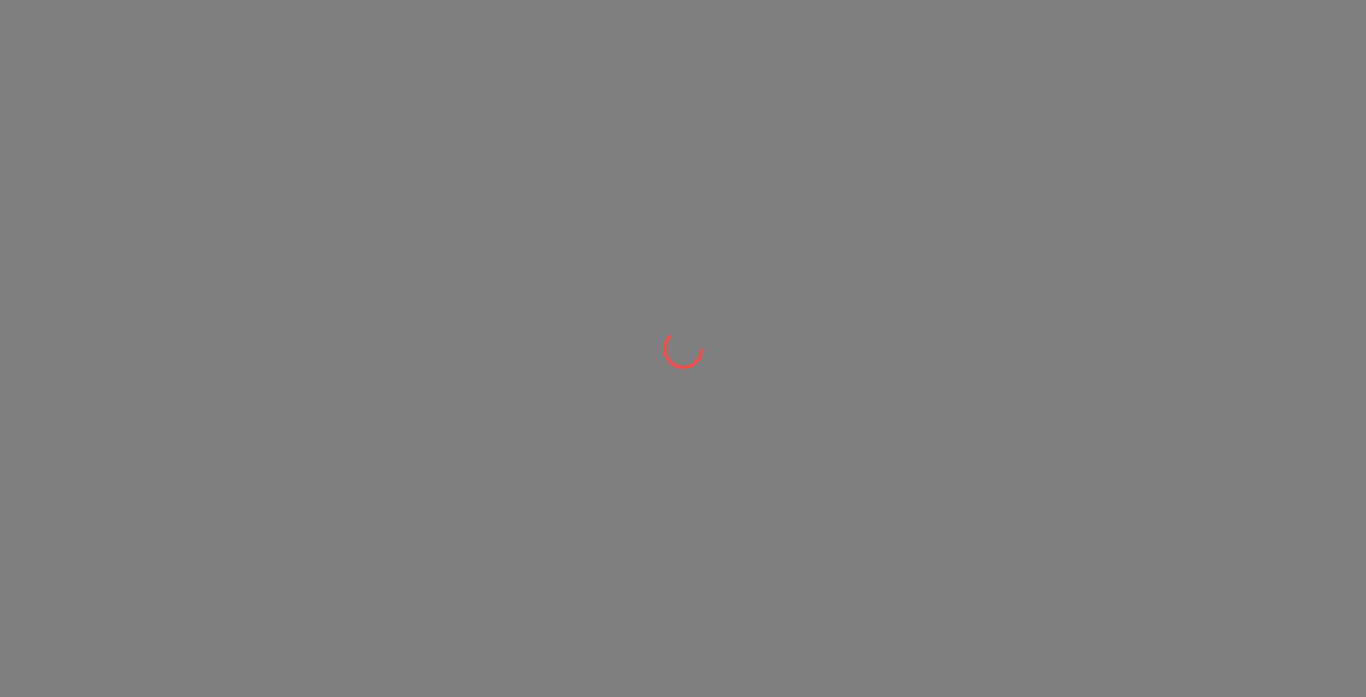 scroll, scrollTop: 0, scrollLeft: 0, axis: both 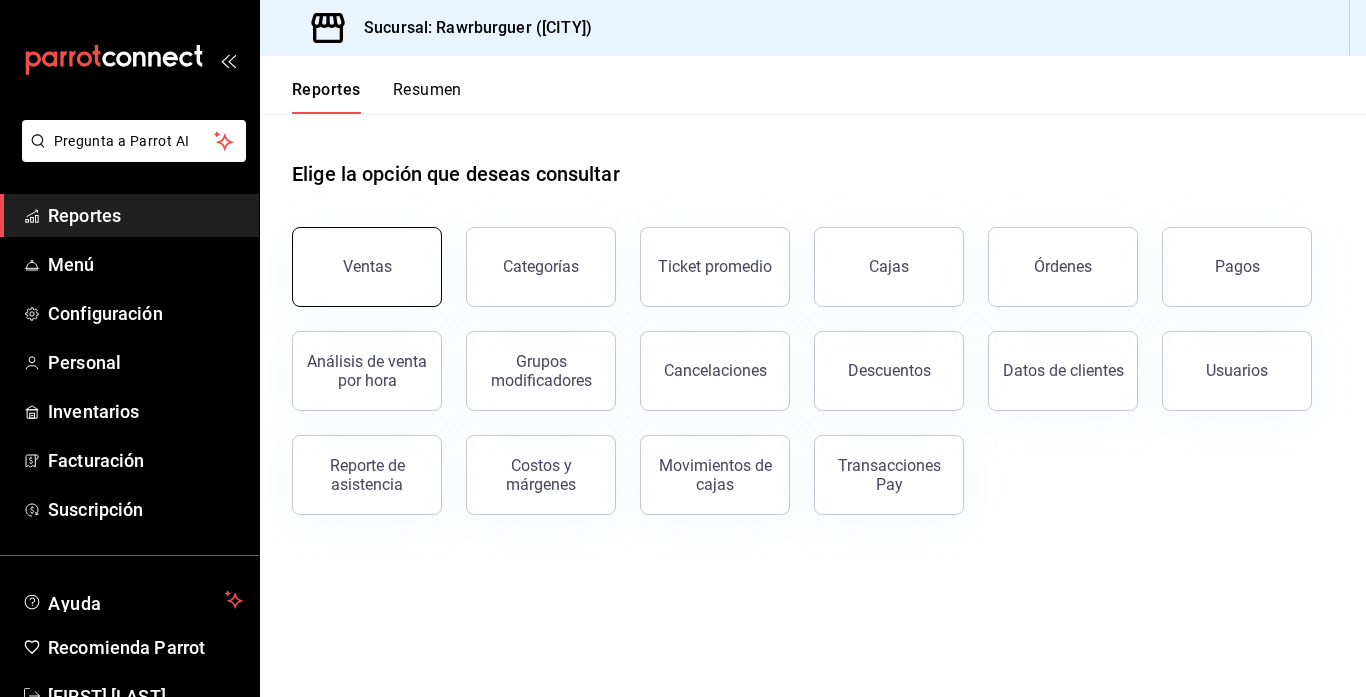 click on "Ventas" at bounding box center (367, 267) 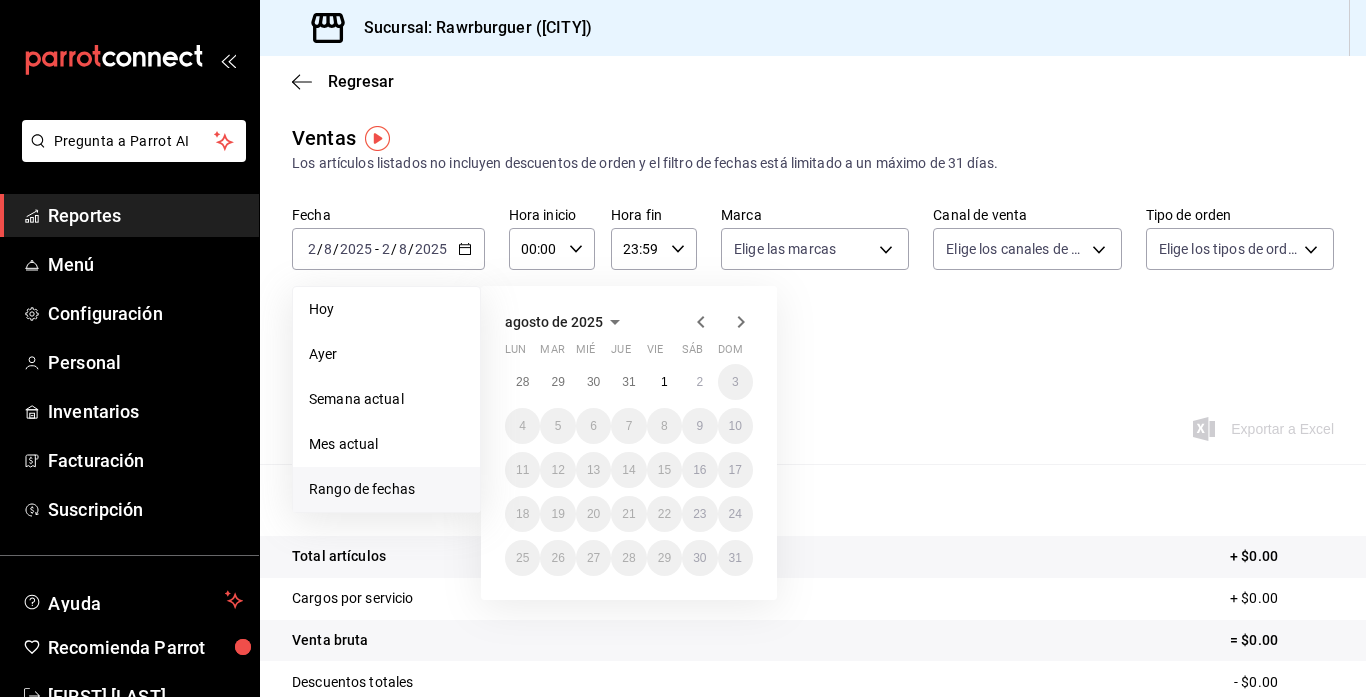 click 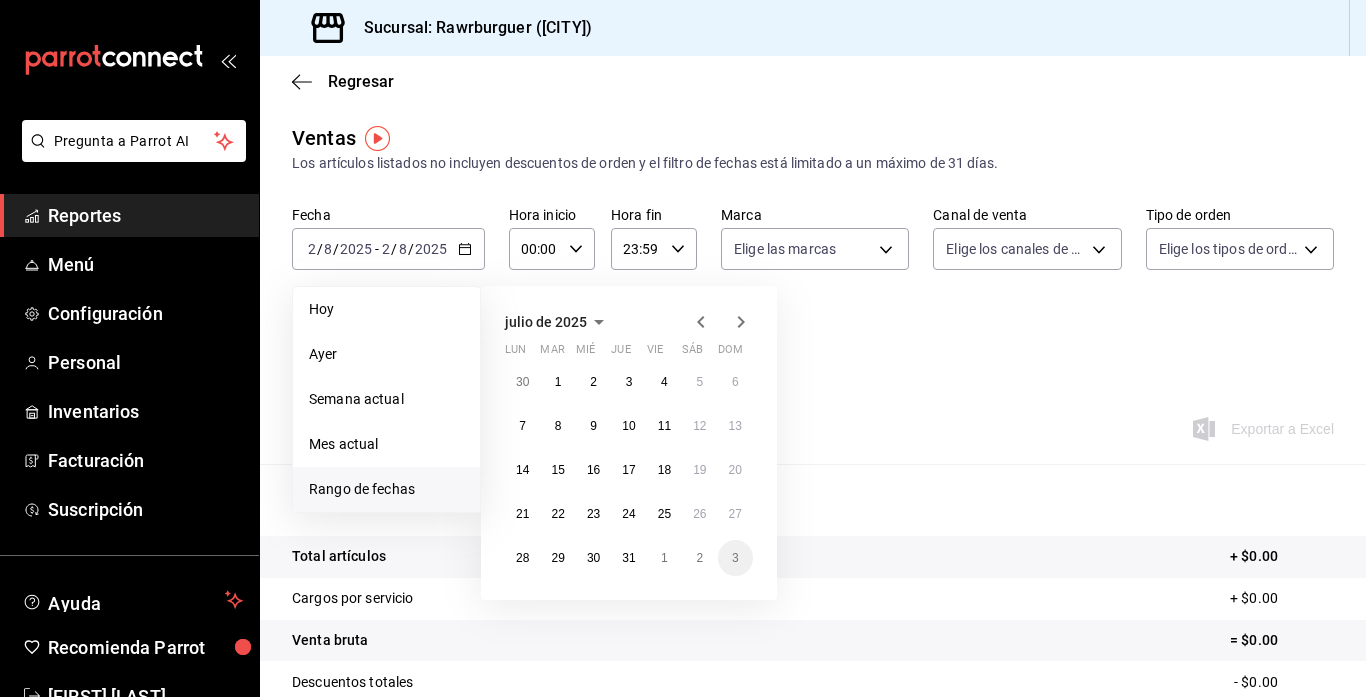 click 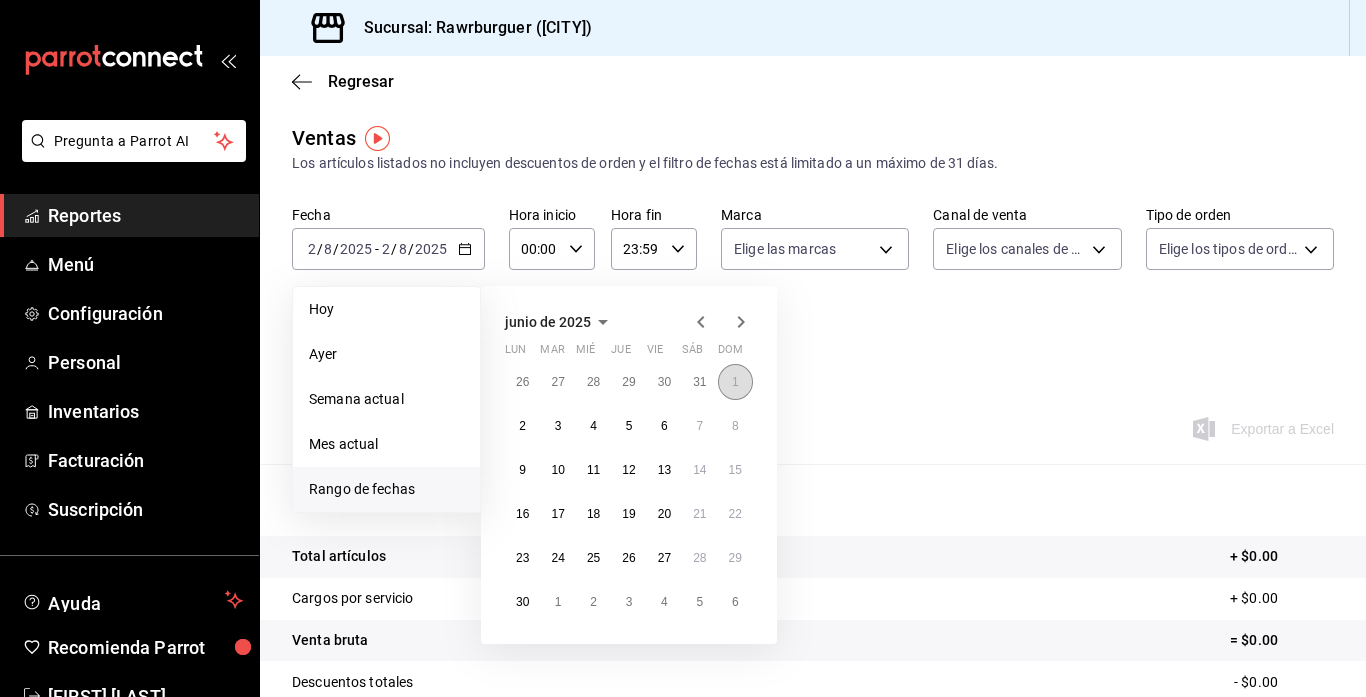 click on "1" at bounding box center (735, 382) 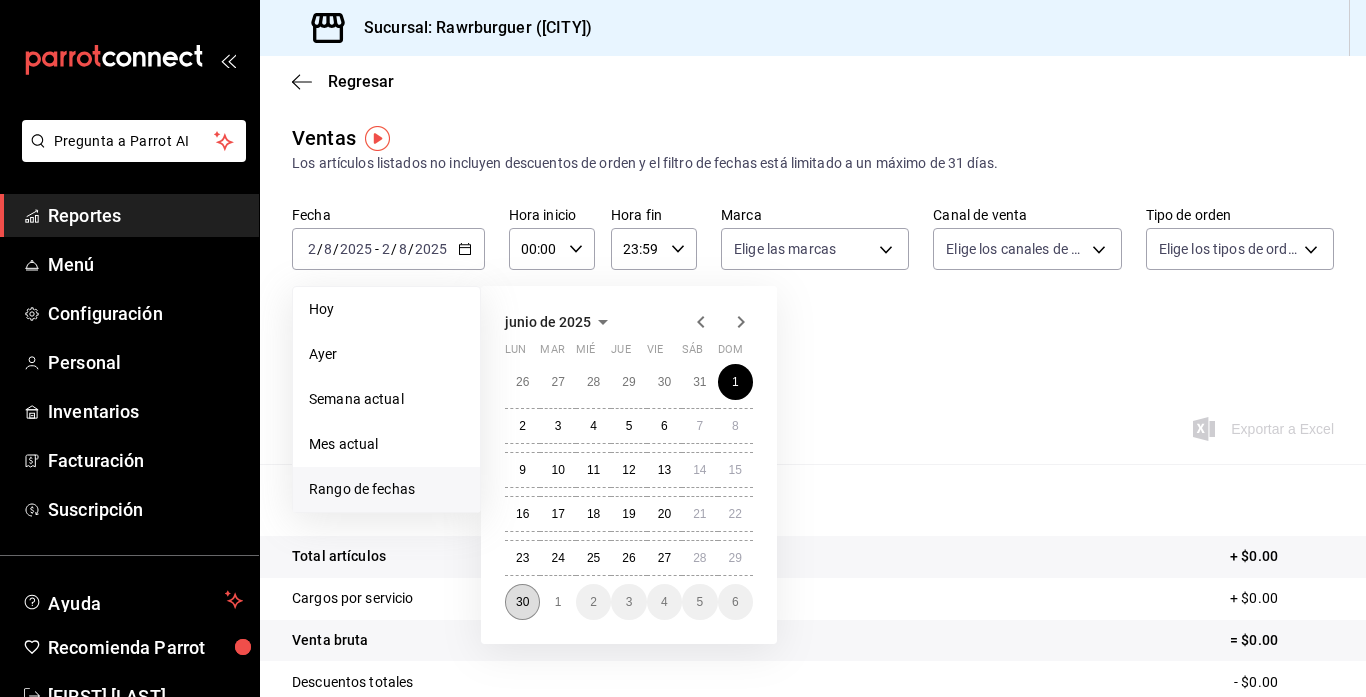 click on "30" at bounding box center (522, 602) 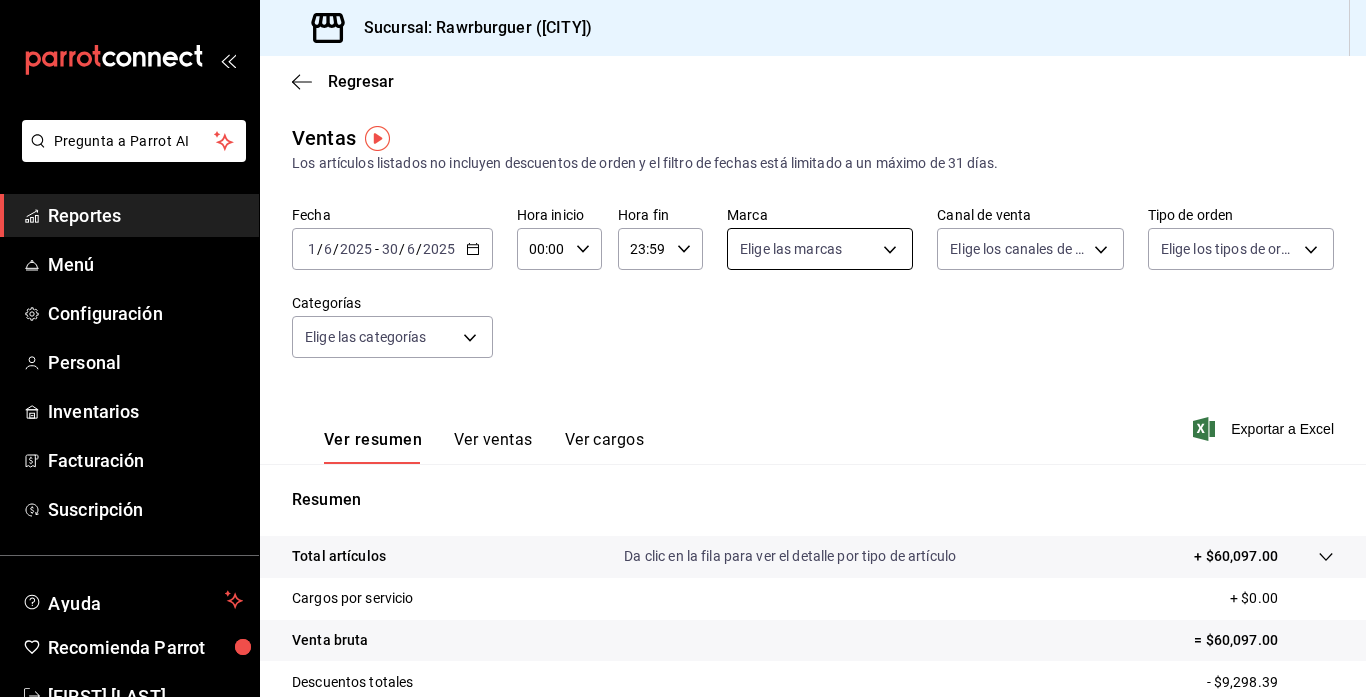 click on "Pregunta a Parrot AI Reportes   Menú   Configuración   Personal   Inventarios   Facturación   Suscripción   Ayuda Recomienda Parrot   [FIRST] [LAST]   Sugerir nueva función   Sucursal: Rawrburguer ([CITY]) Regresar Ventas Los artículos listados no incluyen descuentos de orden y el filtro de fechas está limitado a un máximo de 31 días. Fecha [DATE] [DATE] - [DATE] [DATE] Hora inicio 00:00 Hora inicio Hora fin 23:59 Hora fin Marca Elige las marcas Canal de venta Elige los canales de venta Tipo de orden Elige los tipos de orden Categorías Elige las categorías Ver resumen Ver ventas Ver cargos Exportar a Excel Resumen Total artículos Da clic en la fila para ver el detalle por tipo de artículo + $60,097.00 Cargos por servicio + $0.00 Venta bruta = $60,097.00 Descuentos totales - $9,298.39 Certificados de regalo - $0.00 Venta total = $50,798.61 Impuestos - $7,006.70 Venta neta = $43,791.91 Pregunta a Parrot AI Reportes   Menú   Configuración   Personal   Inventarios       Ayuda" at bounding box center (683, 348) 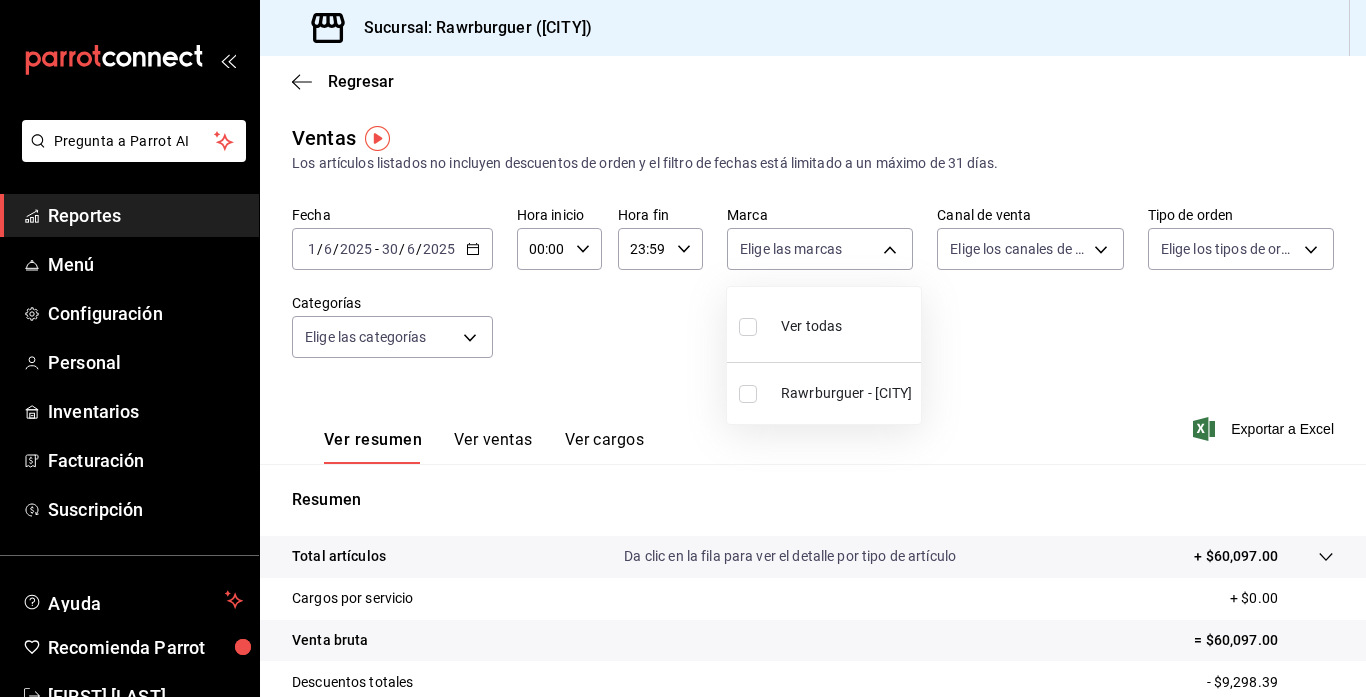click at bounding box center (748, 394) 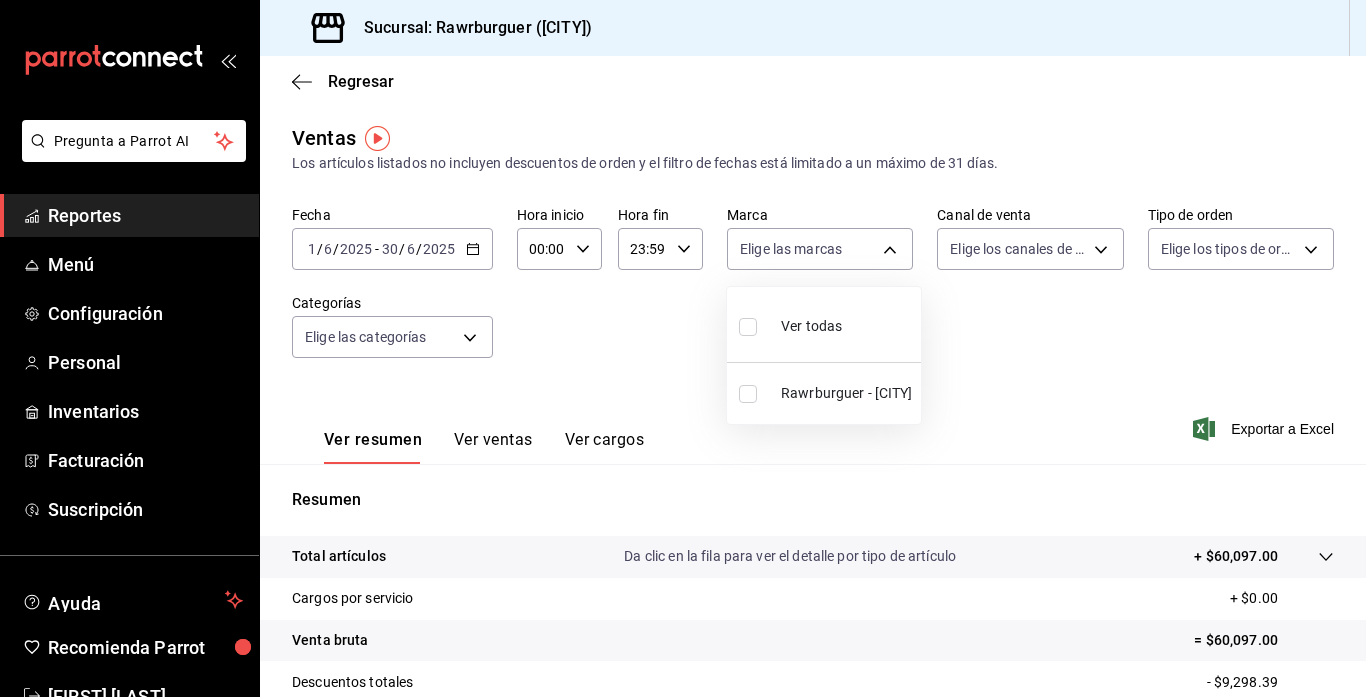 checkbox on "true" 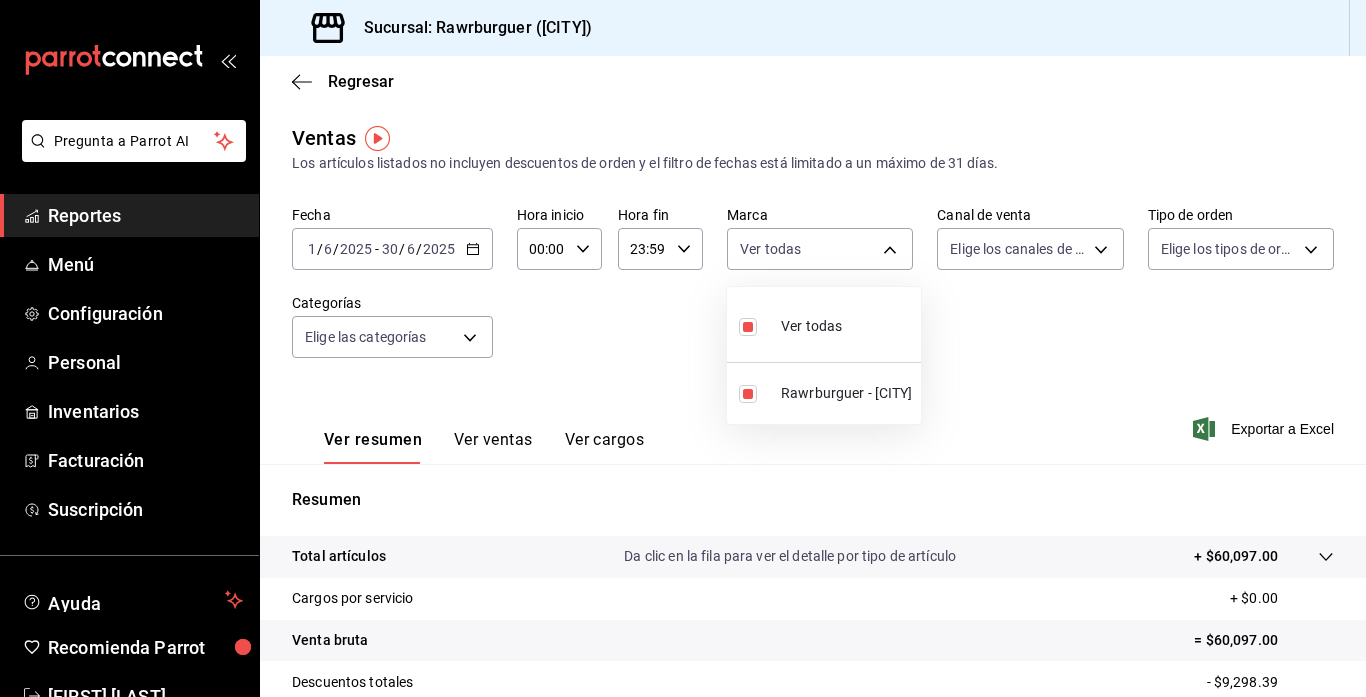 type on "c688a348-8af5-4db2-8017-60906265672a" 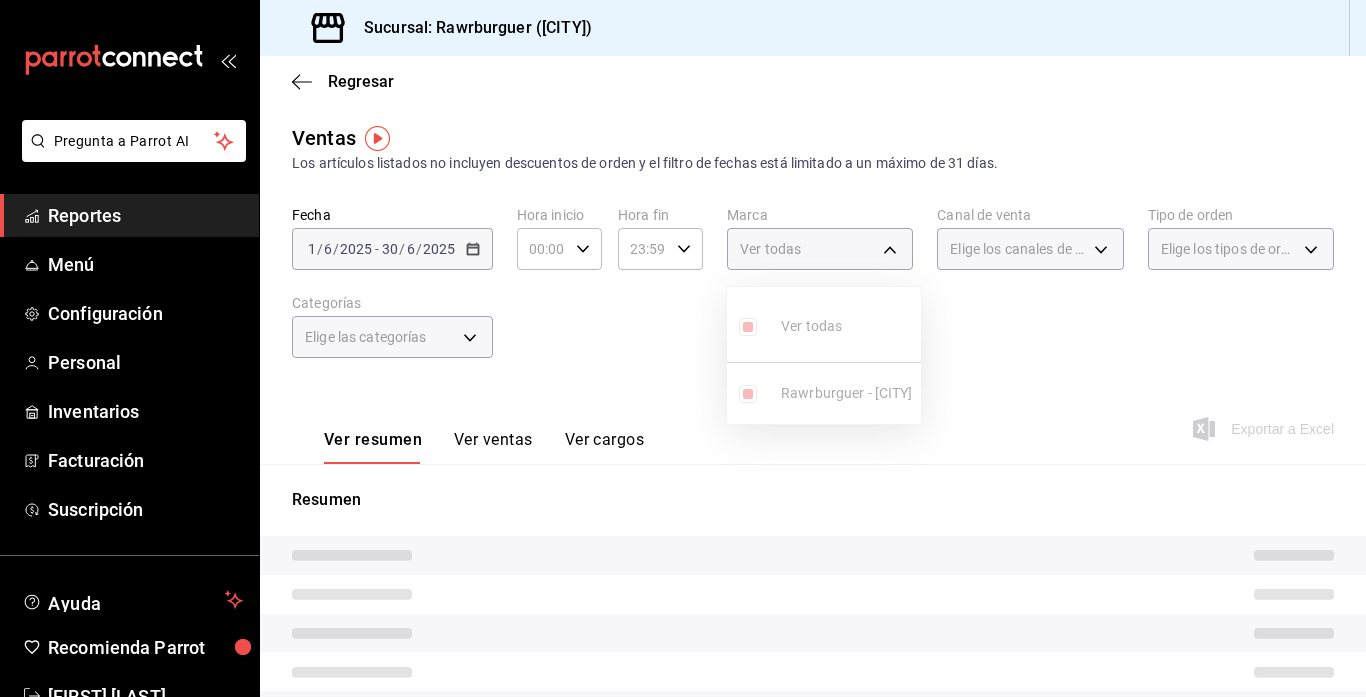 click at bounding box center (683, 348) 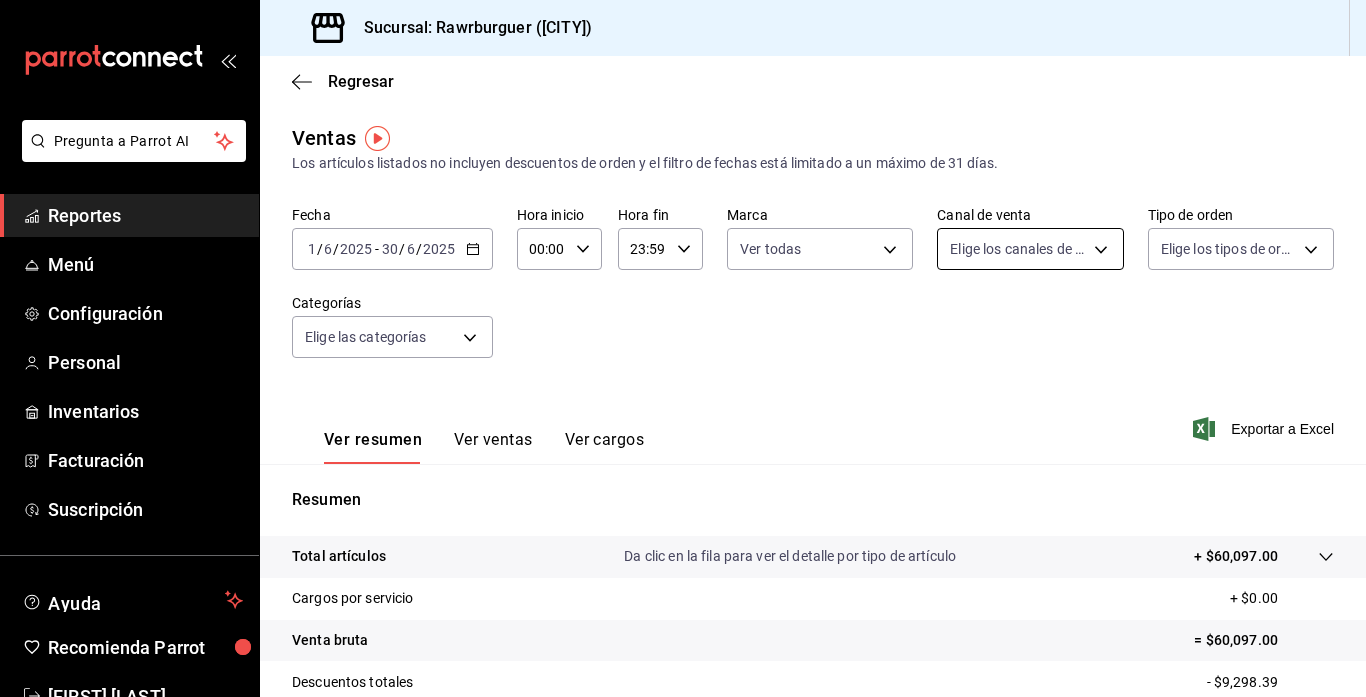 click on "Pregunta a Parrot AI Reportes   Menú   Configuración   Personal   Inventarios   Facturación   Suscripción   Ayuda Recomienda Parrot   [FIRST] [LAST]   Sugerir nueva función   Sucursal: Rawrburguer ([CITY]) Regresar Ventas Los artículos listados no incluyen descuentos de orden y el filtro de fechas está limitado a un máximo de 31 días. Fecha [DATE] [DATE] - [DATE] [DATE] Hora inicio [TIME] Hora inicio Hora fin [TIME] Hora fin Marca Ver todas [UUID] Canal de venta Elige los canales de venta Tipo de orden Elige los tipos de orden Categorías Elige las categorías Ver resumen Ver ventas Ver cargos Exportar a Excel Resumen Total artículos Da clic en la fila para ver el detalle por tipo de artículo + $60,097.00 Cargos por servicio + $0.00 Venta bruta = $60,097.00 Descuentos totales - $9,298.39 Certificados de regalo - $0.00 Venta total = $50,798.61 Impuestos - $7,006.70 Venta neta = $43,791.91 Pregunta a Parrot AI Reportes   Menú   Configuración" at bounding box center (683, 348) 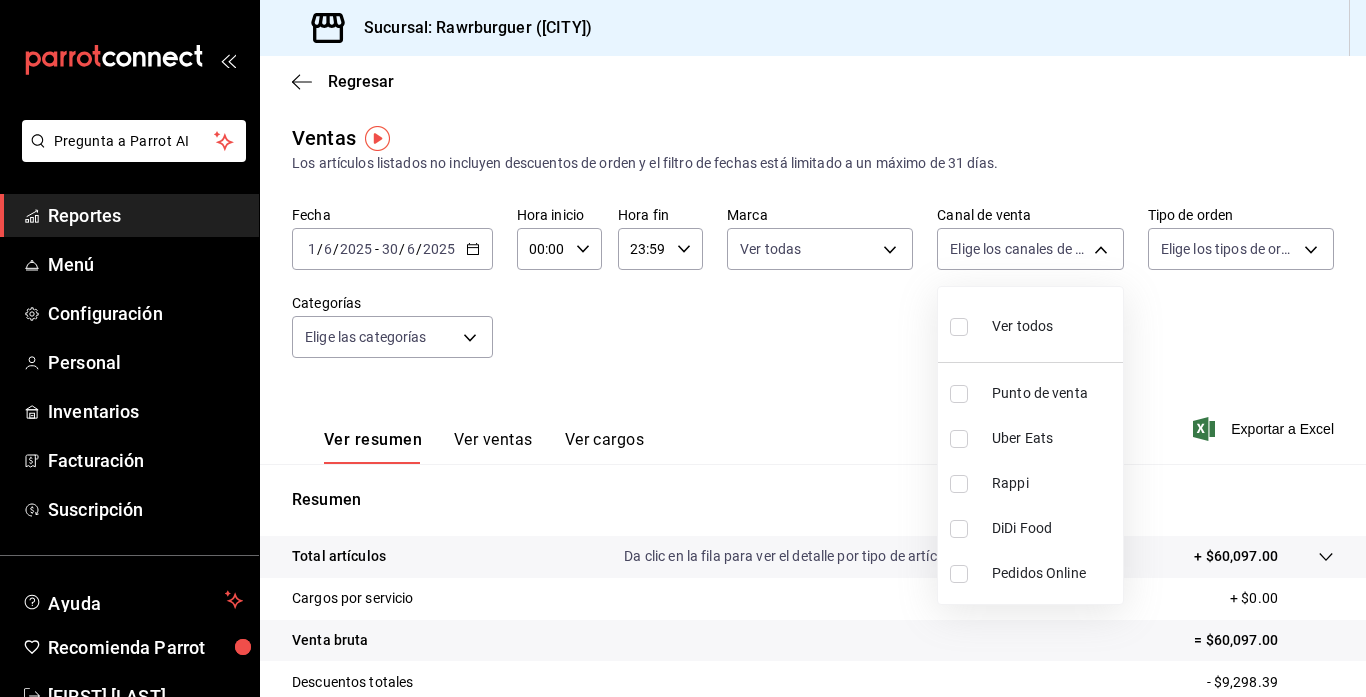 click at bounding box center [959, 327] 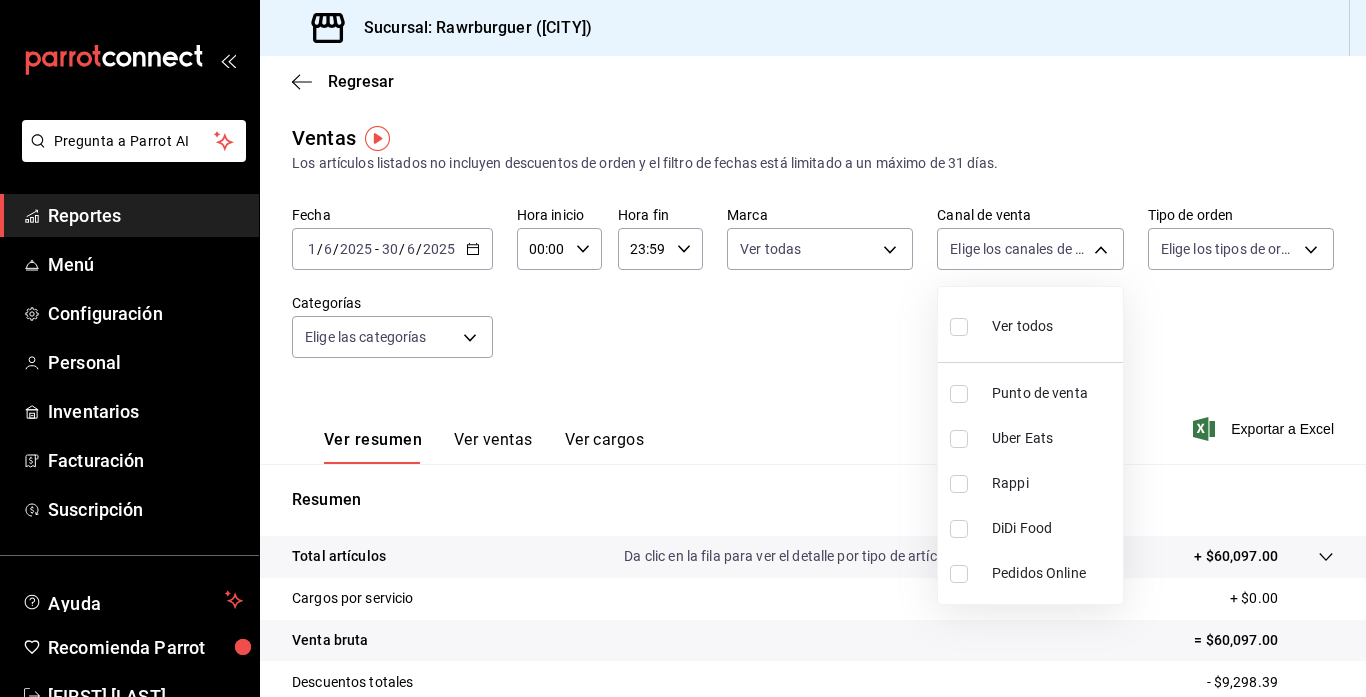 checkbox on "true" 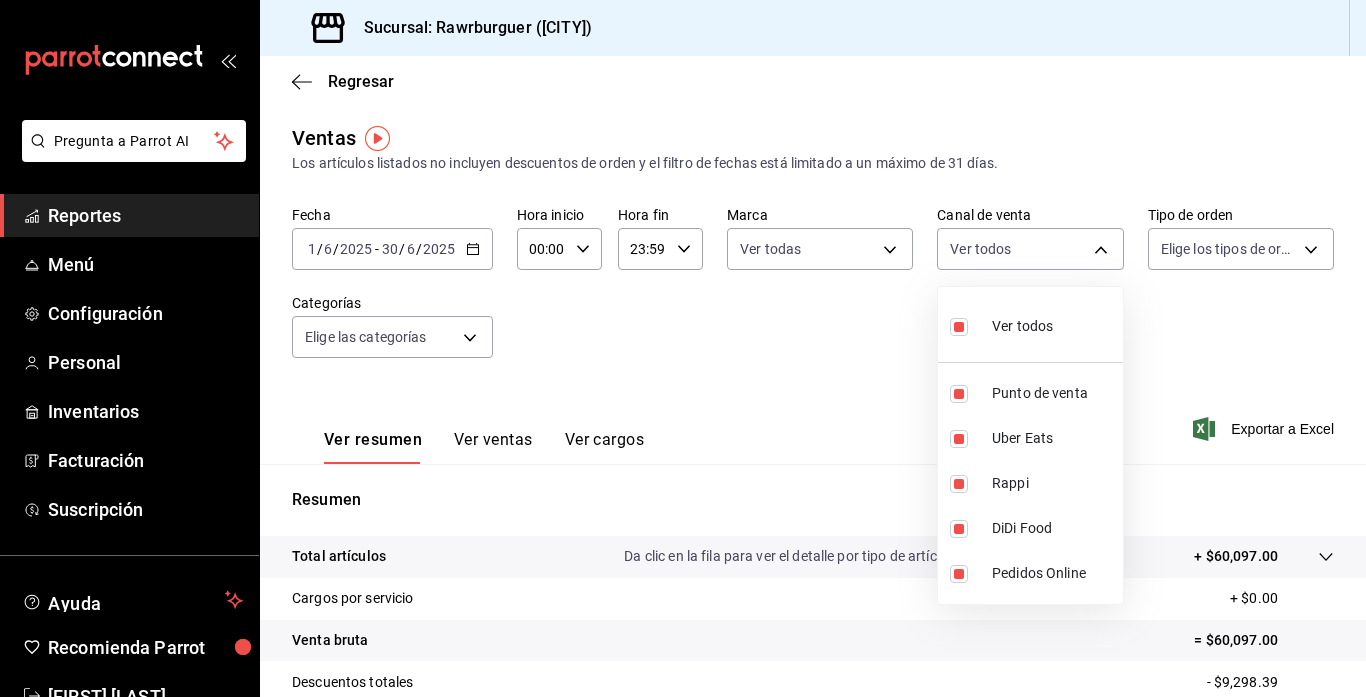type on "PARROT,UBER_EATS,RAPPI,DIDI_FOOD,ONLINE" 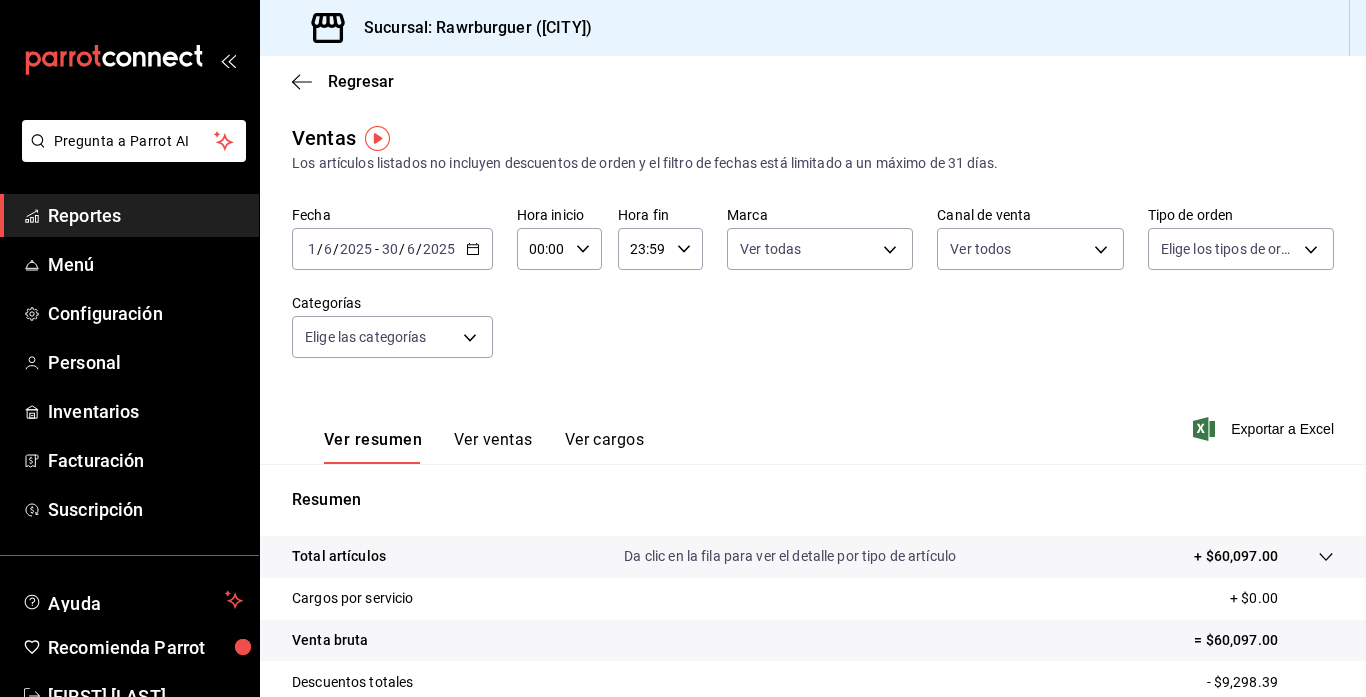 click on "Pregunta a Parrot AI Reportes   Menú   Configuración   Personal   Inventarios   Facturación   Suscripción   Ayuda Recomienda Parrot   [FIRST] [LAST]   Sugerir nueva función   Sucursal: Rawrburguer ([CITY]) Regresar Ventas Los artículos listados no incluyen descuentos de orden y el filtro de fechas está limitado a un máximo de 31 días. Fecha [DATE] [DATE] - [DATE] [DATE] Hora inicio [TIME] Hora inicio Hora fin [TIME] Hora fin Marca Ver todas [UUID] Canal de venta Ver todas PARROT,UBER_EATS,RAPPI,DIDI_FOOD,ONLINE Tipo de orden Elige los tipos de orden Categorías Elige las categorías Ver resumen Ver ventas Ver cargos Exportar a Excel Resumen Total artículos Da clic en la fila para ver el detalle por tipo de artículo + $60,097.00 Cargos por servicio + $0.00 Venta bruta = $60,097.00 Descuentos totales - $9,298.39 Certificados de regalo - $0.00 Venta total = $50,798.61 Impuestos - $7,006.70 Venta neta = $43,791.91 Pregunta a Parrot AI Reportes   Menú" at bounding box center [683, 348] 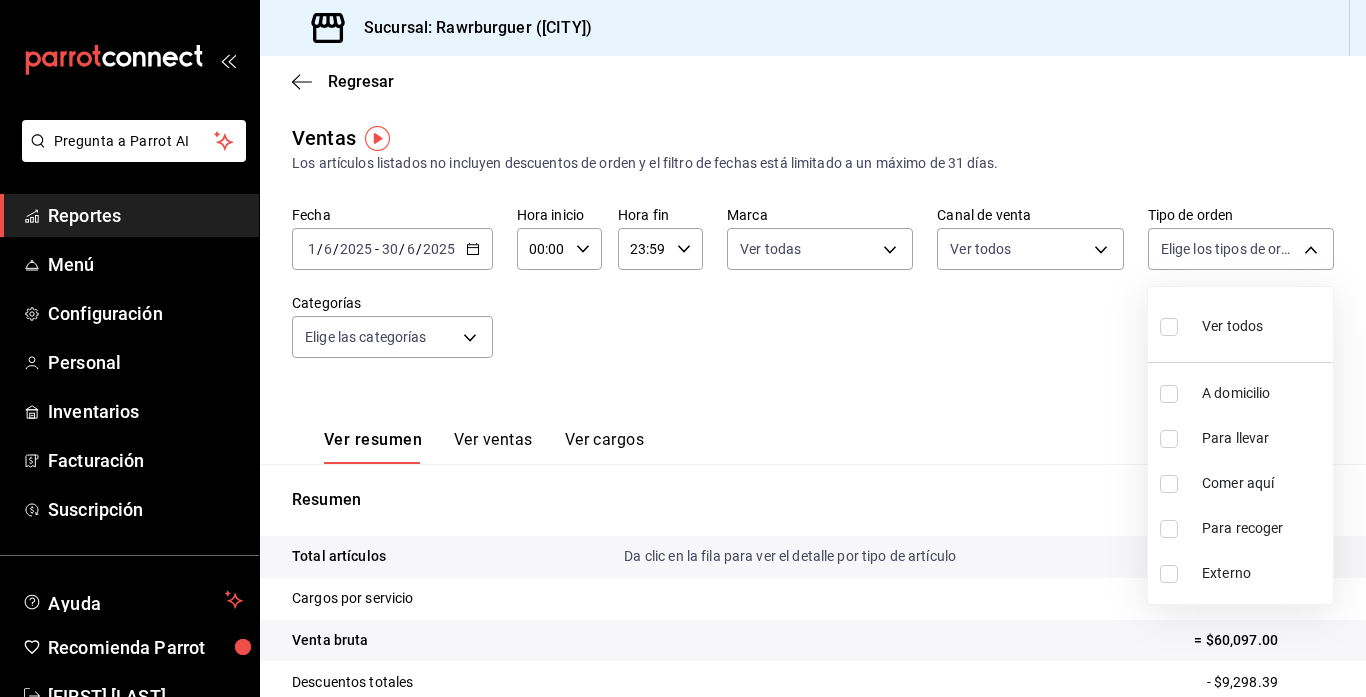 click at bounding box center (1169, 327) 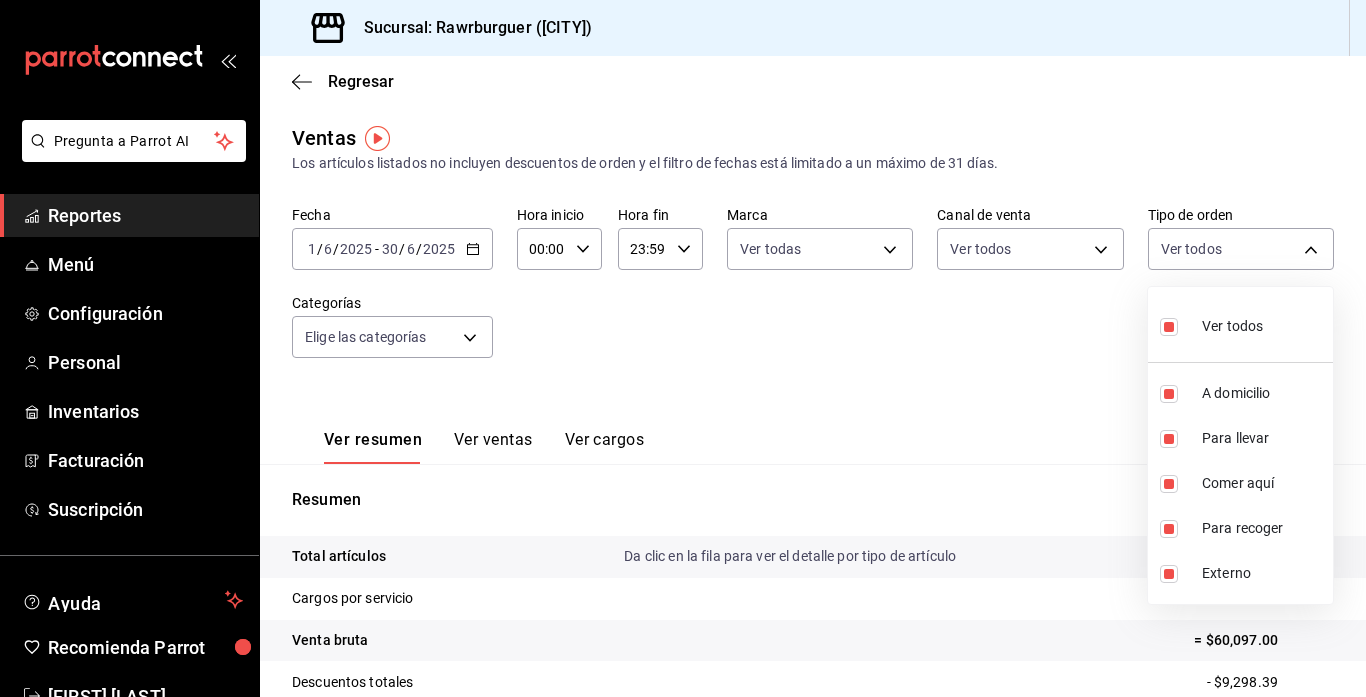 type on "[UUID],[UUID],[UUID],[UUID],[UUID]" 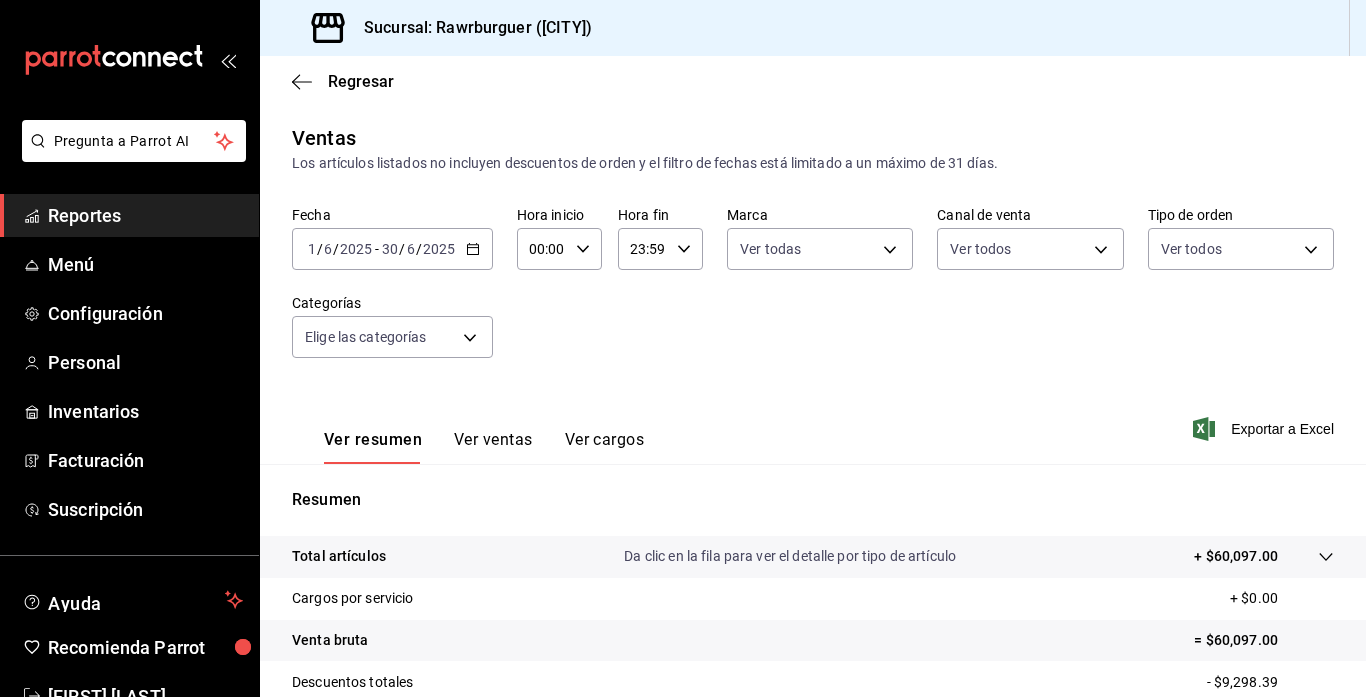 scroll, scrollTop: 133, scrollLeft: 0, axis: vertical 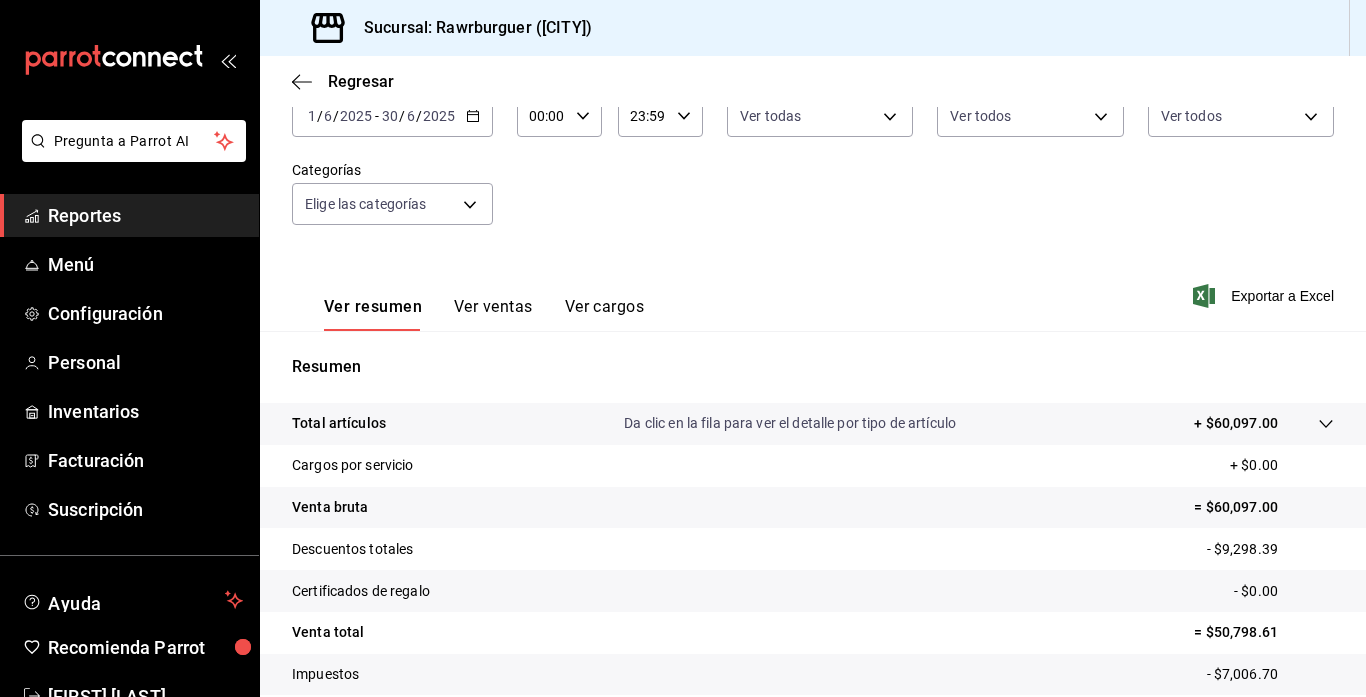 click on "Ver ventas" at bounding box center (493, 314) 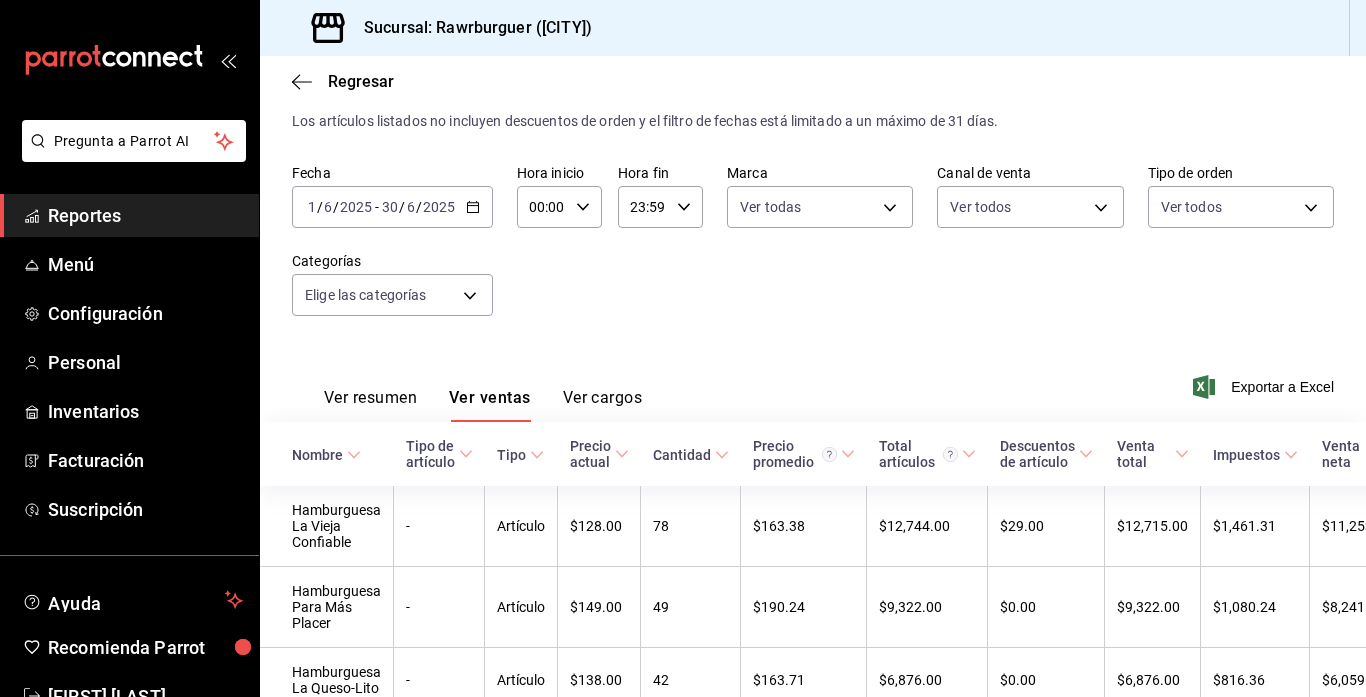 scroll, scrollTop: 133, scrollLeft: 0, axis: vertical 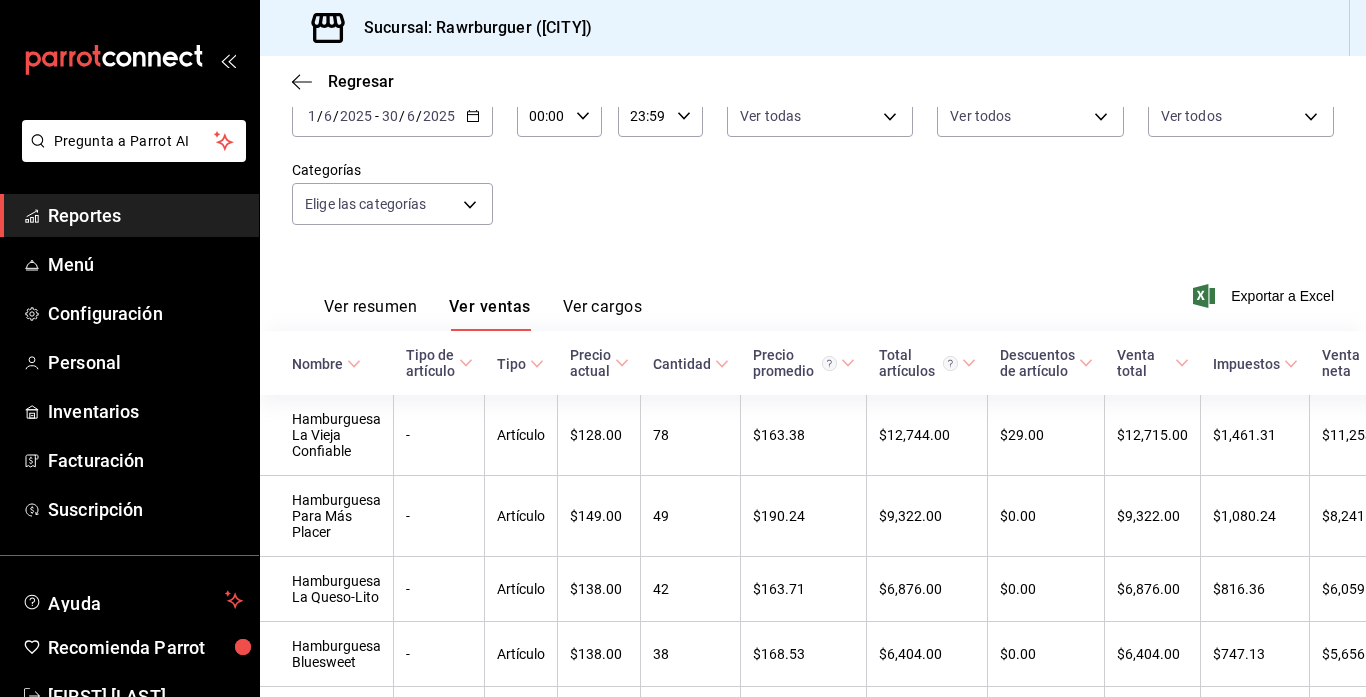 click on "Ver cargos" at bounding box center [603, 314] 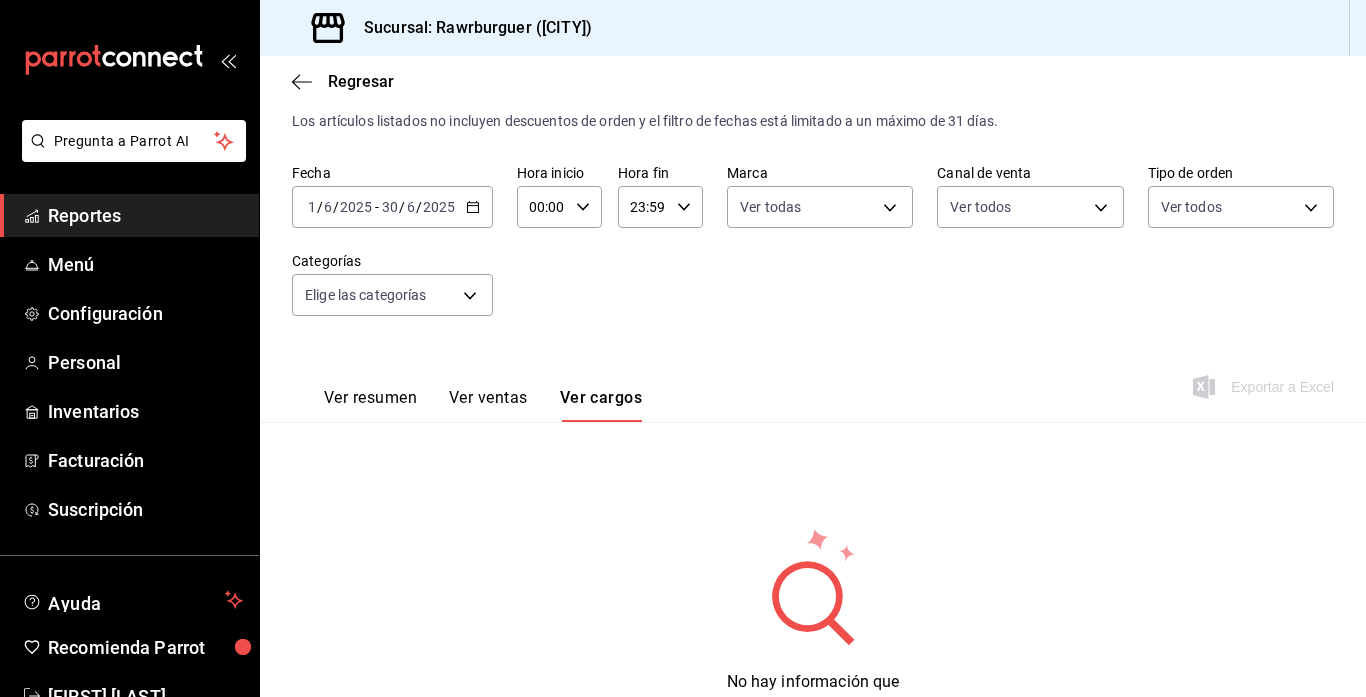 scroll, scrollTop: 127, scrollLeft: 0, axis: vertical 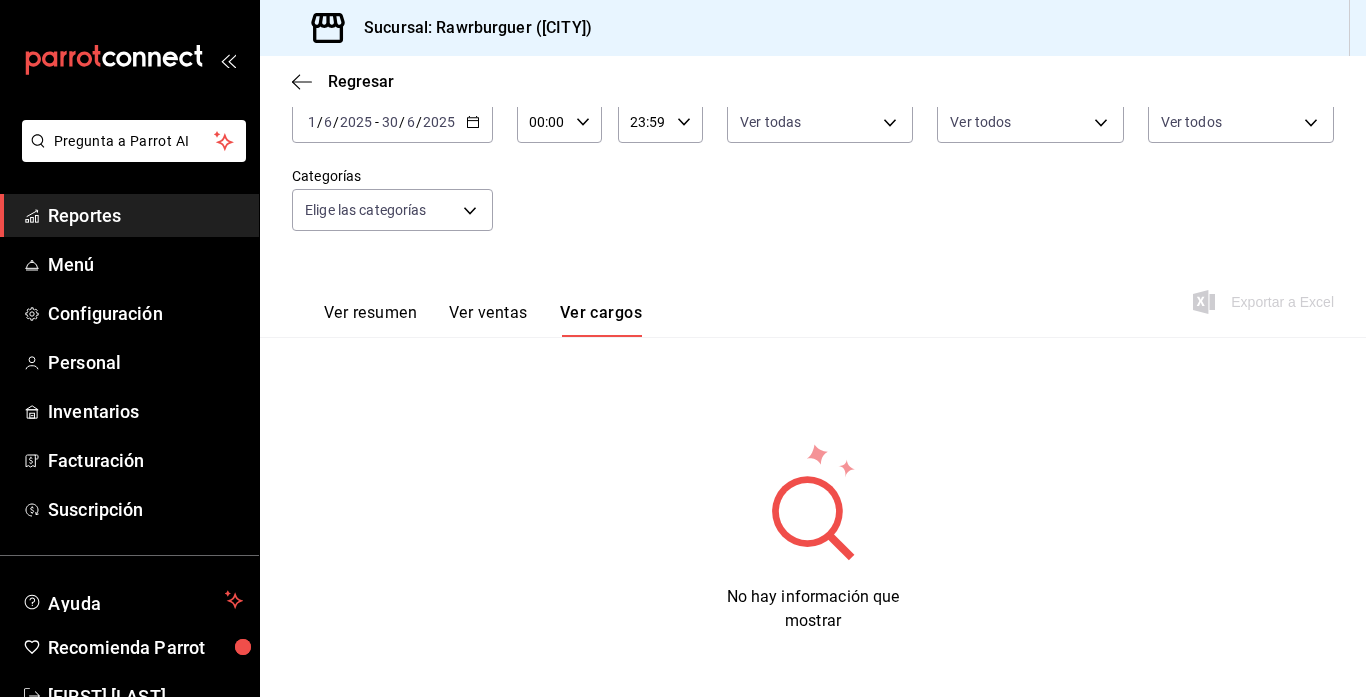 click on "Ver resumen" at bounding box center (370, 320) 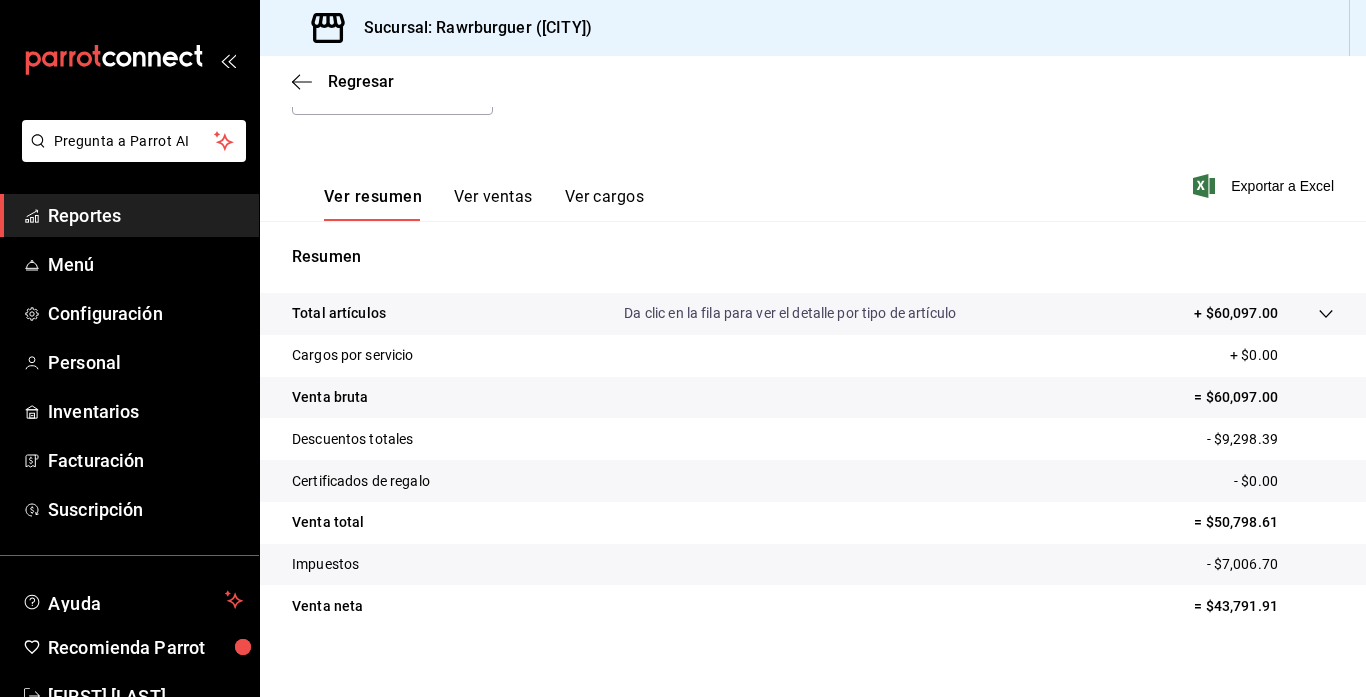 scroll, scrollTop: 261, scrollLeft: 0, axis: vertical 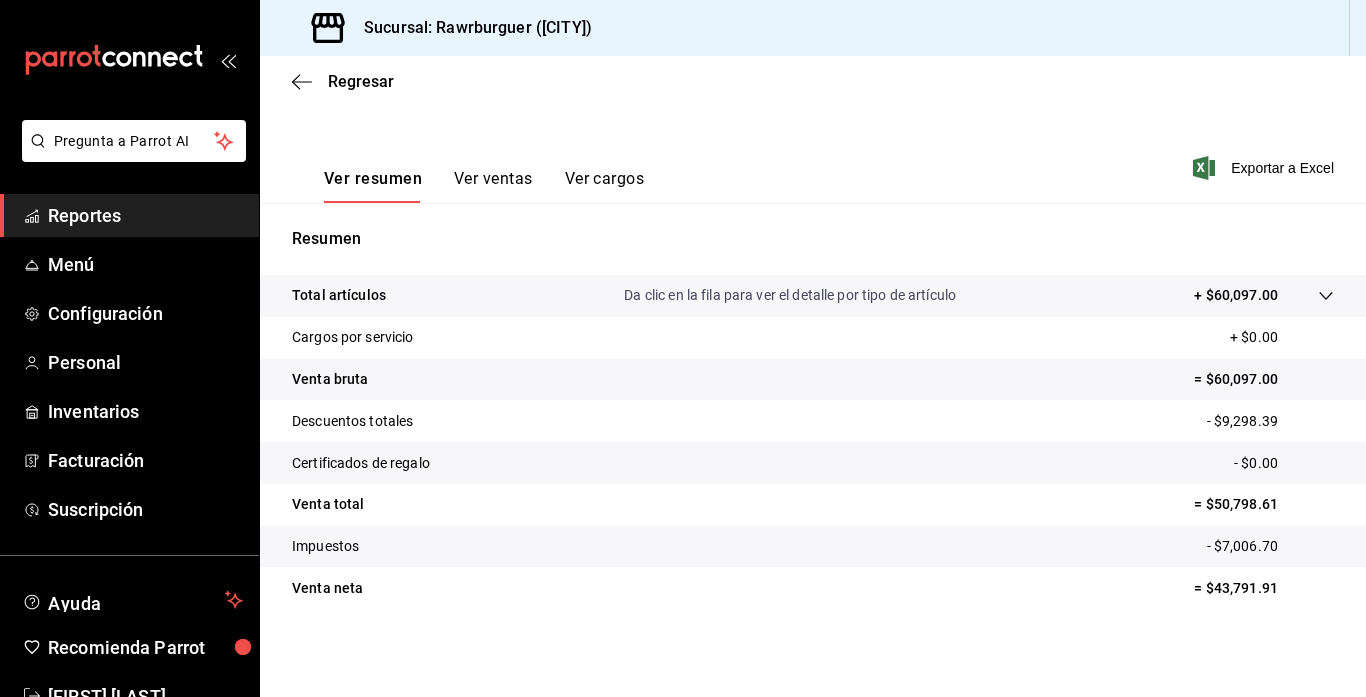 click 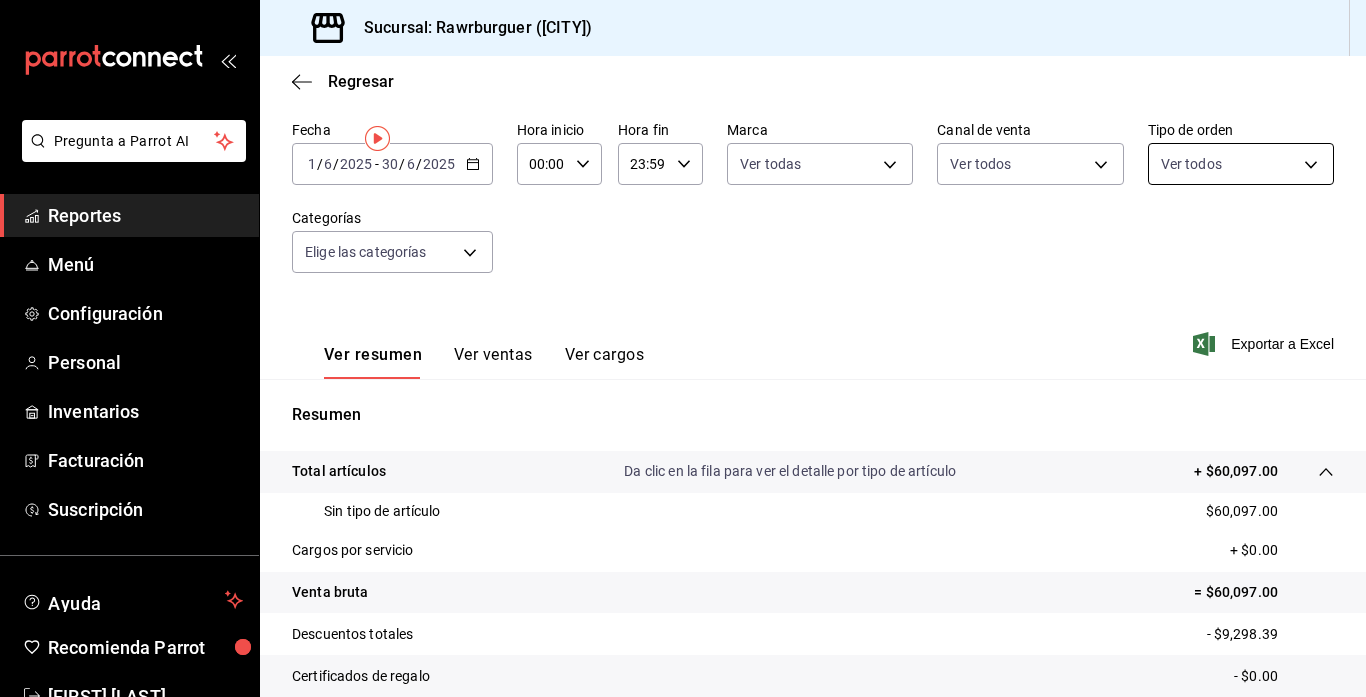 scroll, scrollTop: 0, scrollLeft: 0, axis: both 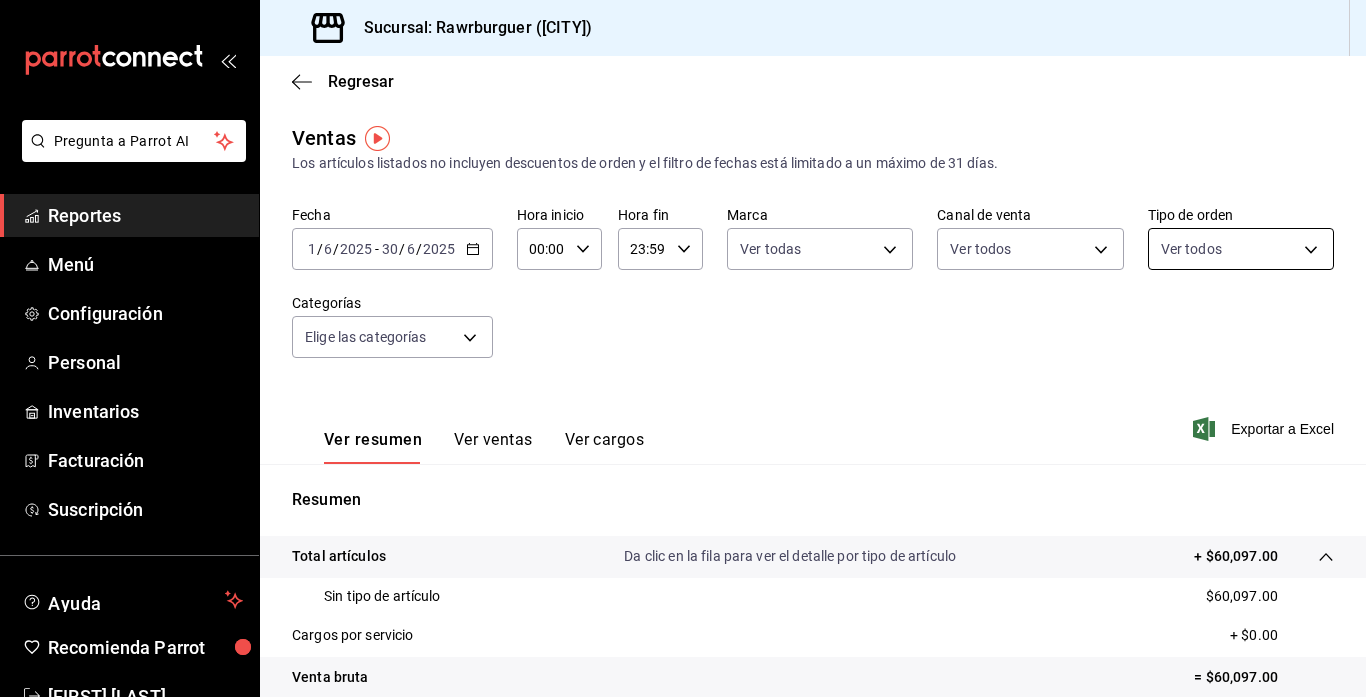 click on "Pregunta a Parrot AI Reportes   Menú   Configuración   Personal   Inventarios   Facturación   Suscripción   Ayuda Recomienda Parrot   [FIRST] [LAST]   Sugerir nueva función   Sucursal: Rawrburguer ([CITY]) Regresar Ventas Los artículos listados no incluyen descuentos de orden y el filtro de fechas está limitado a un máximo de 31 días. Fecha [DATE] [DATE] - [DATE] [DATE] Hora inicio 00:00 Hora inicio Hora fin 23:59 Hora fin Marca Ver todas [UUID] Canal de venta Ver todos PARROT,UBER_EATS,RAPPI,DIDI_FOOD,ONLINE Tipo de orden Ver todos [UUID],[UUID],[UUID],[UUID],[UUID] Categorías Elige las categorías Ver resumen Ver ventas Ver cargos Exportar a Excel Resumen Total artículos Da clic en la fila para ver el detalle por tipo de artículo + $60,097.00 Sin tipo de artículo $60,097.00 Cargos por servicio + $0.00 Venta bruta - $9,298.39" at bounding box center (683, 348) 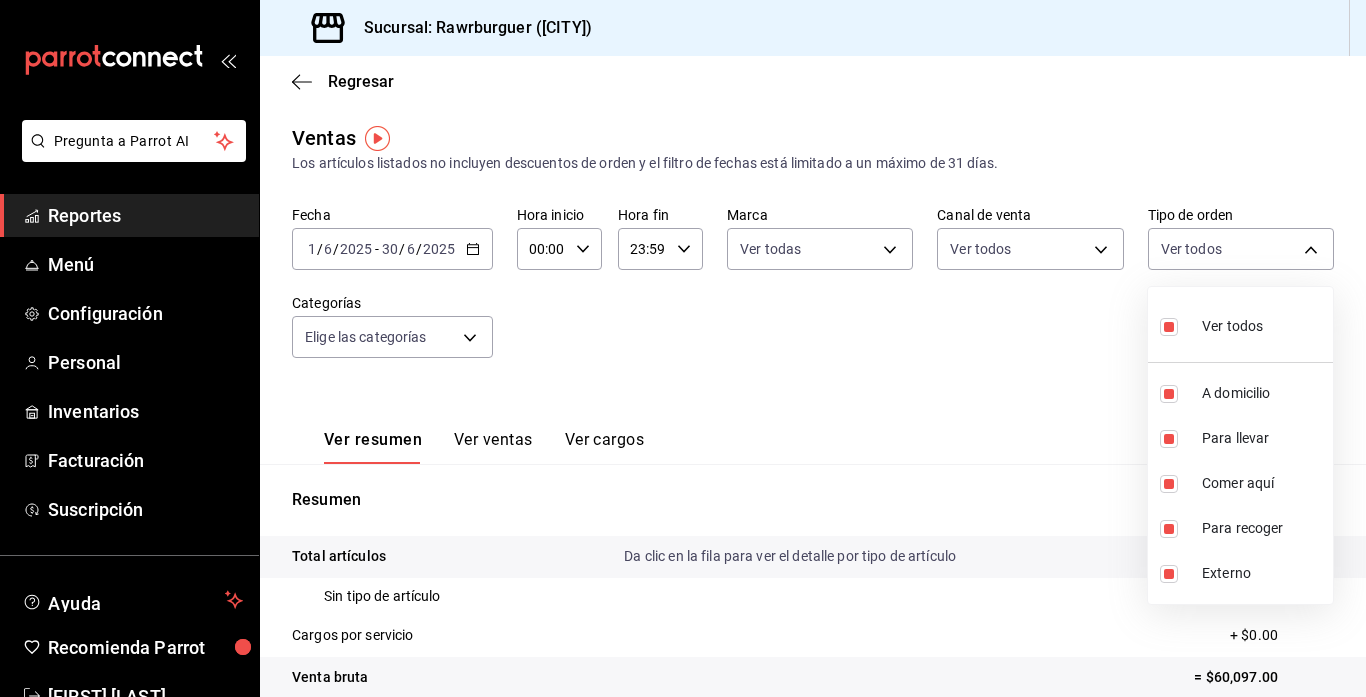 click at bounding box center (683, 348) 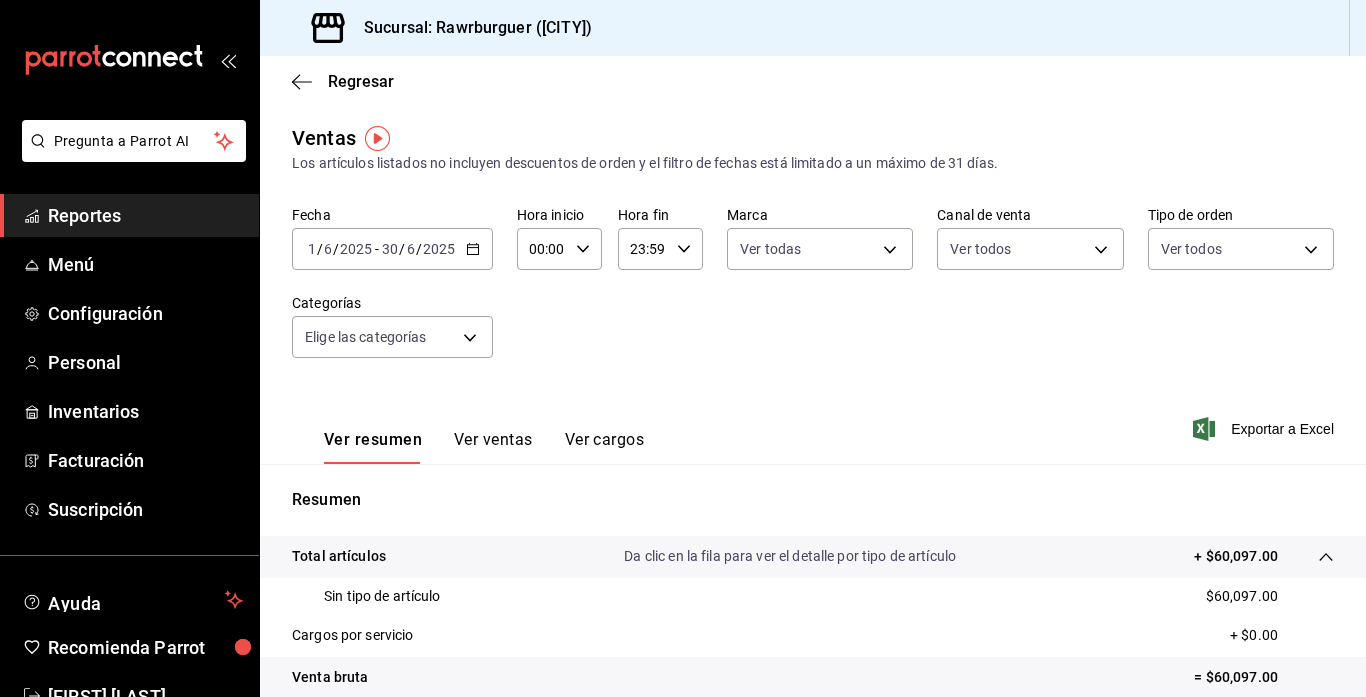 click on "Pregunta a Parrot AI Reportes   Menú   Configuración   Personal   Inventarios   Facturación   Suscripción   Ayuda Recomienda Parrot   [FIRST] [LAST]   Sugerir nueva función   Sucursal: Rawrburguer ([CITY]) Regresar Ventas Los artículos listados no incluyen descuentos de orden y el filtro de fechas está limitado a un máximo de 31 días. Fecha [DATE] [DATE] - [DATE] [DATE] Hora inicio 00:00 Hora inicio Hora fin 23:59 Hora fin Marca Ver todas [UUID] Canal de venta Ver todos PARROT,UBER_EATS,RAPPI,DIDI_FOOD,ONLINE Tipo de orden Ver todos [UUID],[UUID],[UUID],[UUID],[UUID] Categorías Elige las categorías Ver resumen Ver ventas Ver cargos Exportar a Excel Resumen Total artículos Da clic en la fila para ver el detalle por tipo de artículo + $60,097.00 Sin tipo de artículo $60,097.00 Cargos por servicio + $0.00 Venta bruta - $9,298.39" at bounding box center [683, 348] 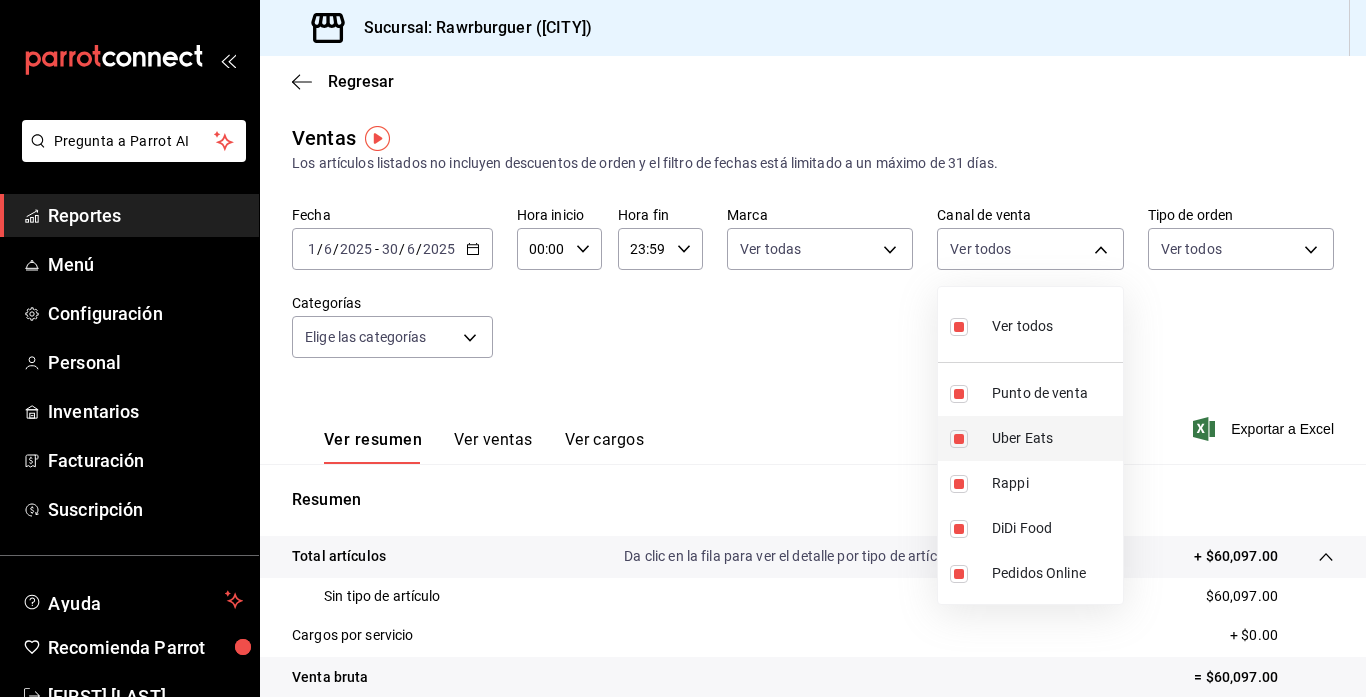 click on "Uber Eats" at bounding box center [1030, 438] 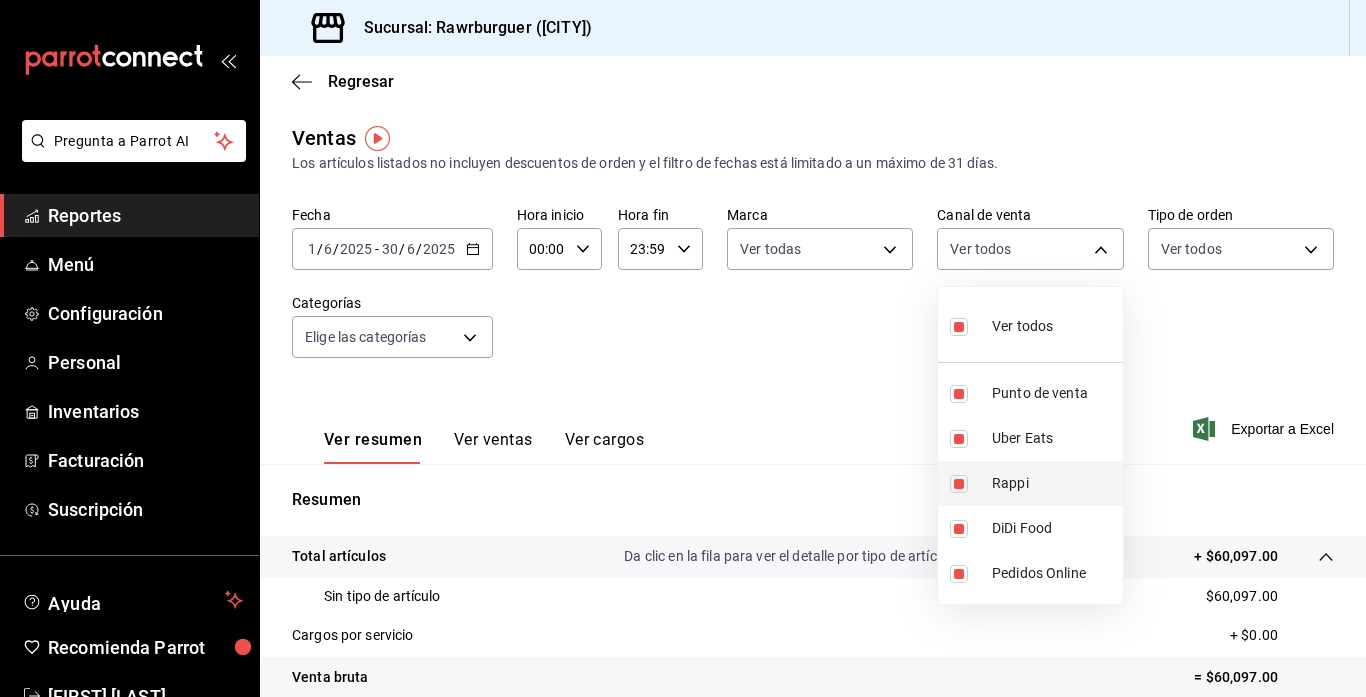 click at bounding box center (959, 484) 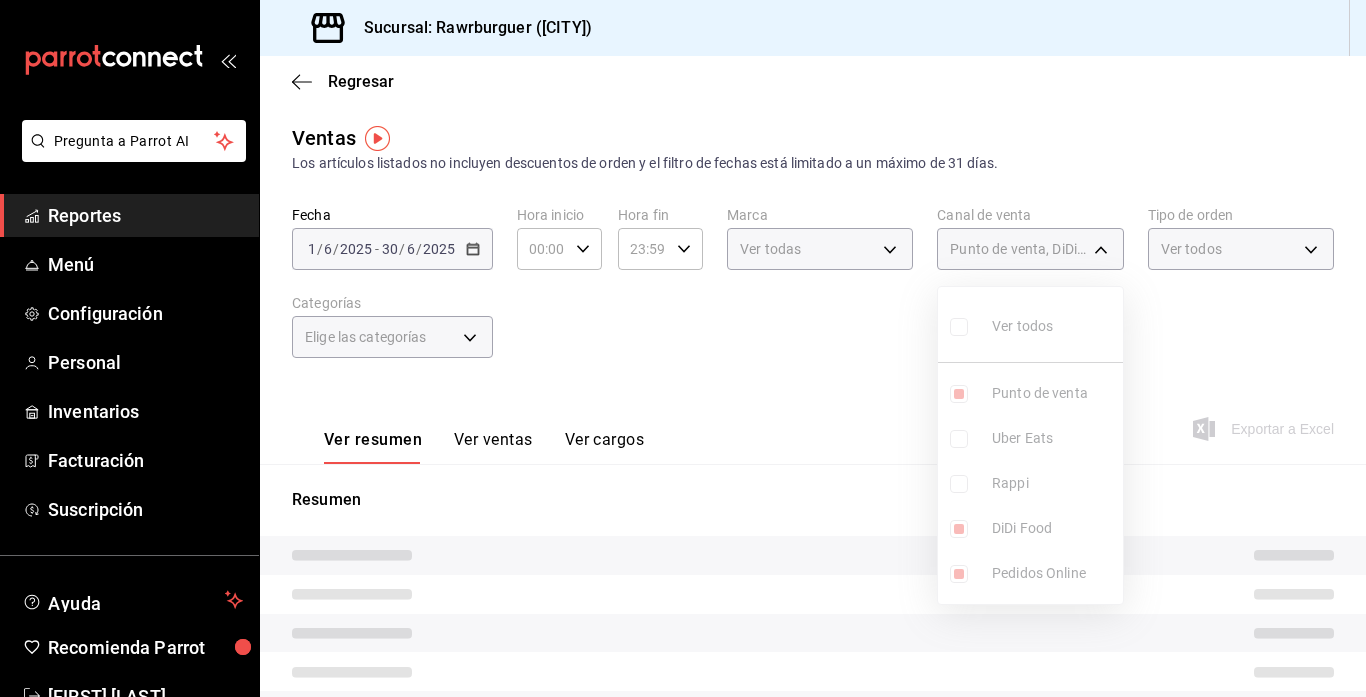 type on "PARROT,DIDI_FOOD,ONLINE" 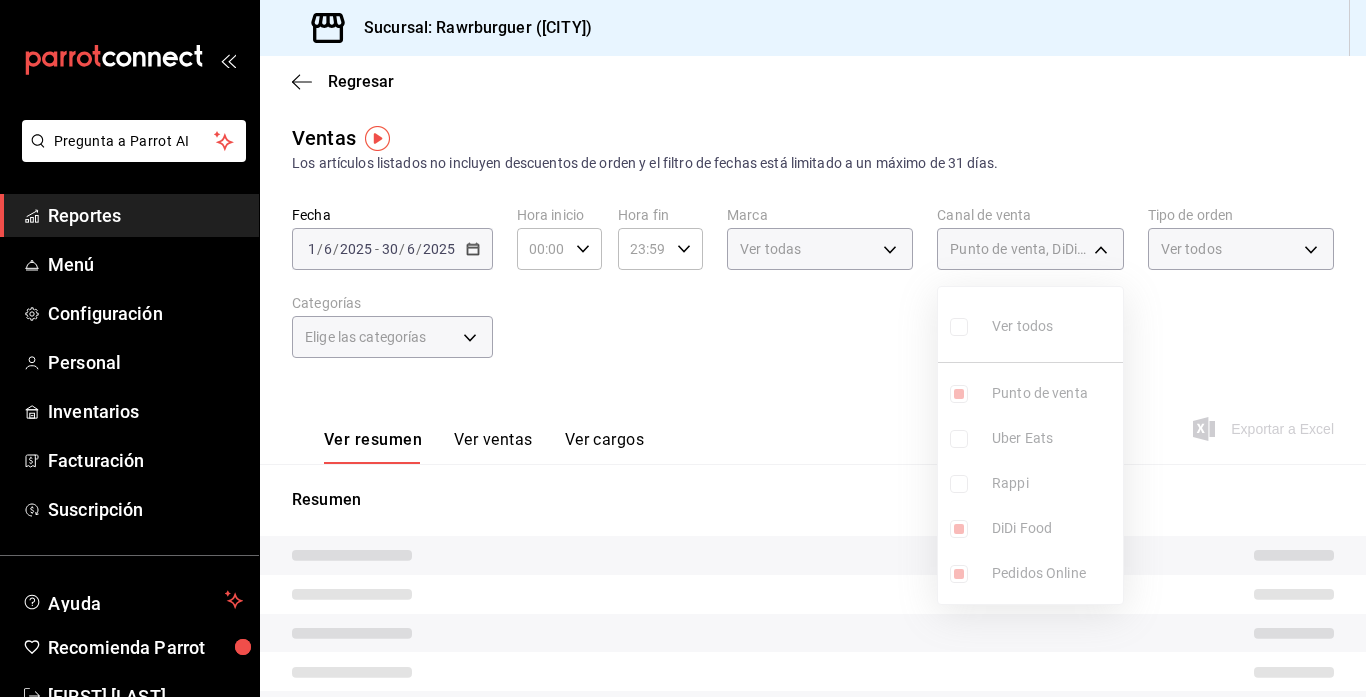 checkbox on "false" 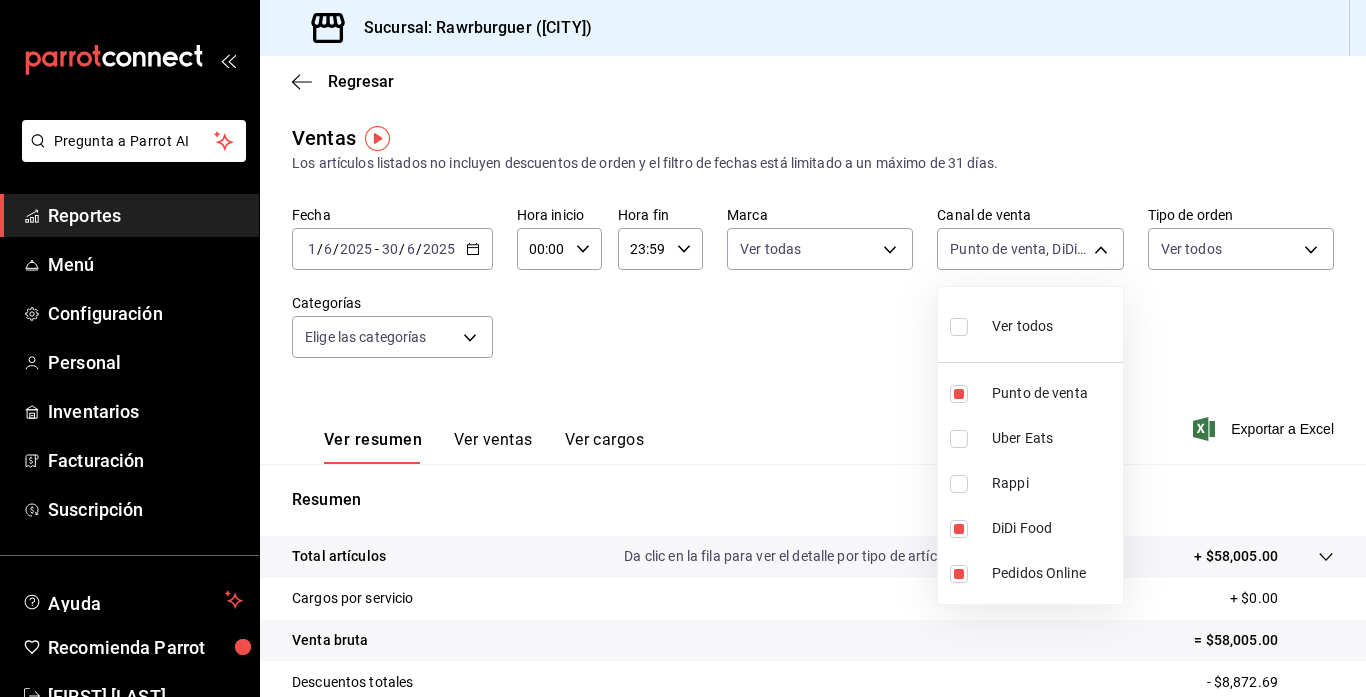 click at bounding box center (959, 529) 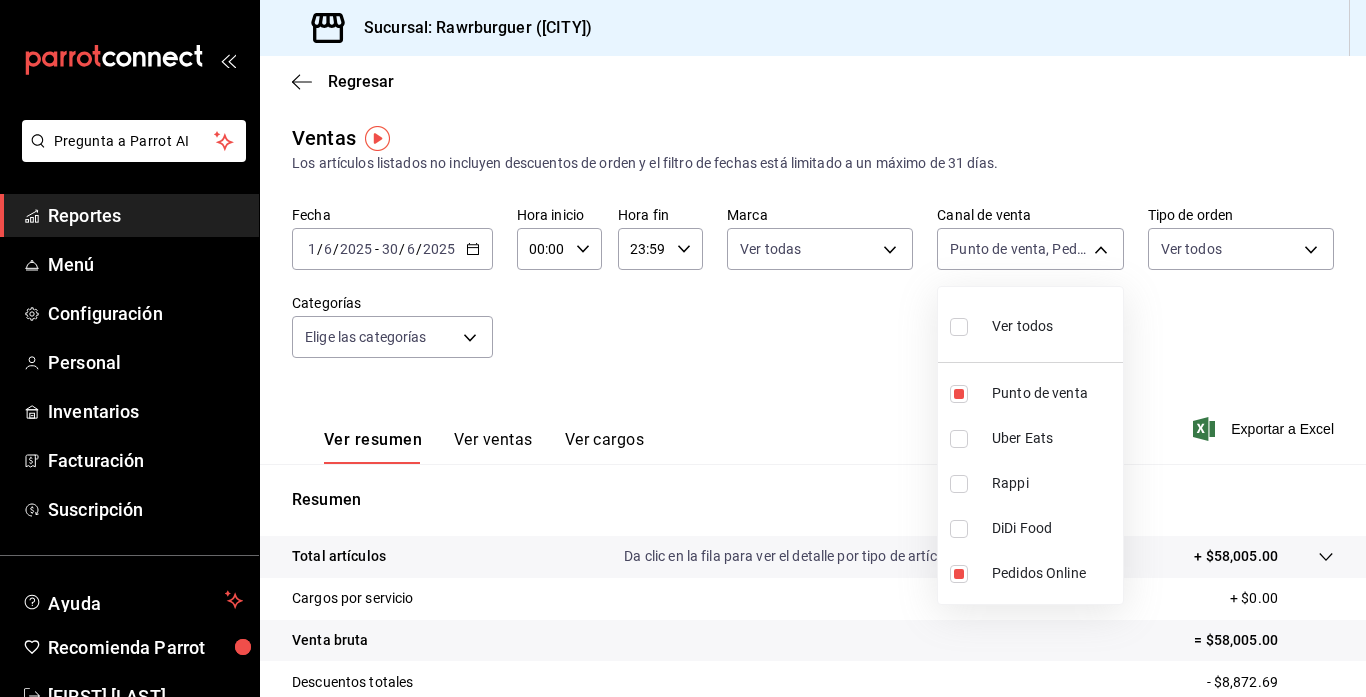 type on "PARROT,ONLINE" 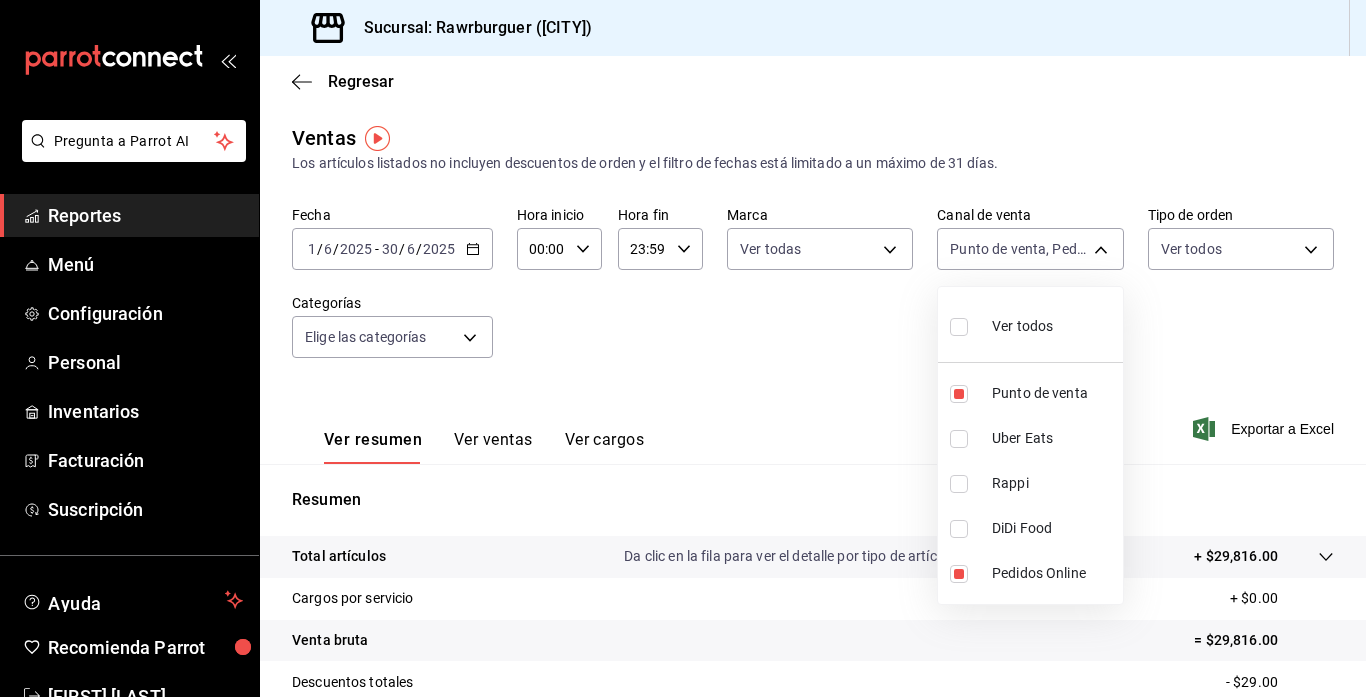click at bounding box center [683, 348] 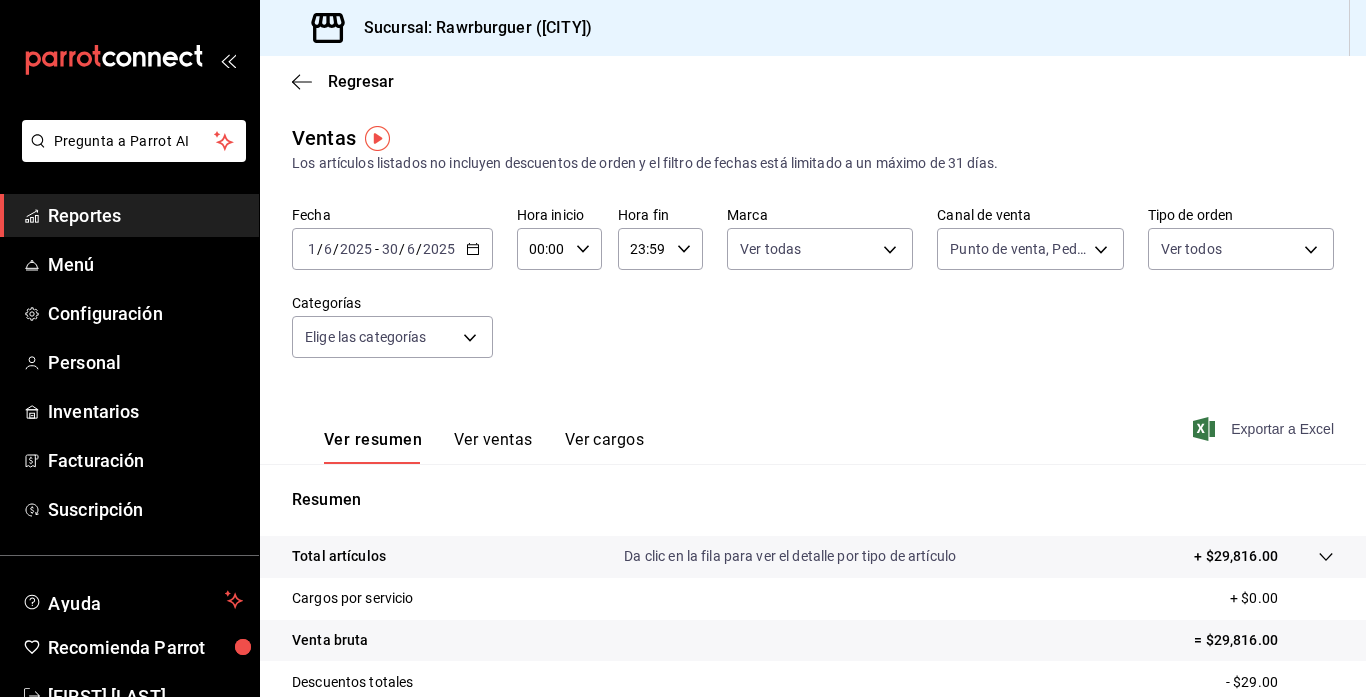 click on "Exportar a Excel" at bounding box center (1265, 429) 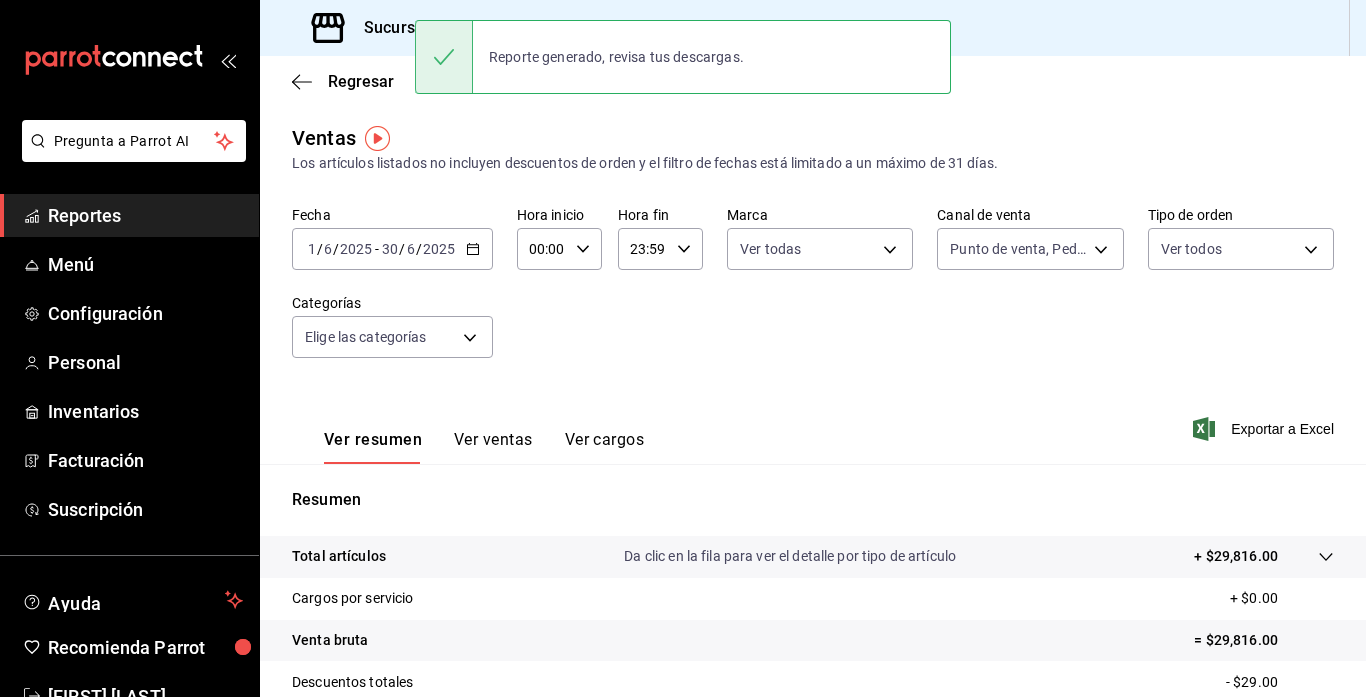 drag, startPoint x: 1252, startPoint y: 428, endPoint x: 1161, endPoint y: 543, distance: 146.64925 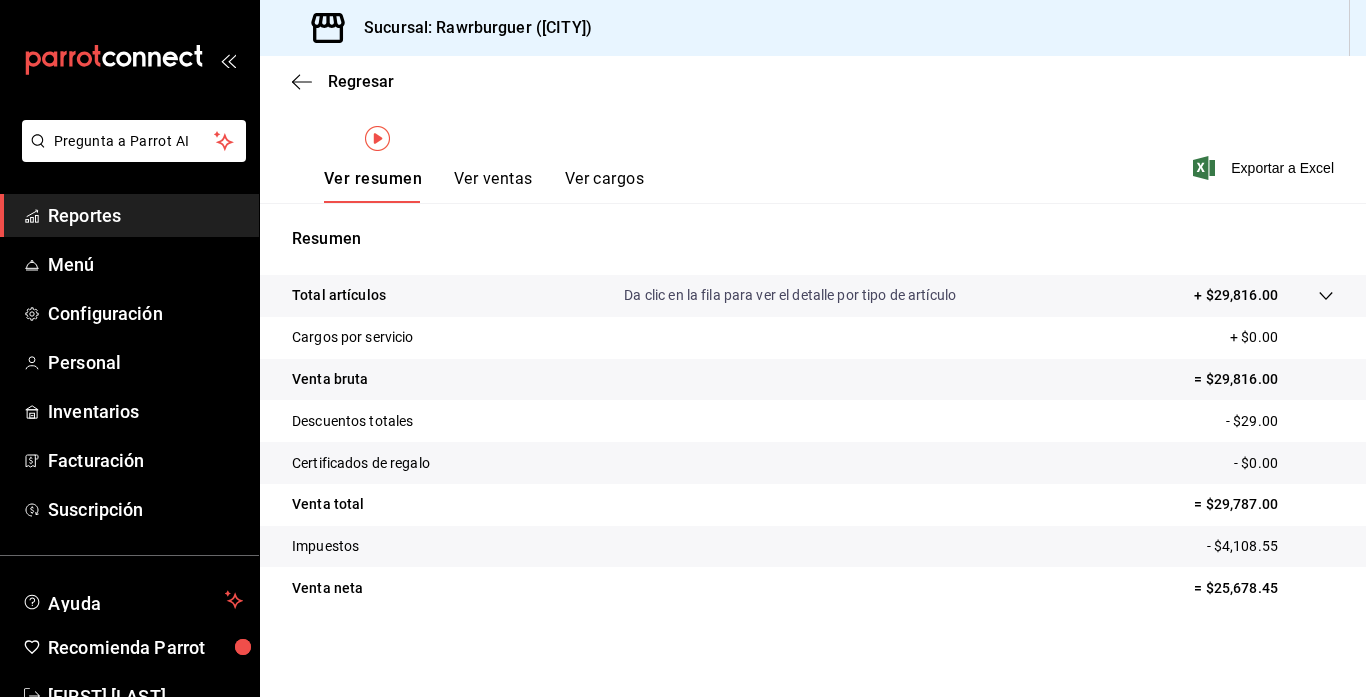 scroll, scrollTop: 0, scrollLeft: 0, axis: both 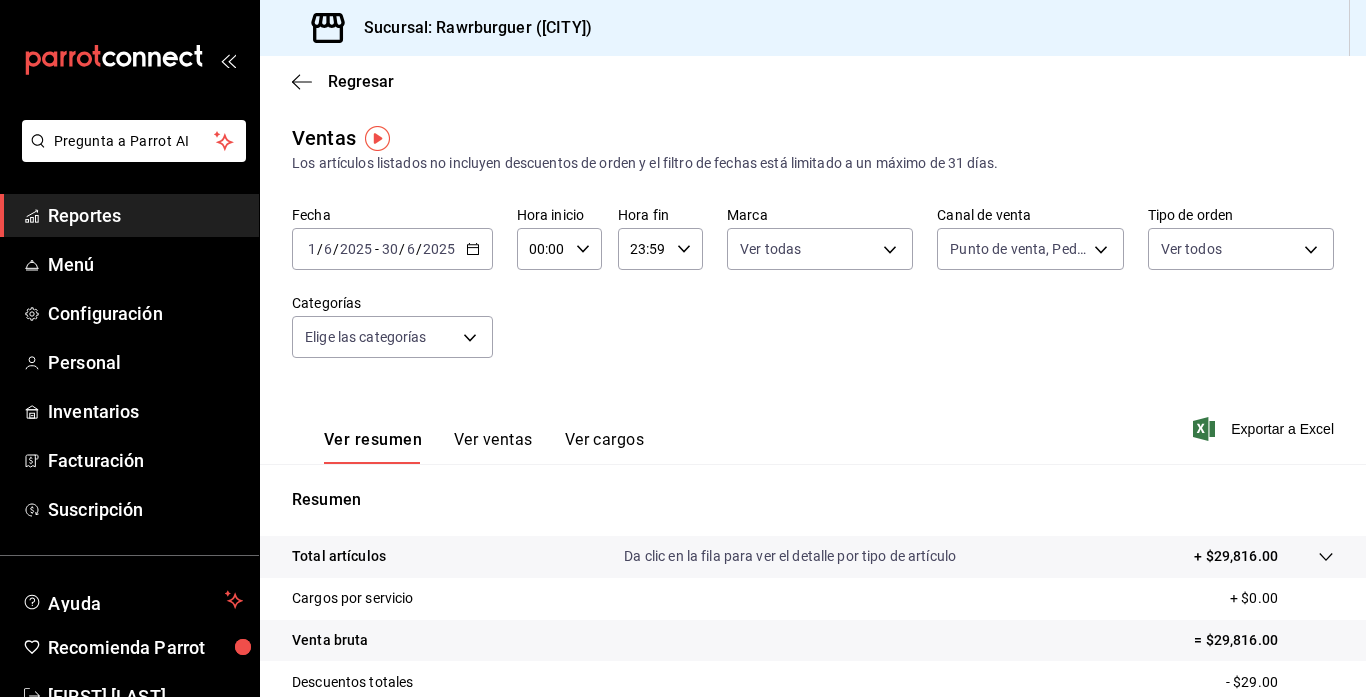 click on "[DATE] [DATE] - [DATE] [DATE]" at bounding box center (392, 249) 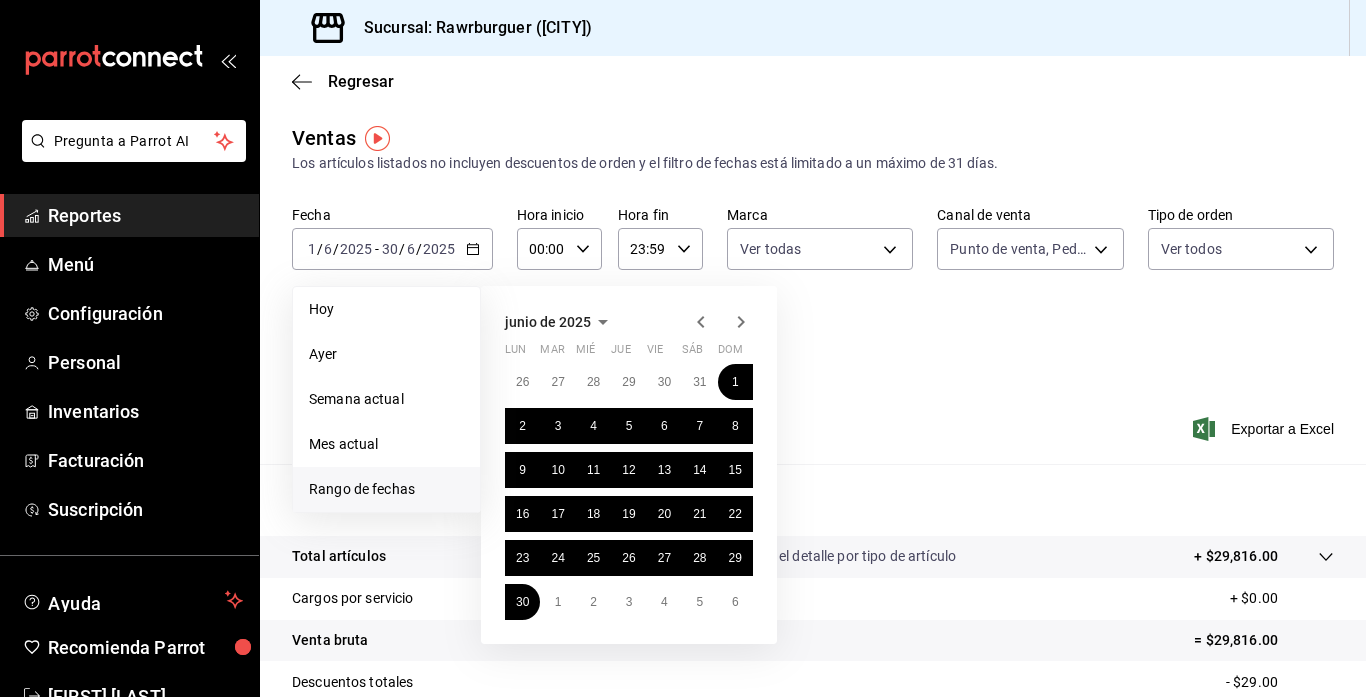 click 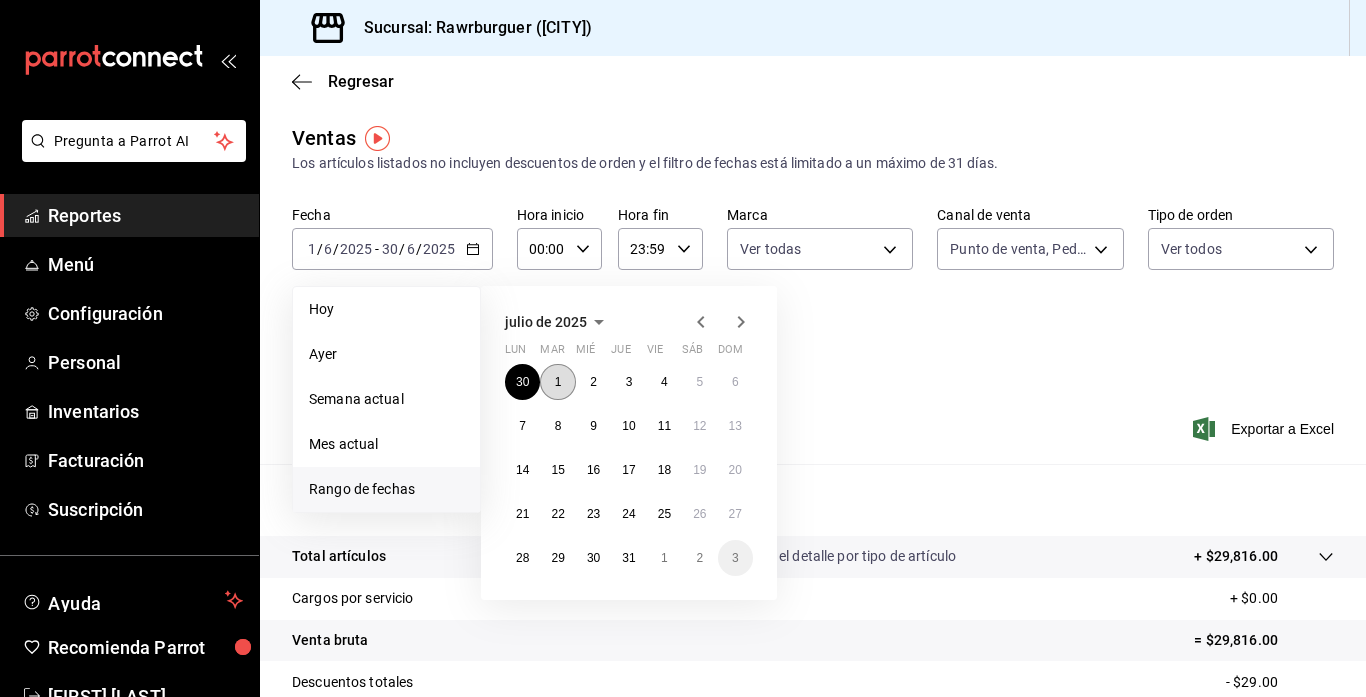 click on "1" at bounding box center (557, 382) 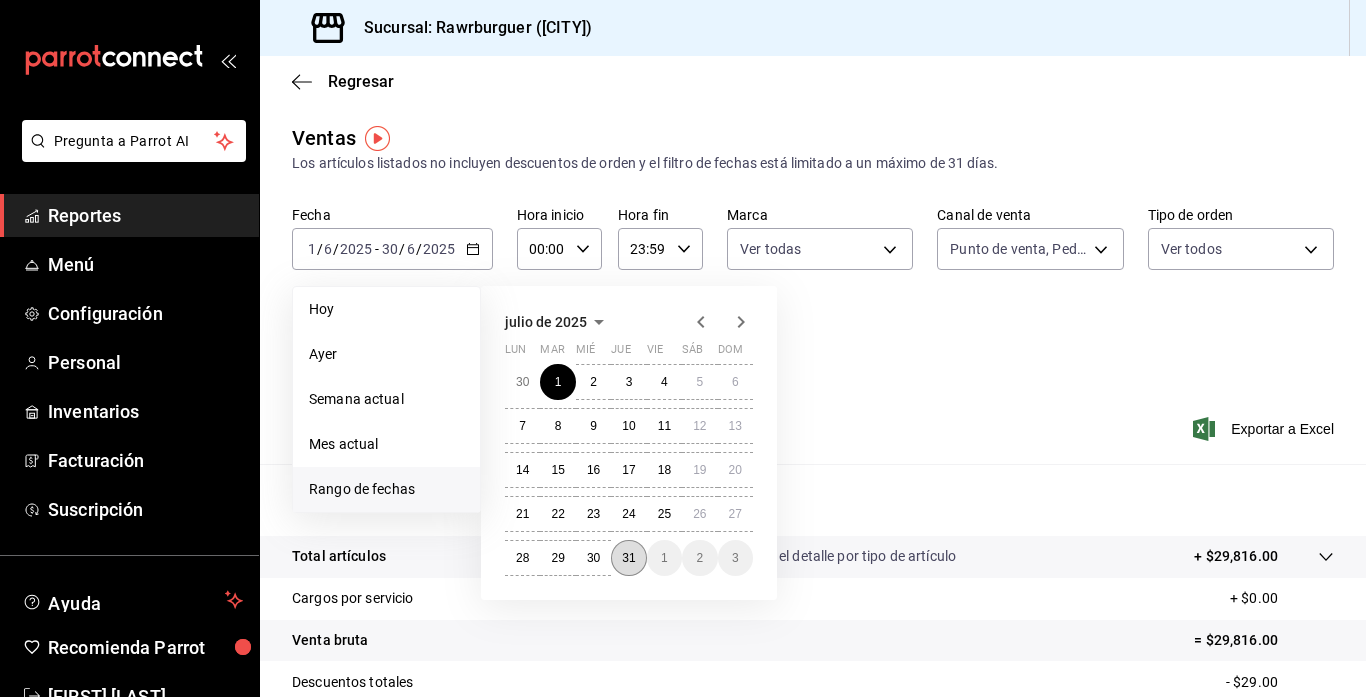 click on "31" at bounding box center [628, 558] 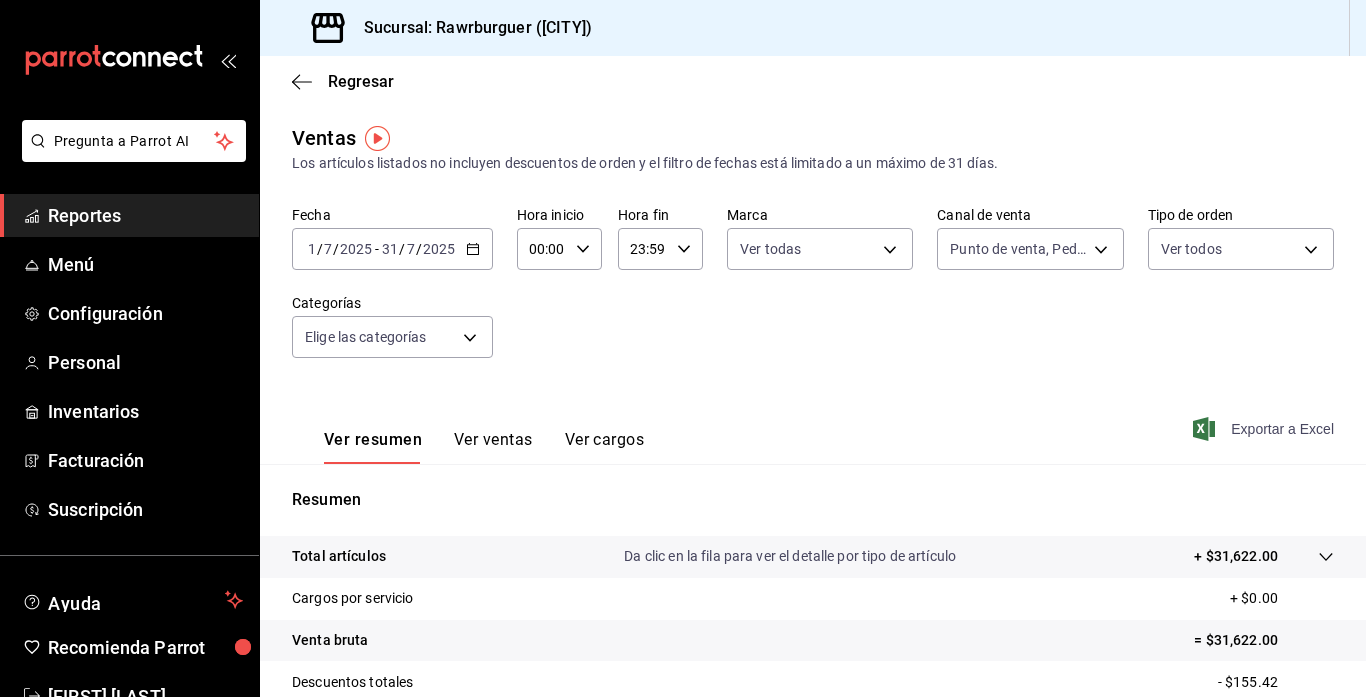 click on "Exportar a Excel" at bounding box center (1265, 429) 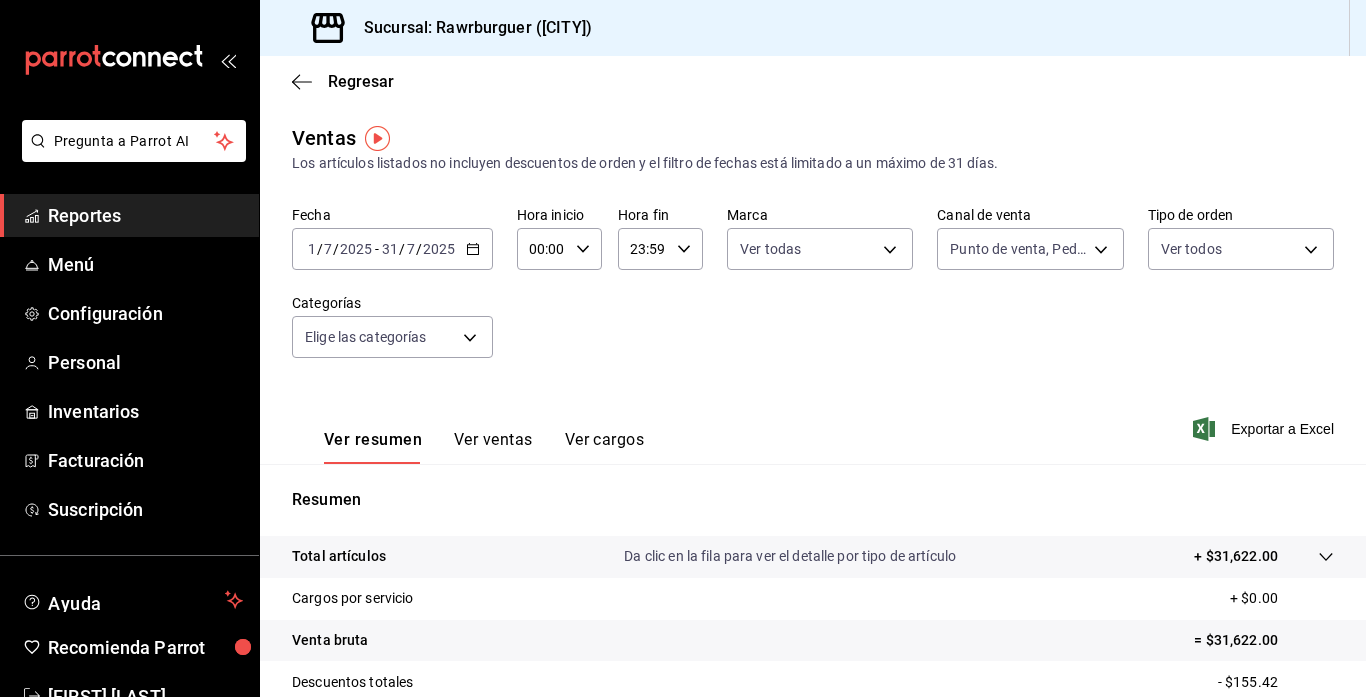 click on "Reportes" at bounding box center [145, 215] 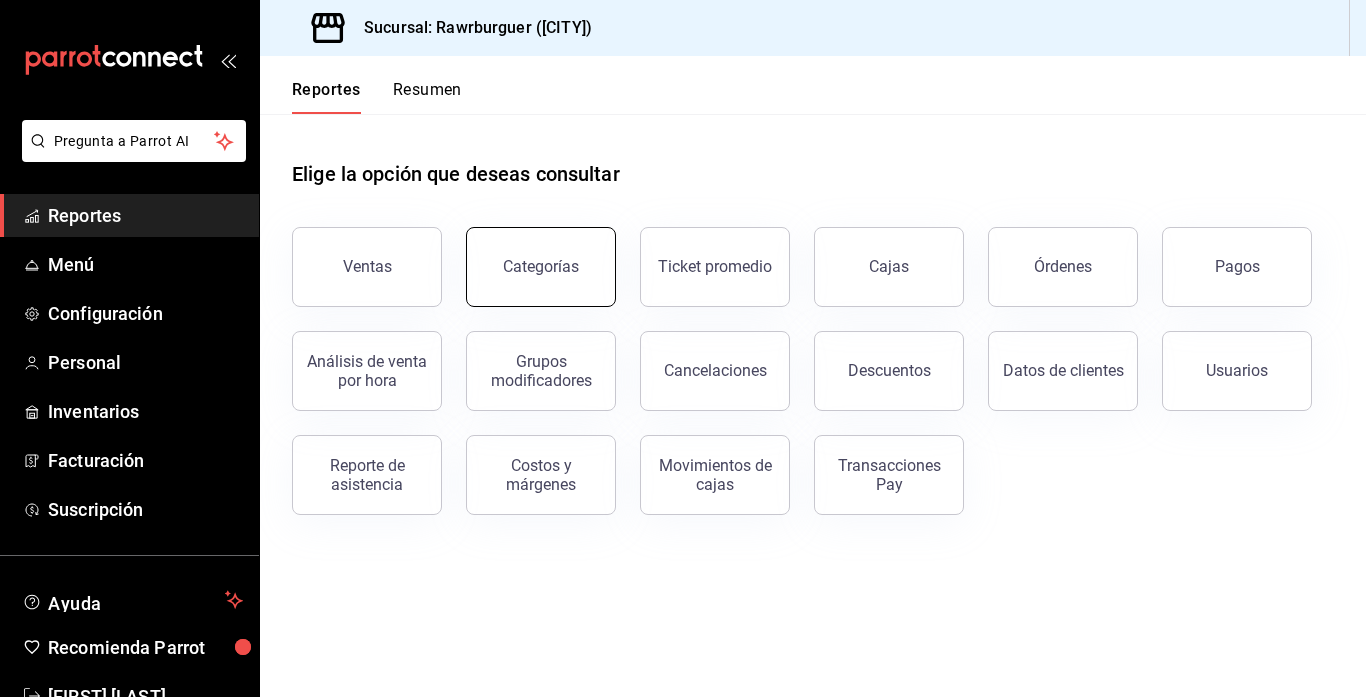 click on "Categorías" at bounding box center (541, 267) 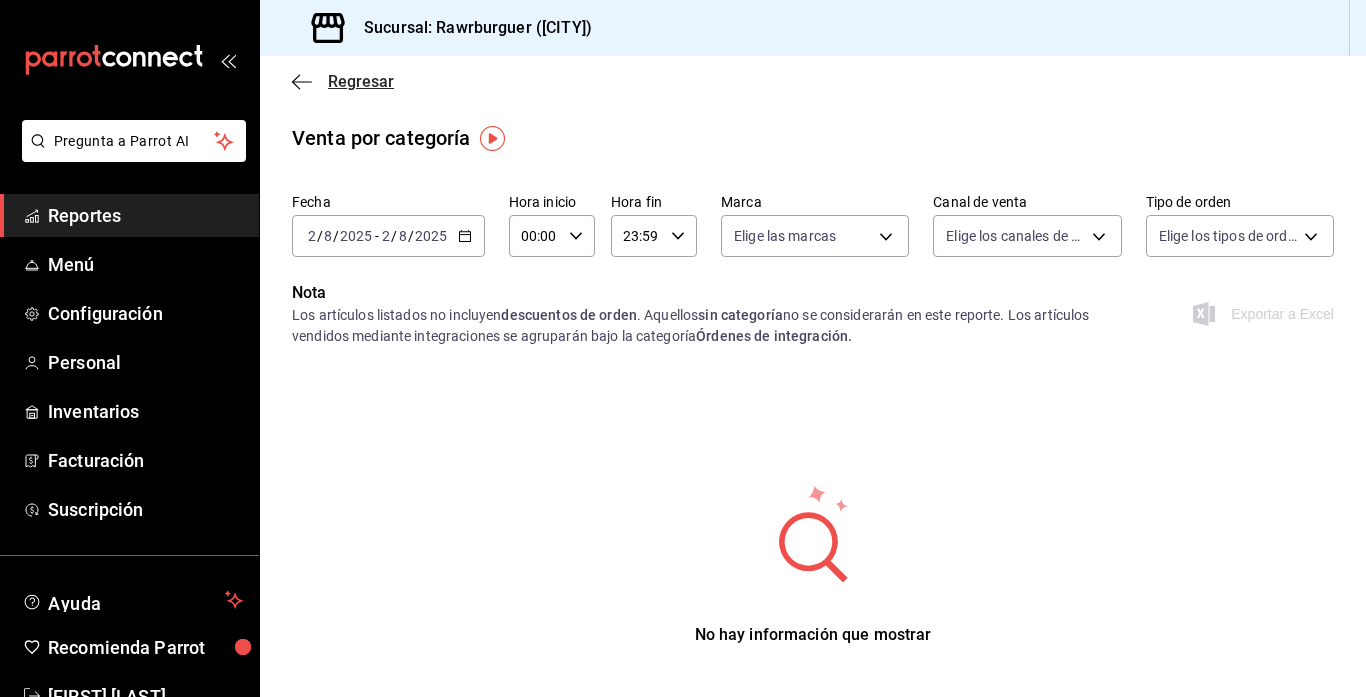 click 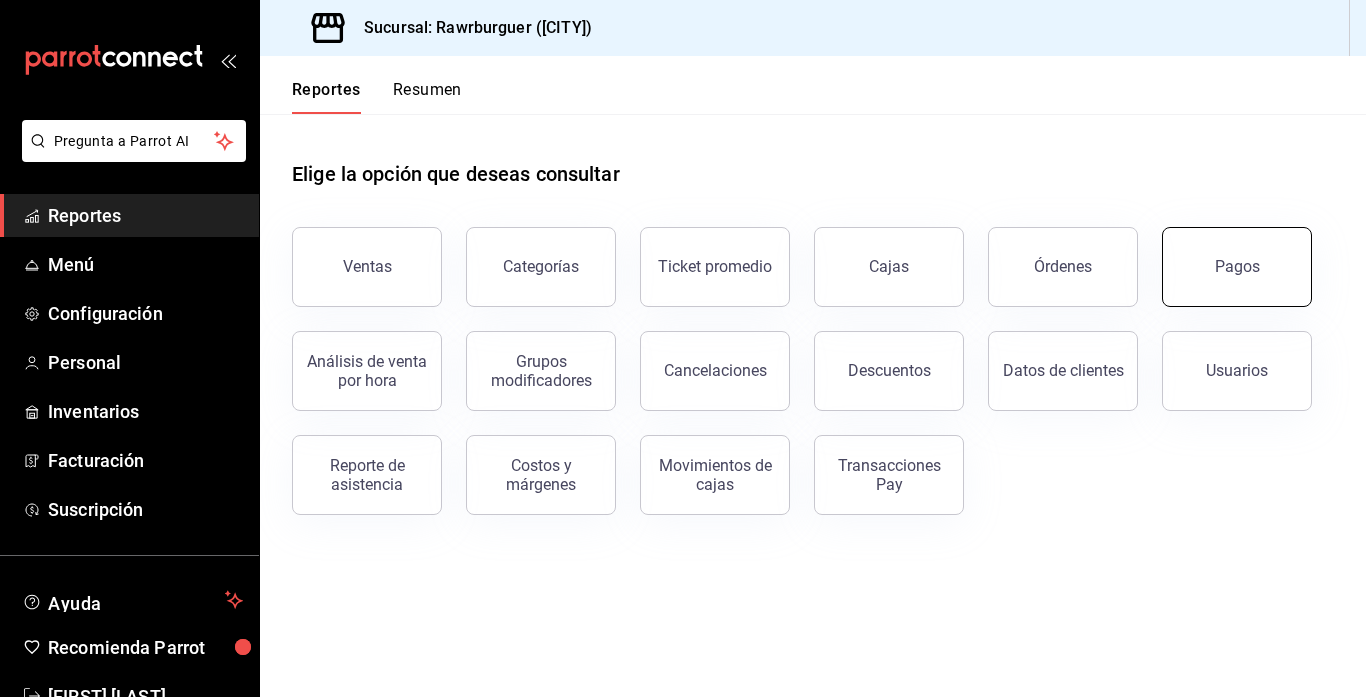 click on "Pagos" at bounding box center [1237, 267] 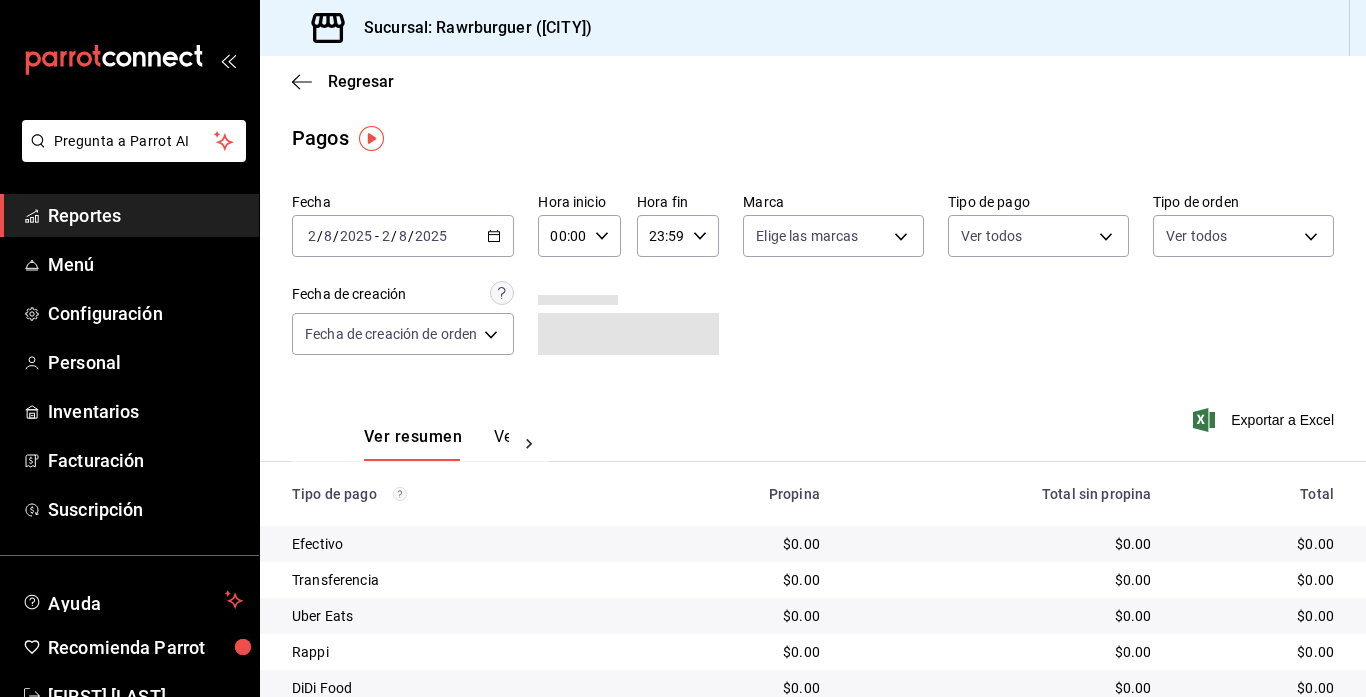 click on "8" at bounding box center (403, 236) 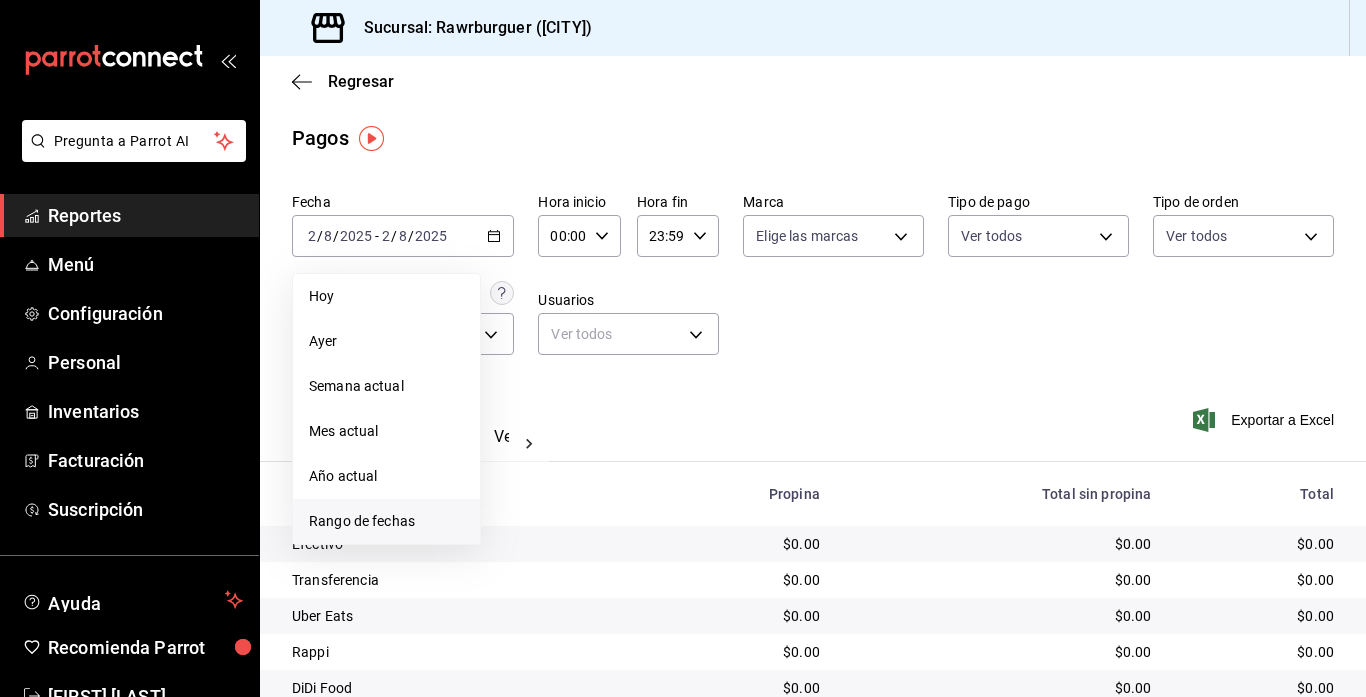click on "Rango de fechas" at bounding box center [386, 521] 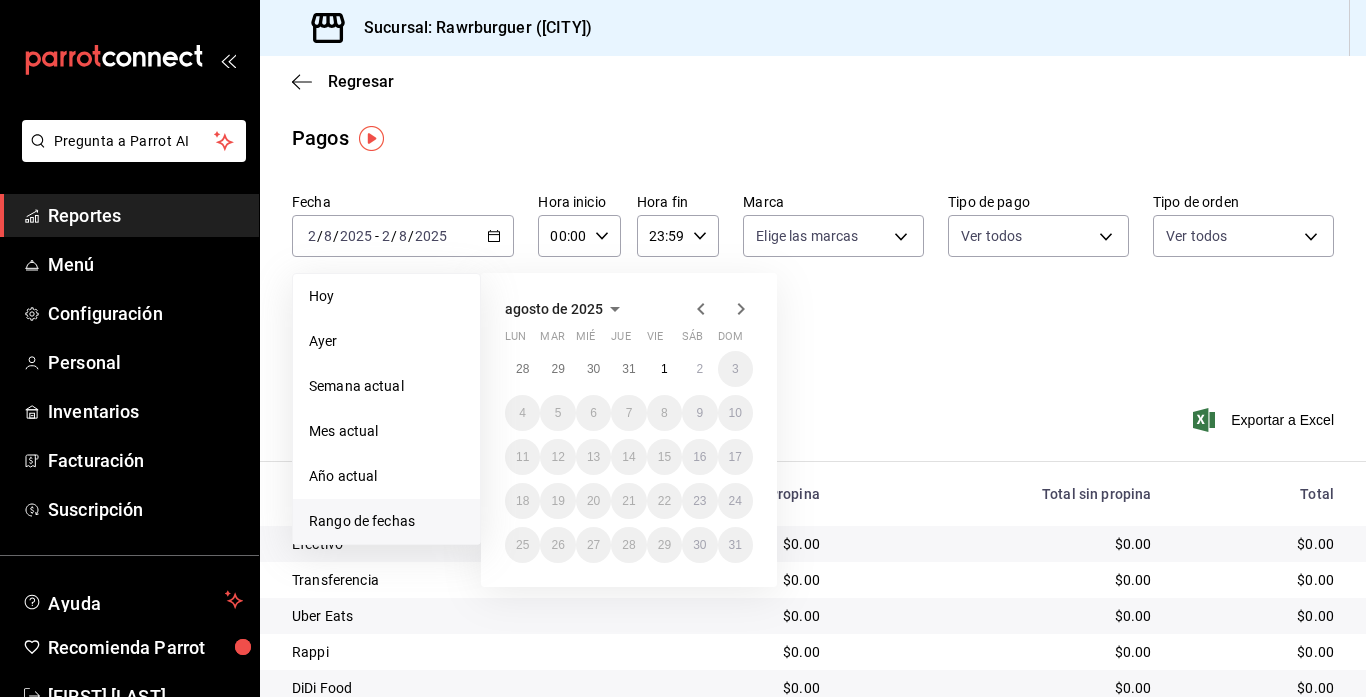 click 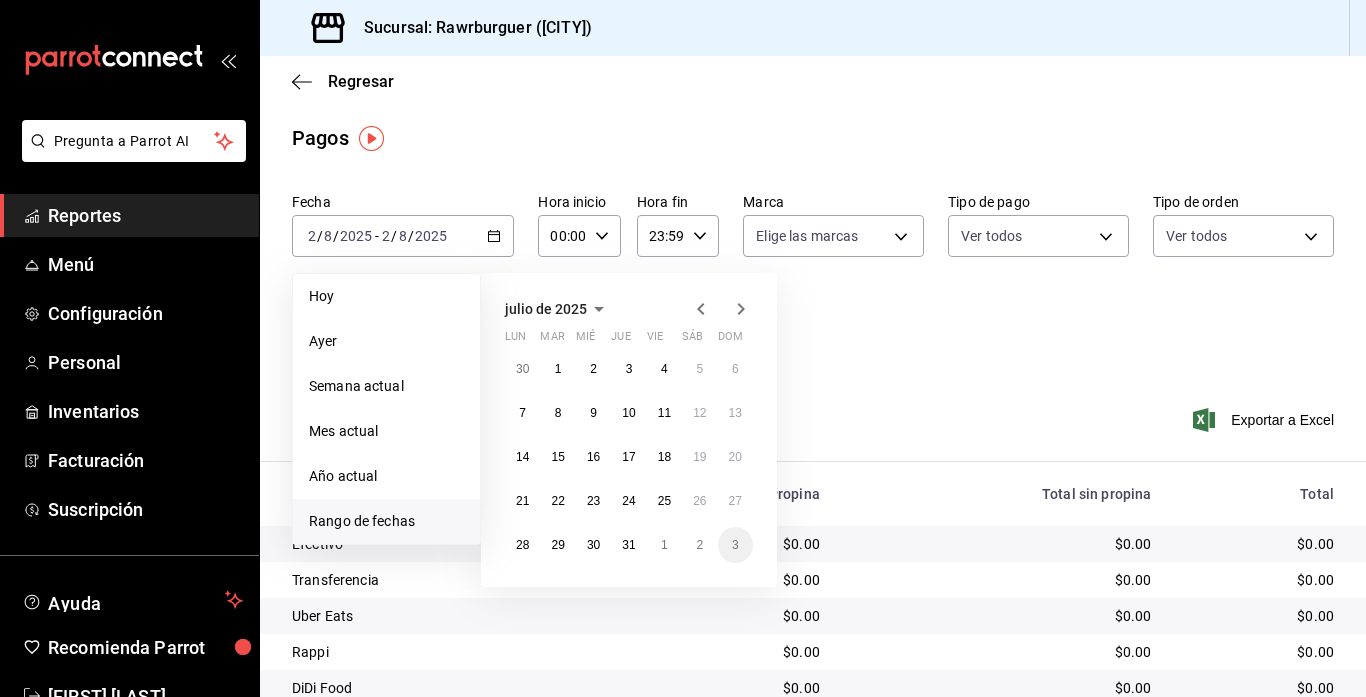 click 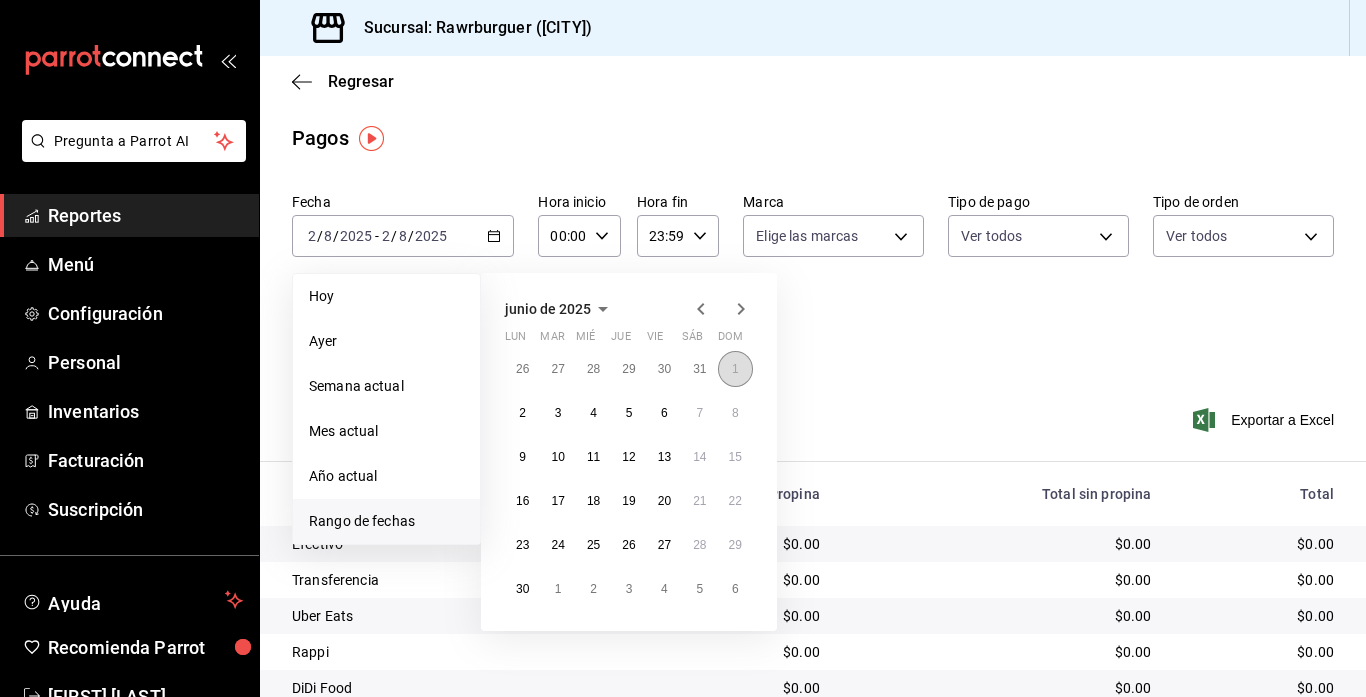 click on "1" at bounding box center (735, 369) 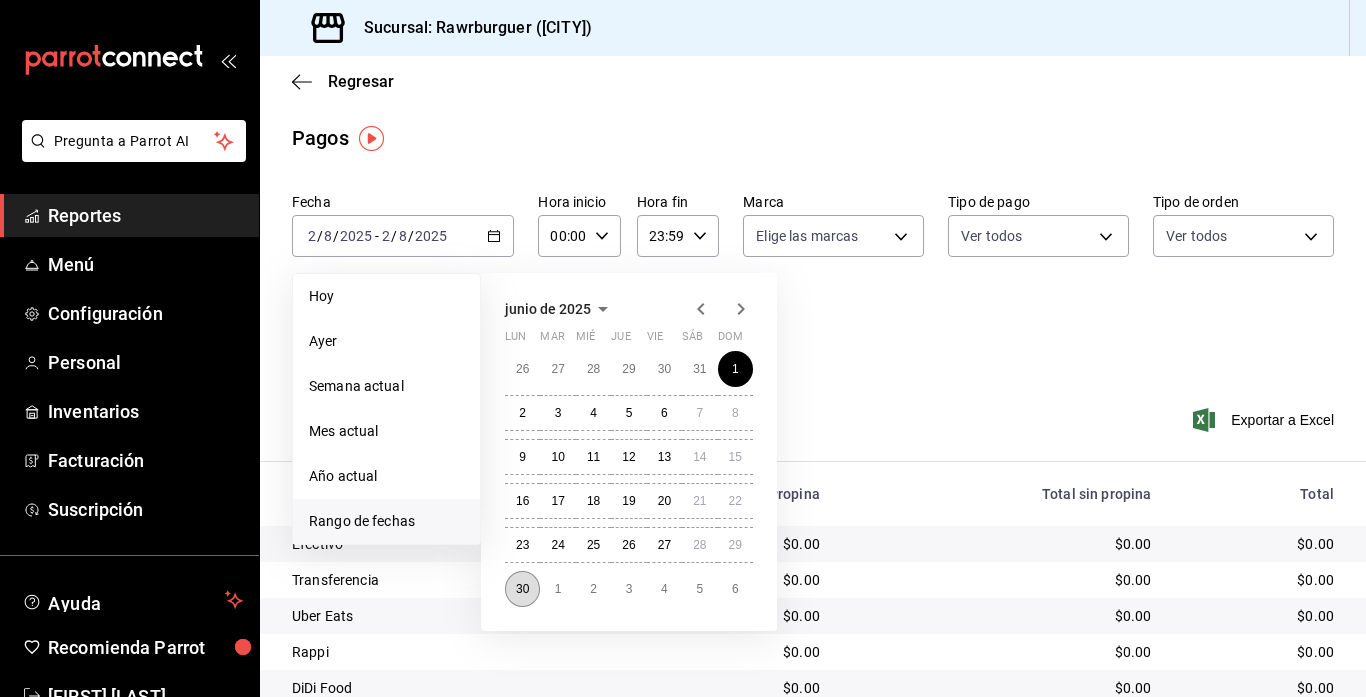 click on "30" at bounding box center (522, 589) 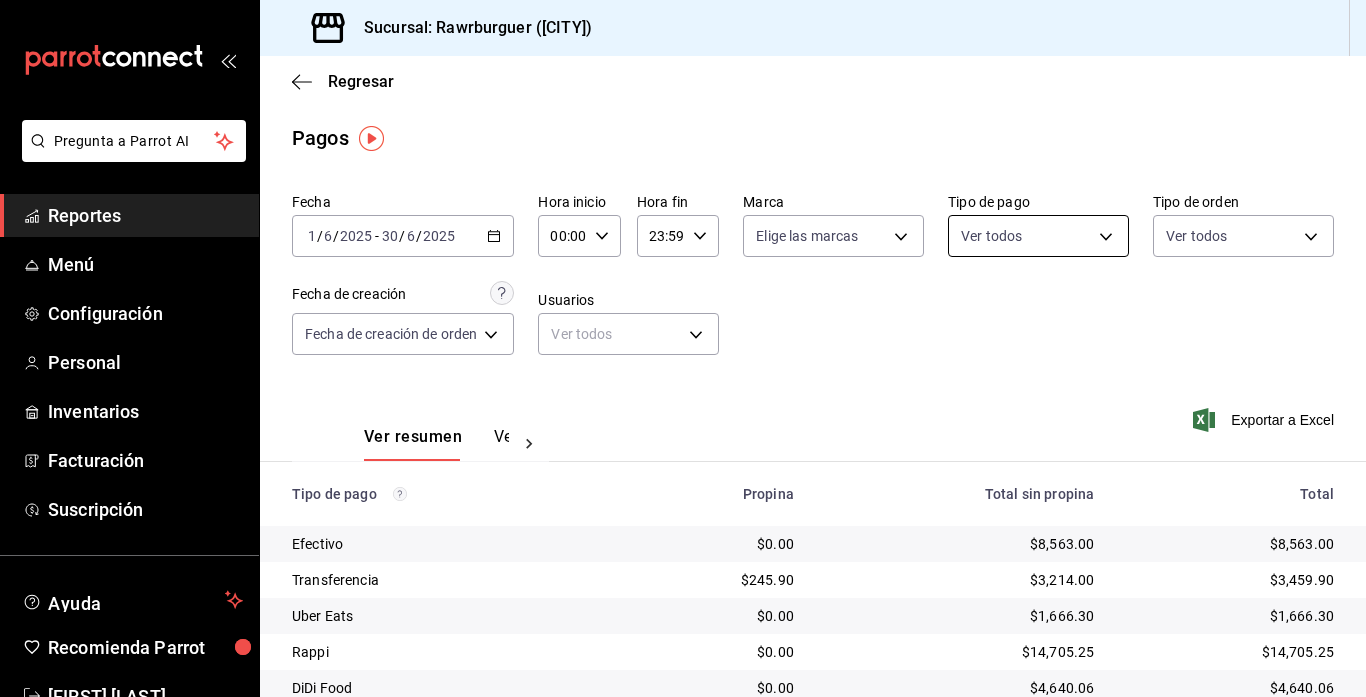 click on "Pregunta a Parrot AI Reportes   Menú   Configuración   Personal   Inventarios   Facturación   Suscripción   Ayuda Recomienda Parrot   [FIRST] [LAST]   Sugerir nueva función   Sucursal: Rawrburguer ([CITY]) Regresar Pagos Fecha [DATE] [DATE] - [DATE] [DATE] Hora inicio 00:00 Hora inicio Hora fin 23:59 Hora fin Marca Elige las marcas Tipo de pago Ver todos [UUID],[UUID],[UUID],[UUID],[UUID],[UUID] Tipo de orden Ver todos [UUID],[UUID],[UUID],[UUID],[UUID] Fecha de creación   Fecha de creación de orden ORDER Usuarios Ver todos null Ver resumen Ver pagos Exportar a Excel Tipo de pago   Propina Total sin propina Total Efectivo $0.00 $8,563.00 $8,563.00 Transferencia $245.90 $3,214.00 $3,459.90 Uber Eats $0.00 $1,666.30 $1,666.30 Rappi $0.00 $14,705.25 $14,705.25 DiDi Food $0.00 $4,640.06 $4,640.06 Pay $1,703.05 $18,010.00 $19,713.05 Total $1,948.95 $50,798.61 $52,747.56 Pregunta a Parrot AI Reportes   Menú   Configuración   Personal   Inventarios   Facturación   Suscripción   Ayuda Recomienda Parrot   [FIRST] [LAST]   Sugerir nueva función   Ir a video" at bounding box center (683, 348) 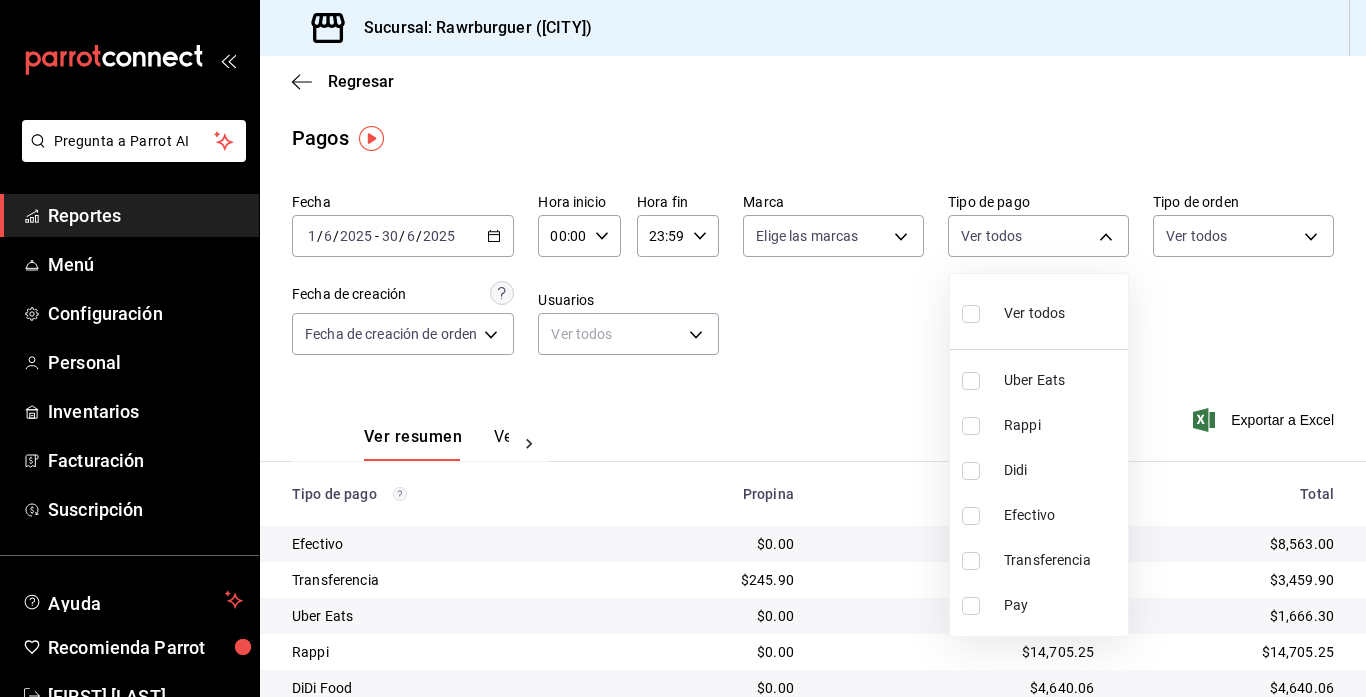 click at bounding box center (971, 314) 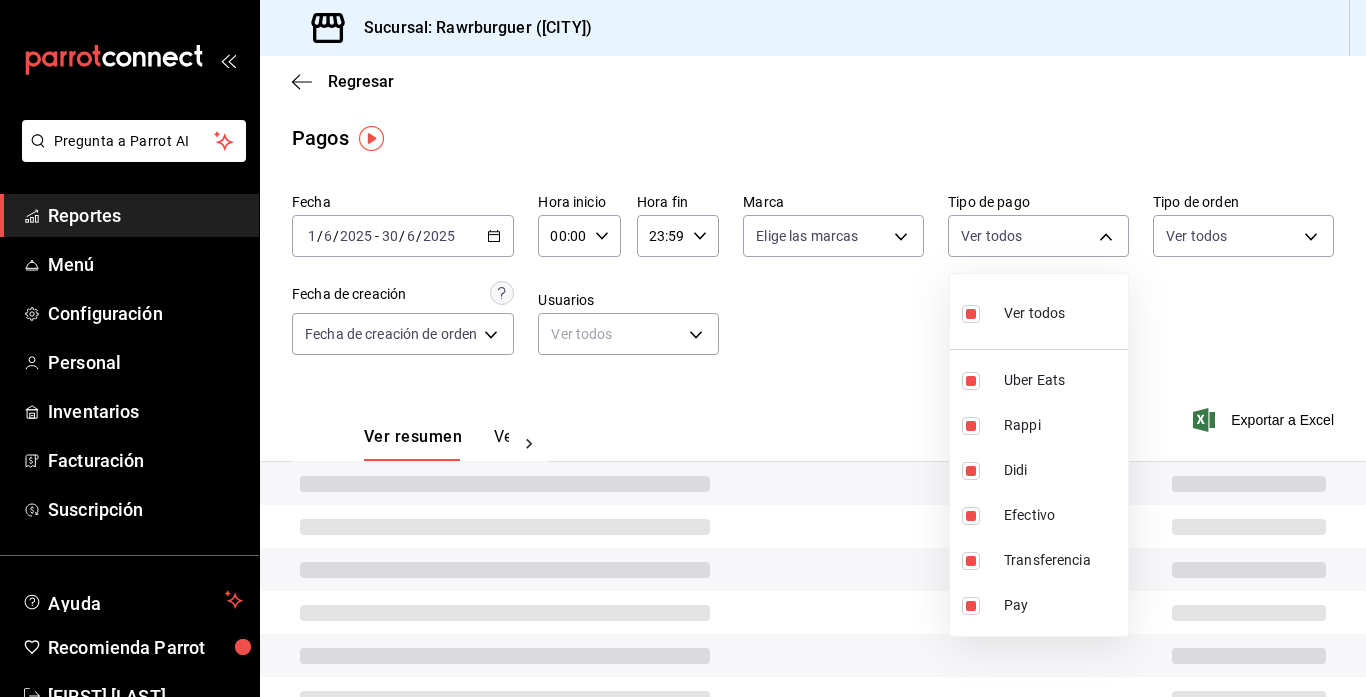 type on "7740d7ec-4f47-4471-b659-62547e89f4ba,b21f6b3e-0683-4615-a2e2-9c22cb30cfda,cc77f10f-c635-4794-a3ee-e1f06b002a77,8e079e7e-29b5-4115-ab01-2bc2f2c2a14c,51648d39-72ae-4a20-b0e7-f5c0758870d6,776b959a-8dd8-42e2-add8-c6451927744d" 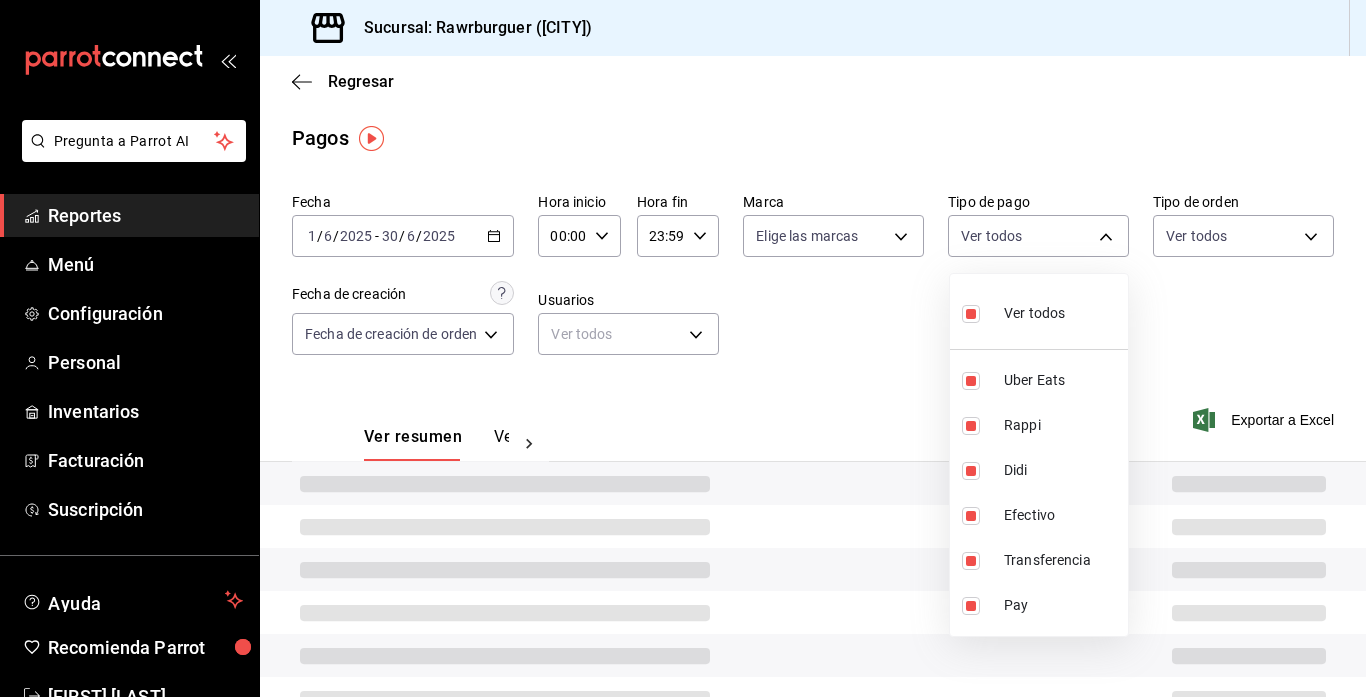 checkbox on "true" 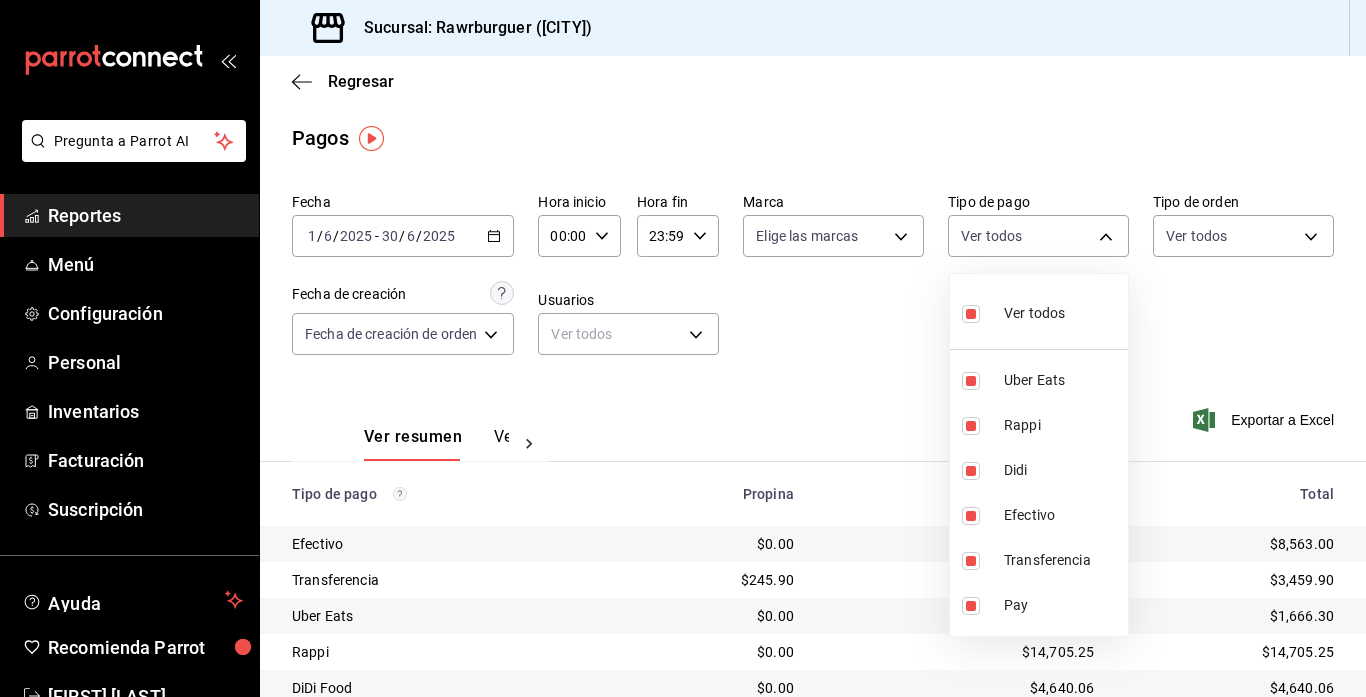 click at bounding box center [683, 348] 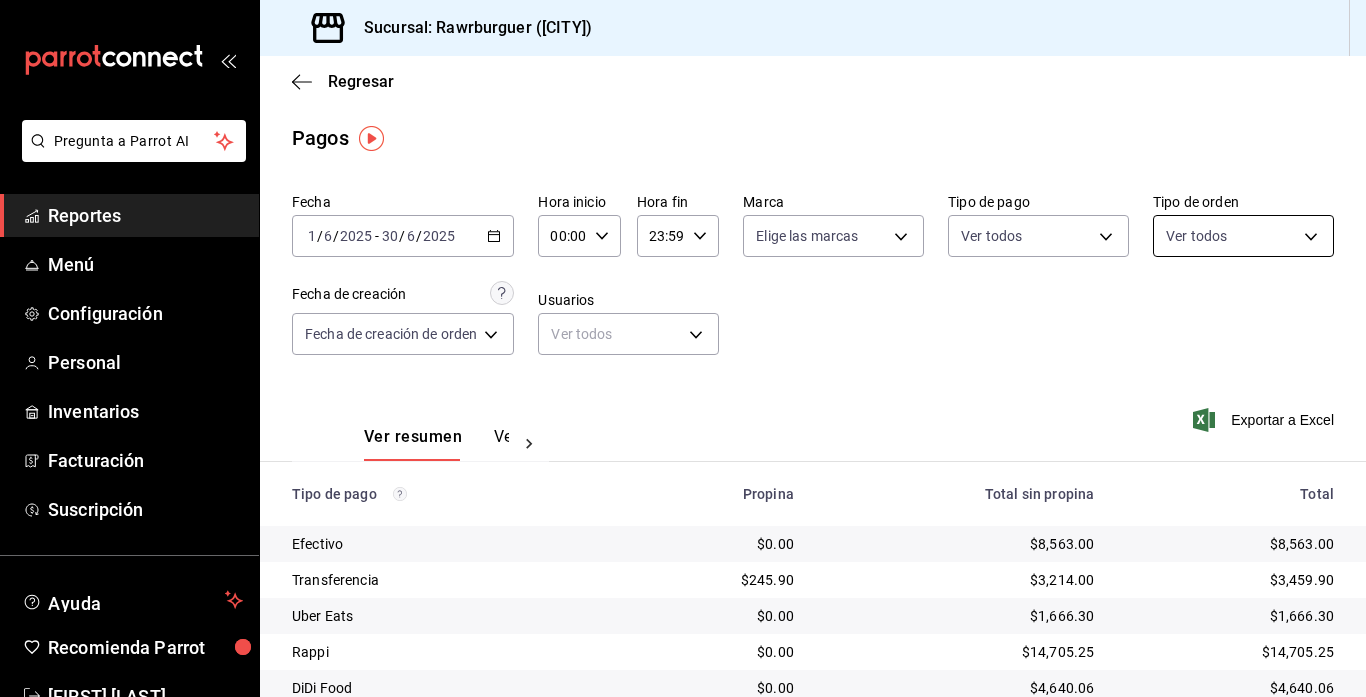 click on "Pregunta a Parrot AI Reportes   Menú   Configuración   Personal   Inventarios   Facturación   Suscripción   Ayuda Recomienda Parrot   [FIRST] [LAST]   Sugerir nueva función   Sucursal: Rawrburguer ([CITY]) Regresar Pagos Fecha [DATE] [DATE] - [DATE] [DATE] Hora inicio 00:00 Hora inicio Hora fin 23:59 Hora fin Marca Elige las marcas Tipo de pago Ver todos [UUID],[UUID],[UUID],[UUID],[UUID],[UUID] Tipo de orden Ver todos [UUID],[UUID],[UUID],[UUID],[UUID] Fecha de creación   Fecha de creación de orden ORDER Usuarios Ver todos null Ver resumen Ver pagos Exportar a Excel Tipo de pago   Propina Total sin propina Total Efectivo $0.00 $8,563.00 $8,563.00 Transferencia $245.90 $3,214.00 $3,459.90 Uber Eats $0.00 $1,666.30 $1,666.30 Rappi $0.00 $14,705.25 $14,705.25 DiDi Food $0.00 $4,640.06 $4,640.06 Pay $1,703.05 $18,010.00 $19,713.05 Total" at bounding box center (683, 348) 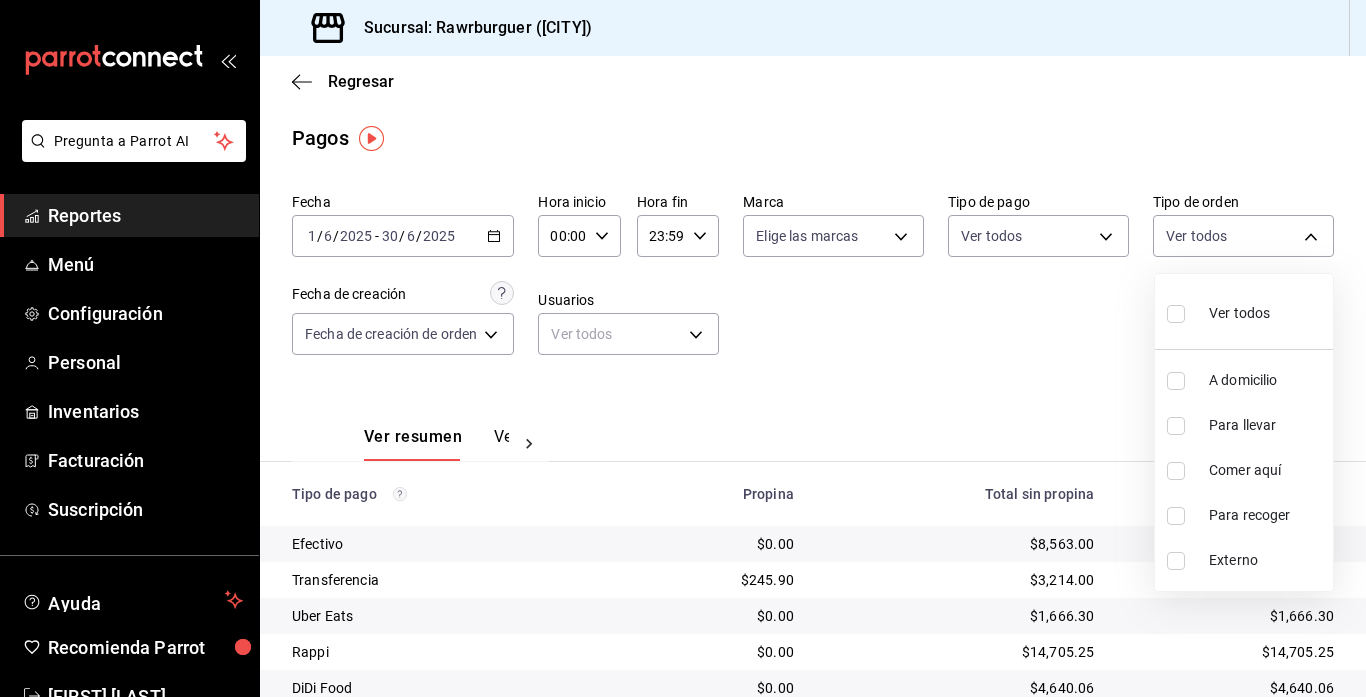 click at bounding box center (1176, 314) 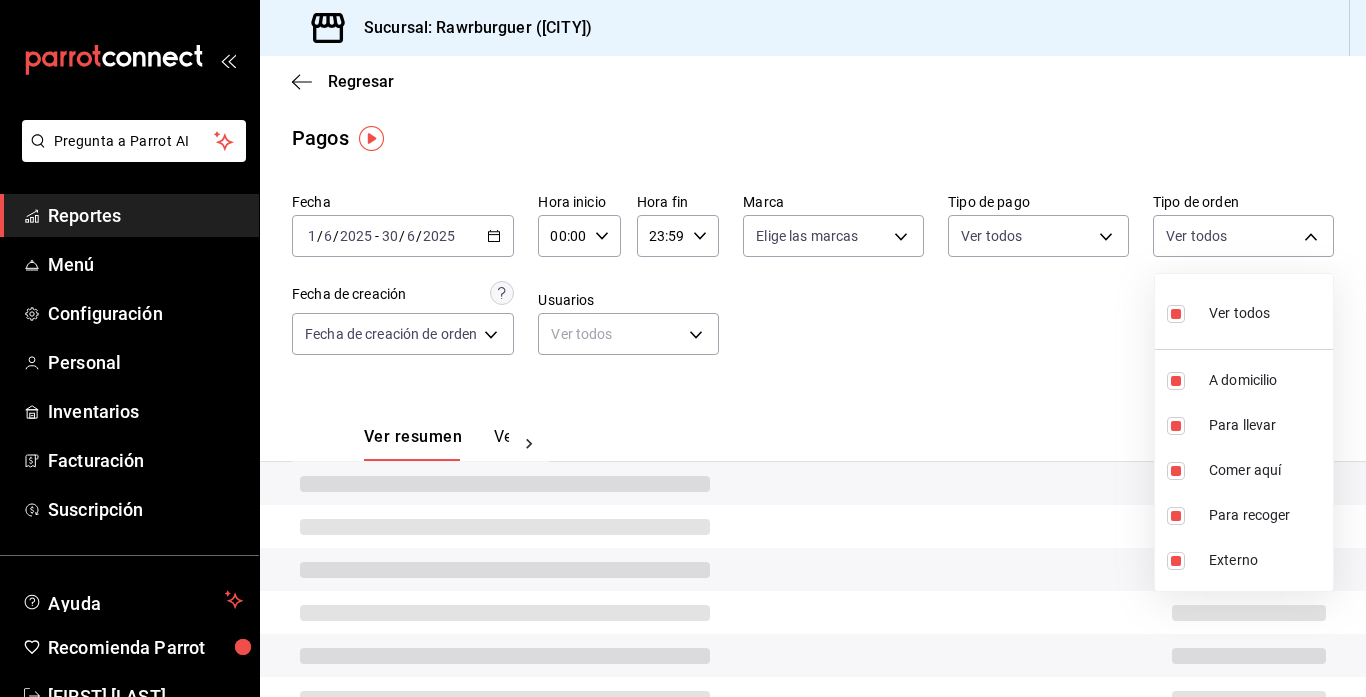 type on "[UUID],[UUID],[UUID],[UUID],[UUID]" 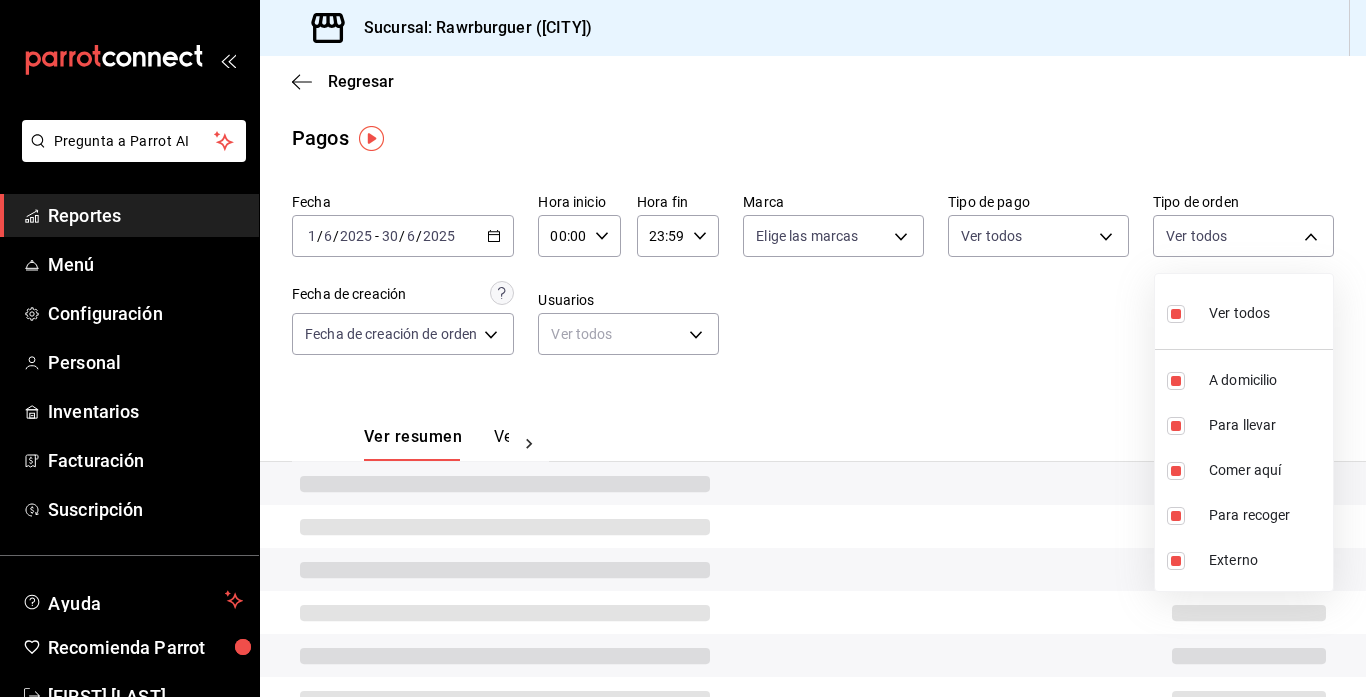 checkbox on "true" 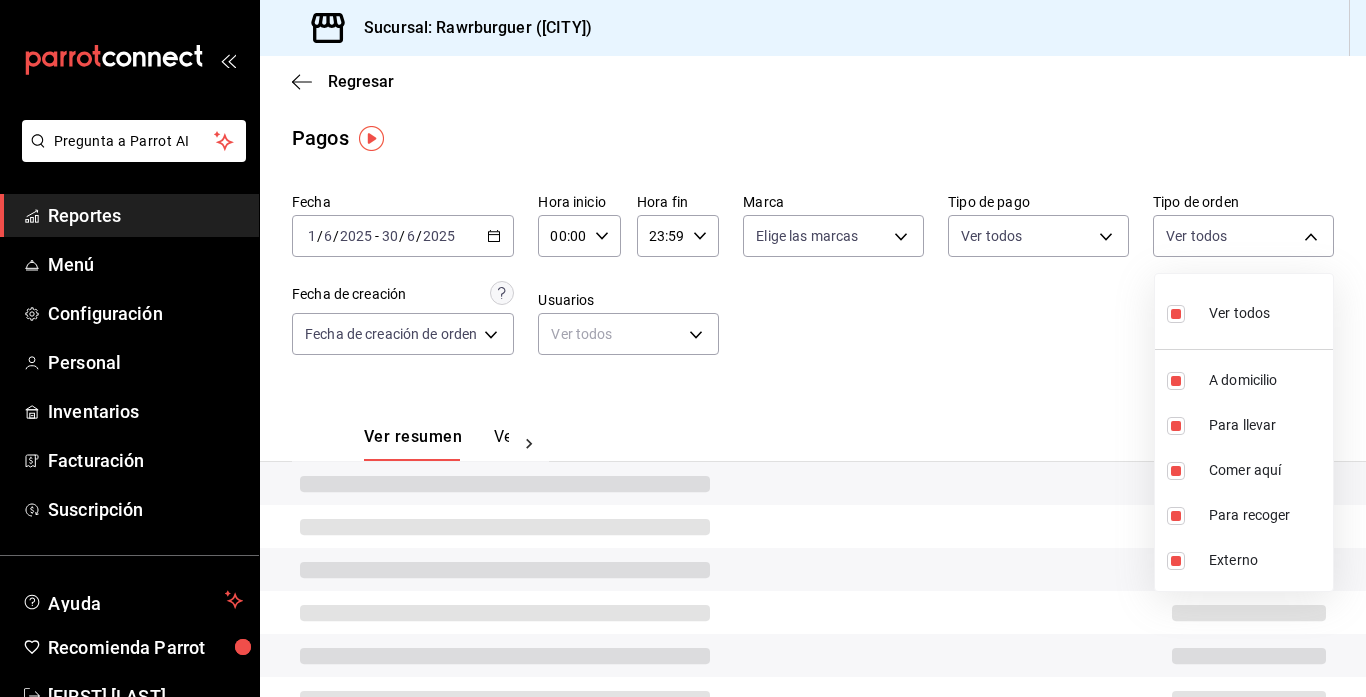 checkbox on "true" 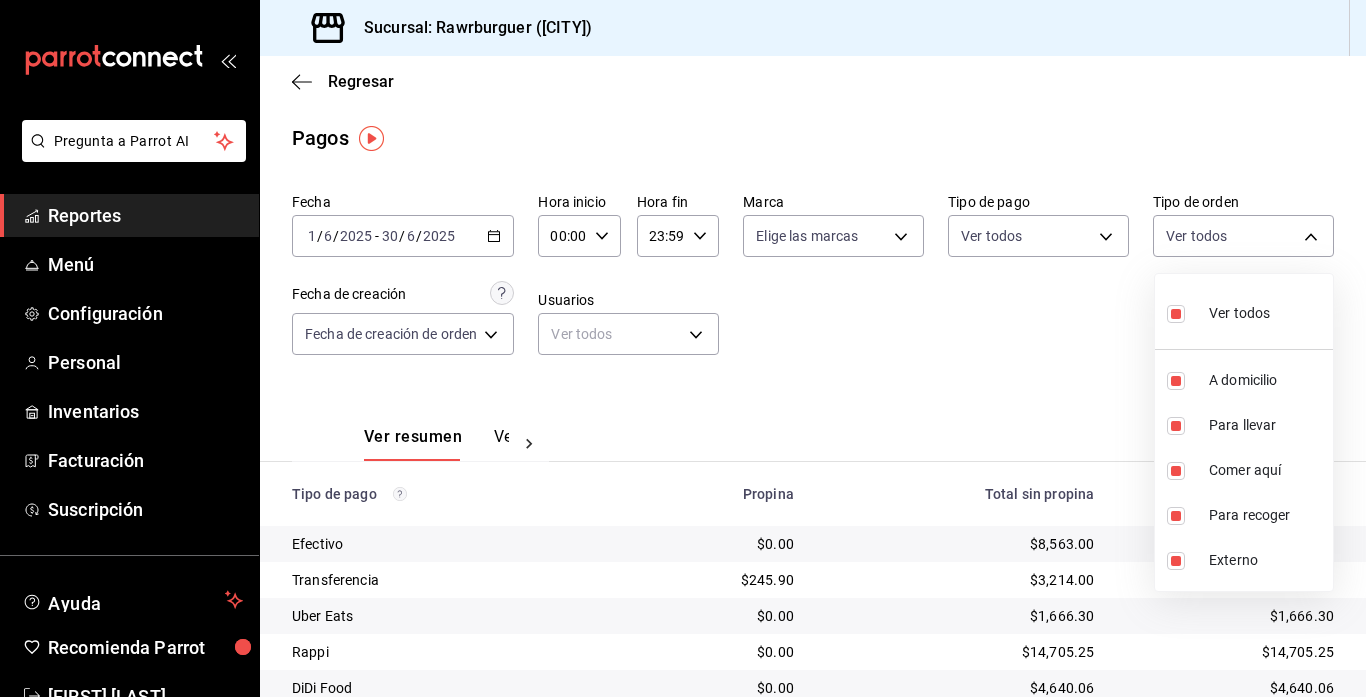 click at bounding box center (683, 348) 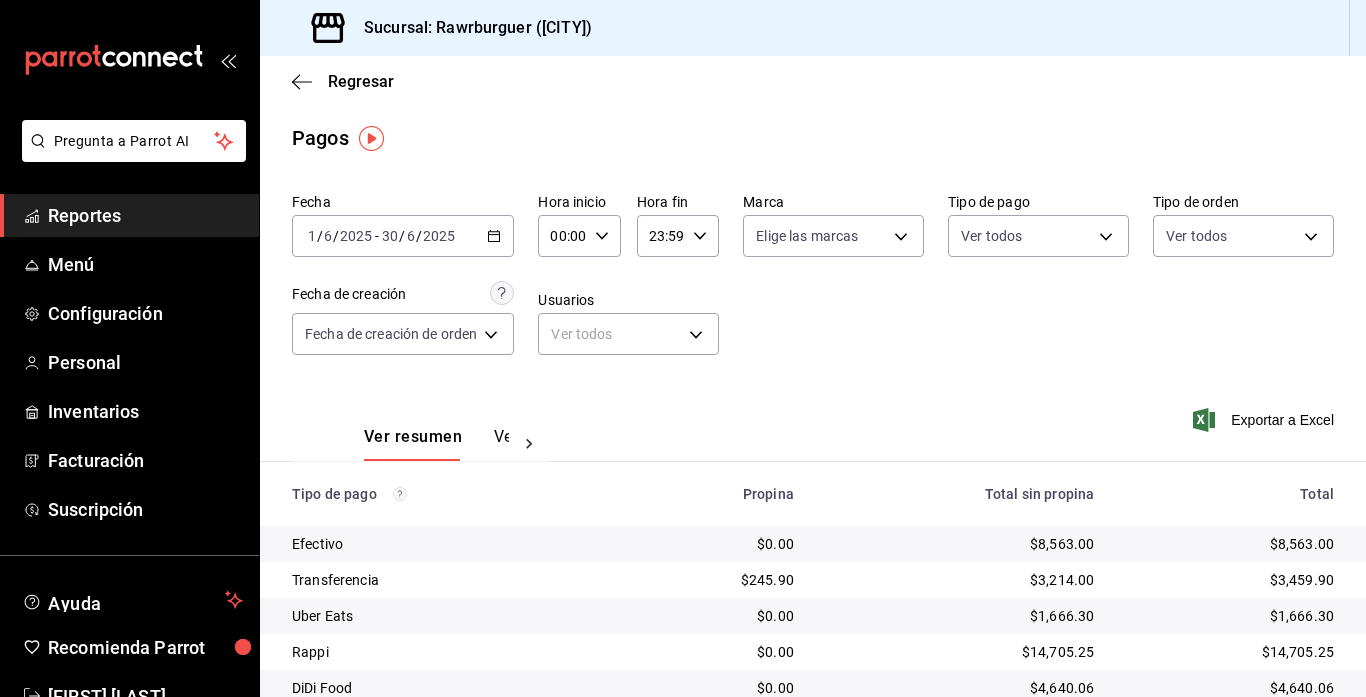 click on "Pregunta a Parrot AI Reportes   Menú   Configuración   Personal   Inventarios   Facturación   Suscripción   Ayuda Recomienda Parrot   [FIRST] [LAST]   Sugerir nueva función   Sucursal: Rawrburguer ([CITY]) Regresar Pagos Fecha [DATE] [DATE] - [DATE] [DATE] Hora inicio 00:00 Hora inicio Hora fin 23:59 Hora fin Marca Elige las marcas Tipo de pago Ver todos [UUID],[UUID],[UUID],[UUID],[UUID],[UUID] Tipo de orden Ver todos [UUID],[UUID],[UUID],[UUID],[UUID] Fecha de creación   Fecha de creación de orden ORDER Usuarios Ver todos null Ver resumen Ver pagos Exportar a Excel Tipo de pago   Propina Total sin propina Total Efectivo $0.00 $8,563.00 $8,563.00 Transferencia $245.90 $3,214.00 $3,459.90 Uber Eats $0.00 $1,666.30 $1,666.30 Rappi $0.00 $14,705.25 $14,705.25 DiDi Food $0.00 $4,640.06 $4,640.06 Pay $1,703.05 $18,010.00 $19,713.05 Total $1,948.95 $50,798.61 $52,747.56" at bounding box center [683, 348] 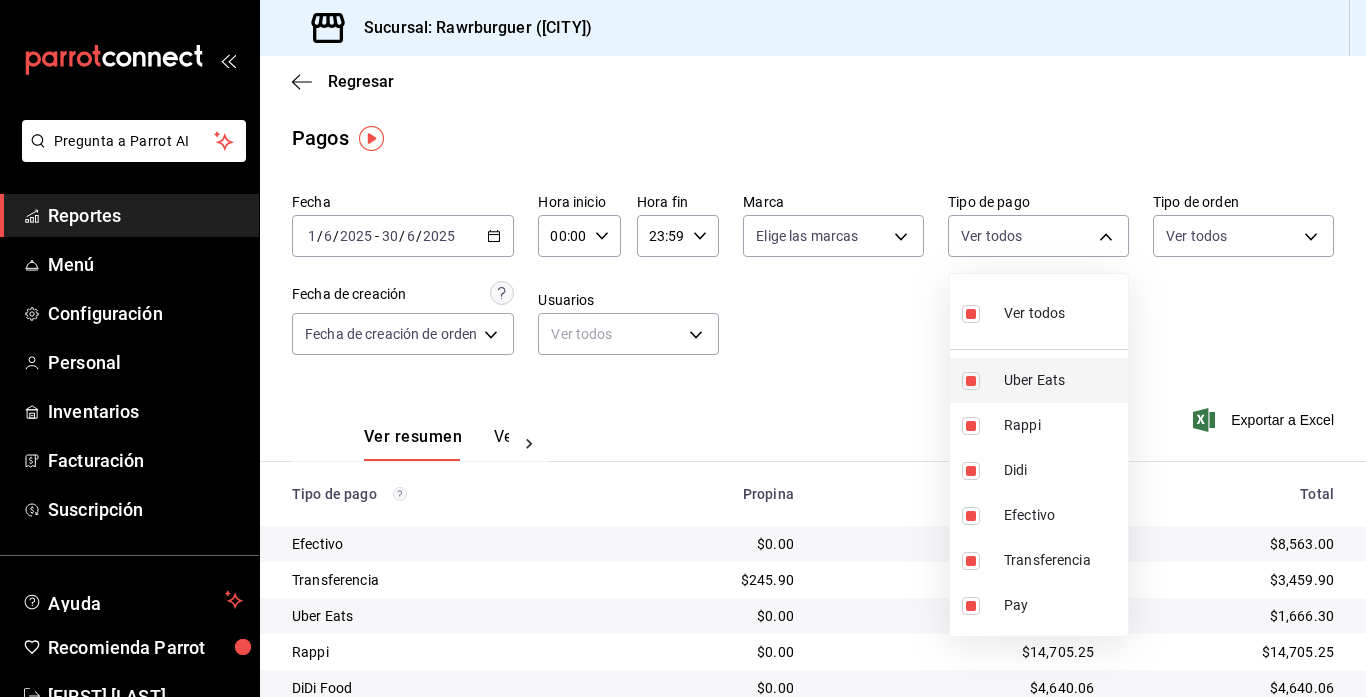 click at bounding box center (971, 381) 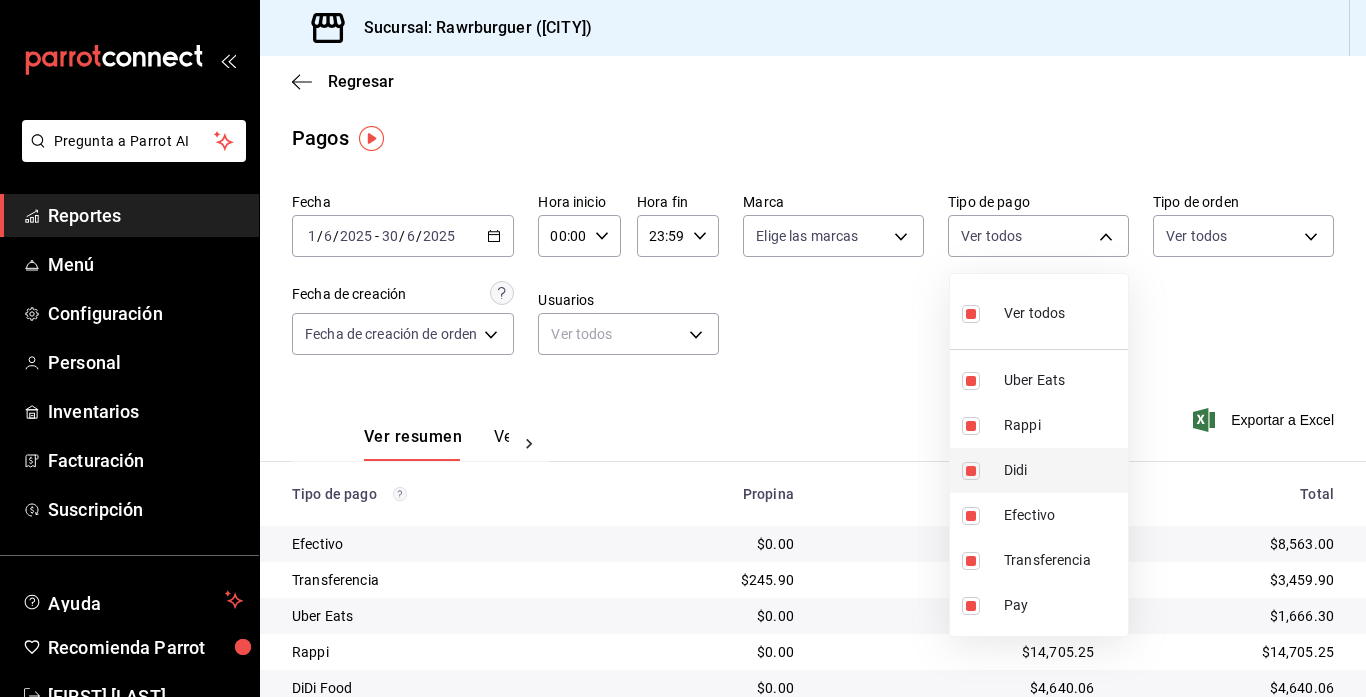 click at bounding box center [971, 426] 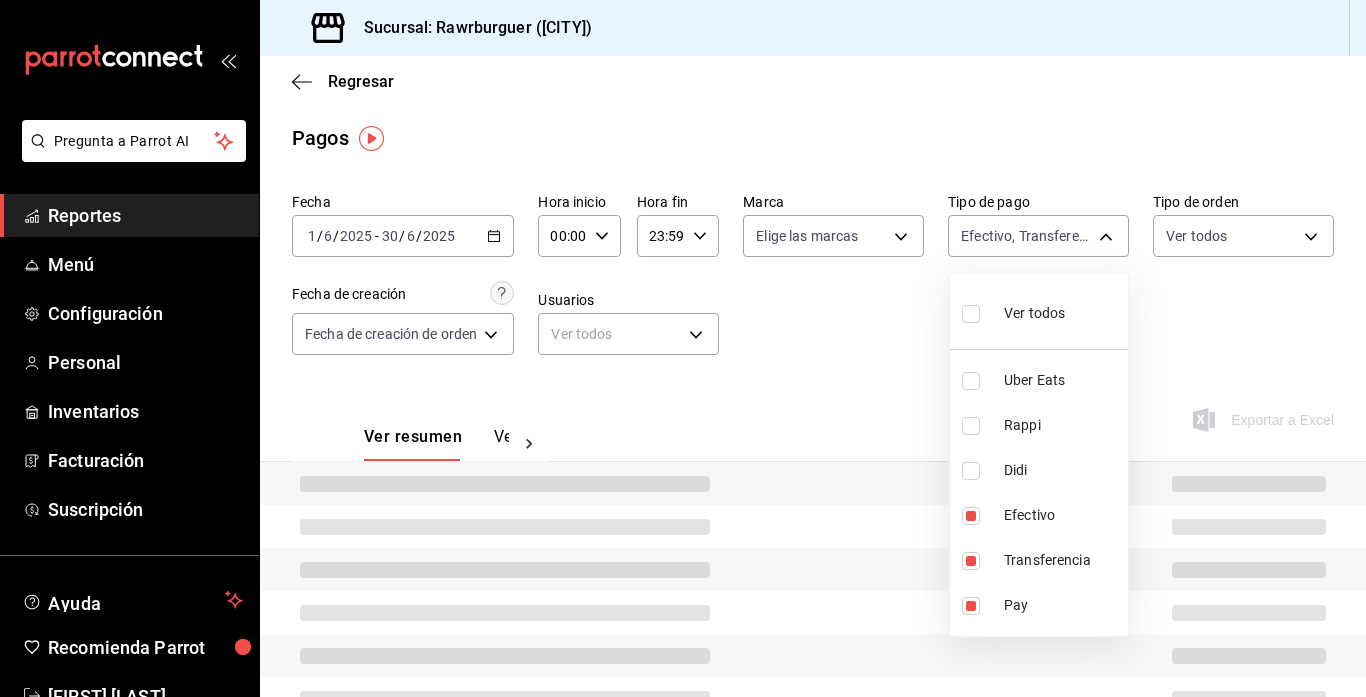 type on "8e079e7e-29b5-4115-ab01-2bc2f2c2a14c,51648d39-72ae-4a20-b0e7-f5c0758870d6,776b959a-8dd8-42e2-add8-c6451927744d" 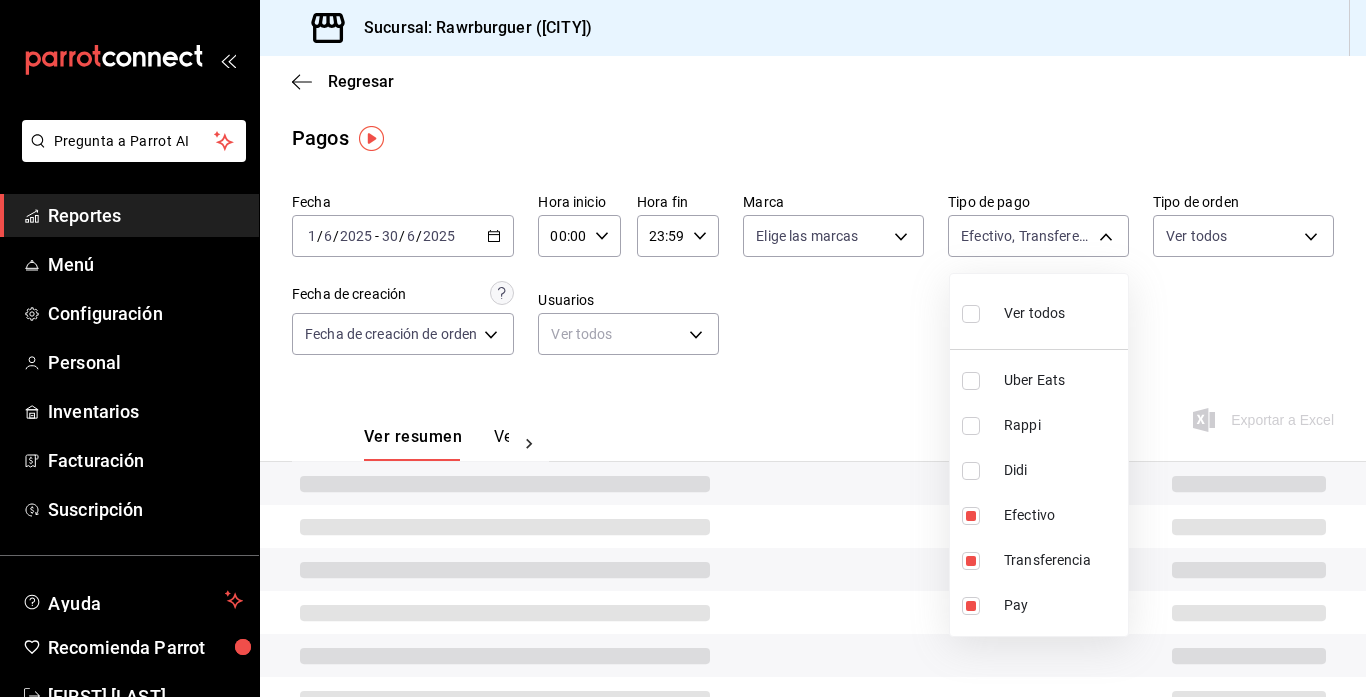 checkbox on "false" 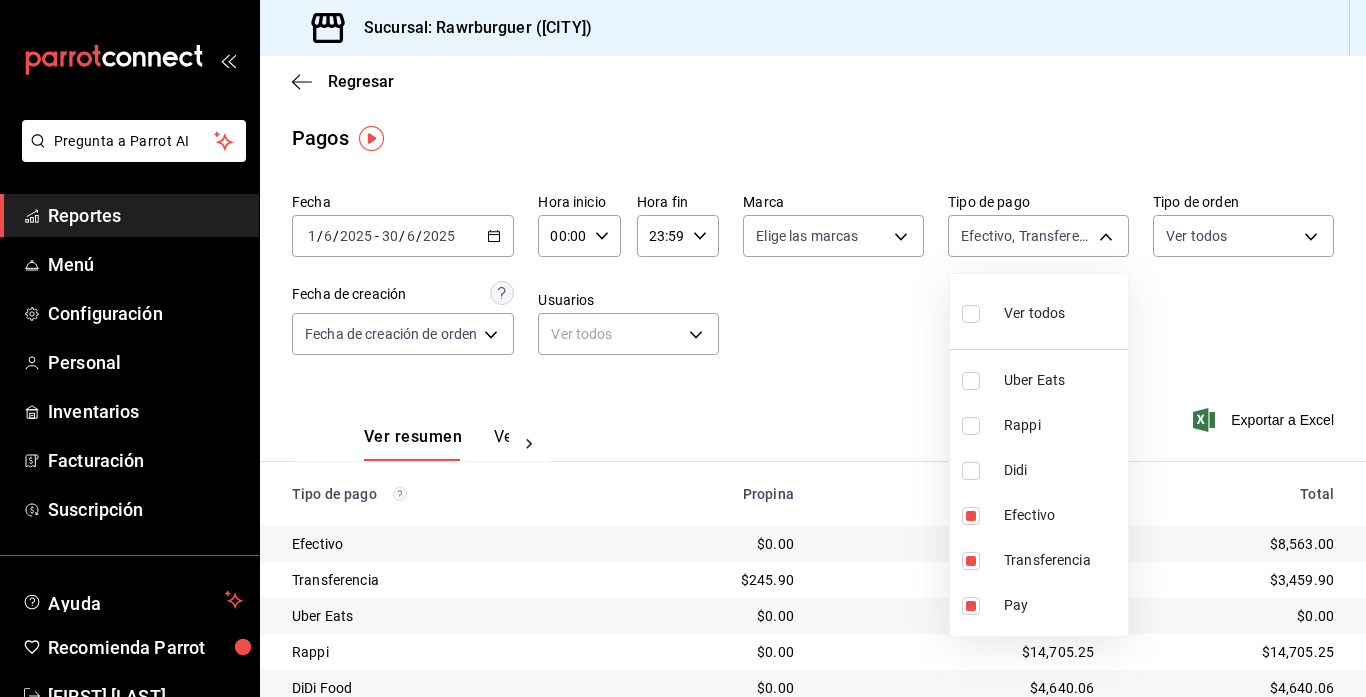 click at bounding box center [683, 348] 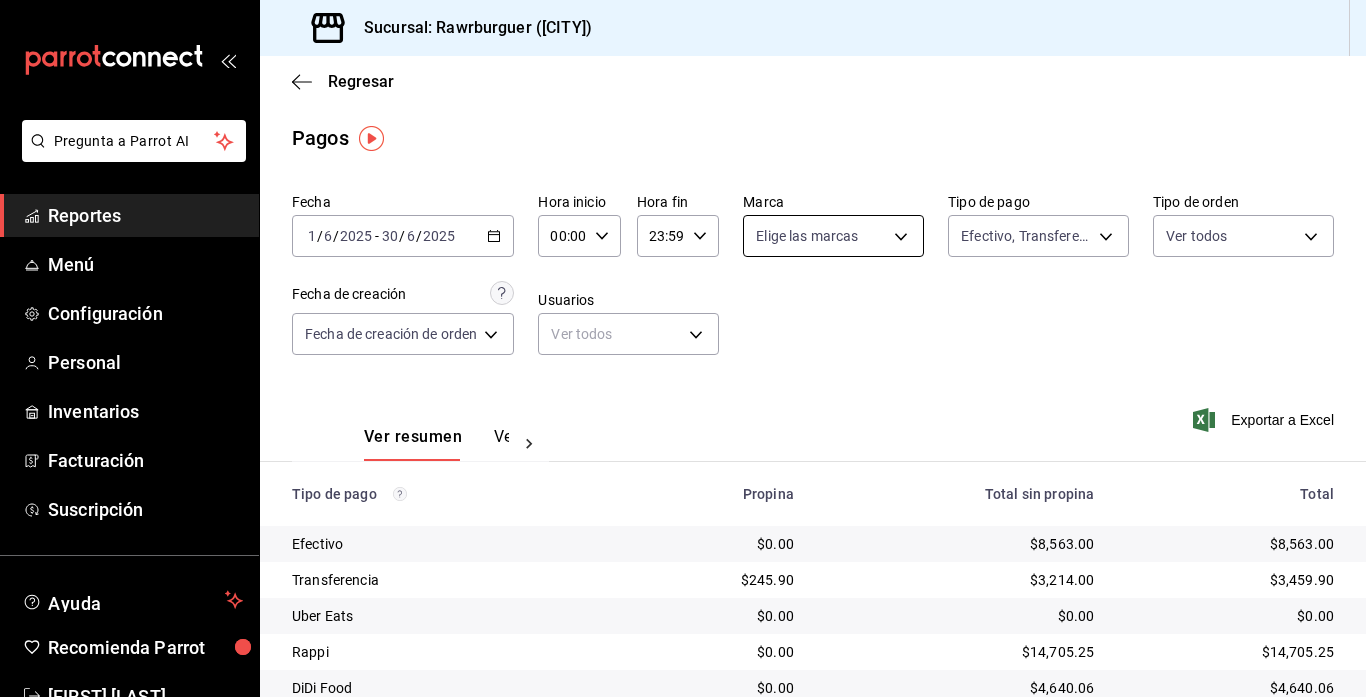 click on "Pregunta a Parrot AI Reportes   Menú   Configuración   Personal   Inventarios   Facturación   Suscripción   Ayuda Recomienda Parrot   [FIRST] [LAST]   Sugerir nueva función   Sucursal: Rawrburguer ([CITY]) Regresar Pagos Fecha [DATE] [DATE] - [DATE] [DATE] Hora inicio 00:00 Hora inicio Hora fin 23:59 Hora fin Marca Elige las marcas Tipo de pago Efectivo, Transferencia, Pay [UUID],[UUID],[UUID] Tipo de orden Ver todos [UUID],[UUID],[UUID],[UUID],[UUID] Fecha de creación   Fecha de creación de orden ORDER Usuarios Ver todos null Ver resumen Ver pagos Exportar a Excel Tipo de pago   Propina Total sin propina Total Efectivo $0.00 $8,563.00 $8,563.00 Transferencia $245.90 $3,214.00 $3,459.90 Uber Eats $0.00 $0.00 $0.00 Rappi $0.00 $14,705.25 $14,705.25 DiDi Food $0.00 $4,640.06" at bounding box center (683, 348) 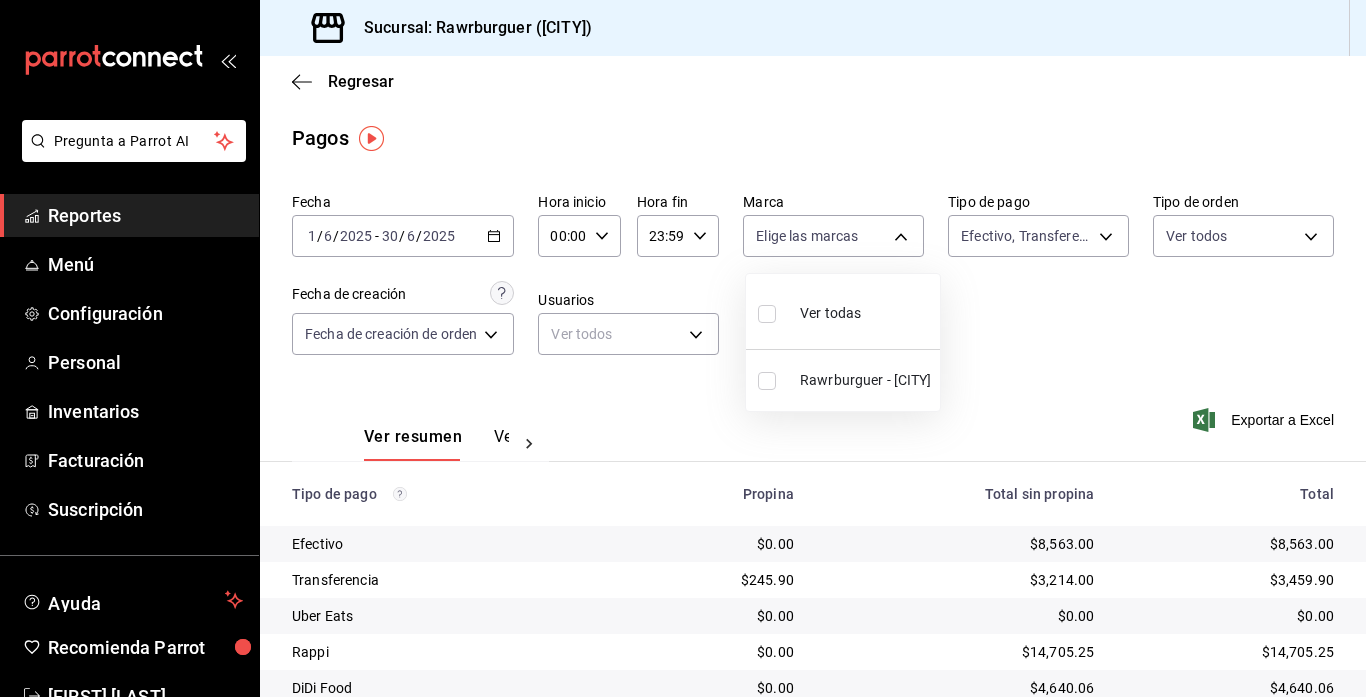 click at bounding box center [771, 381] 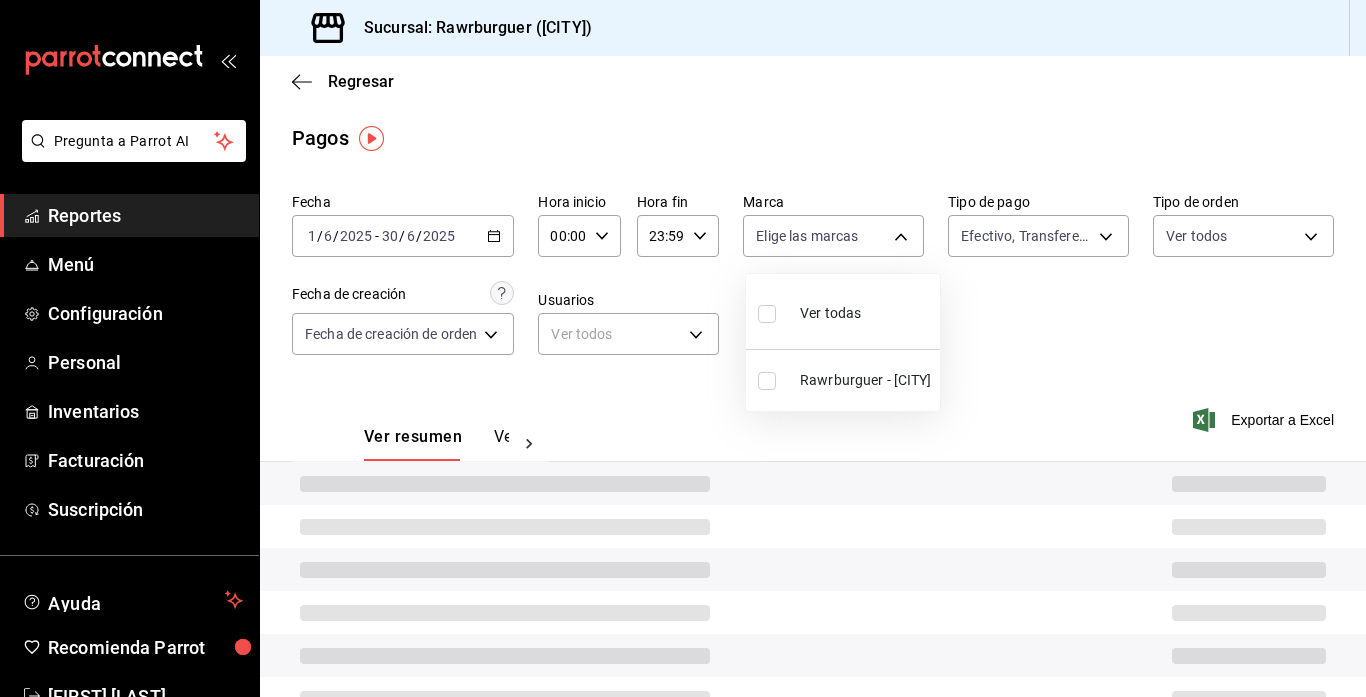 type 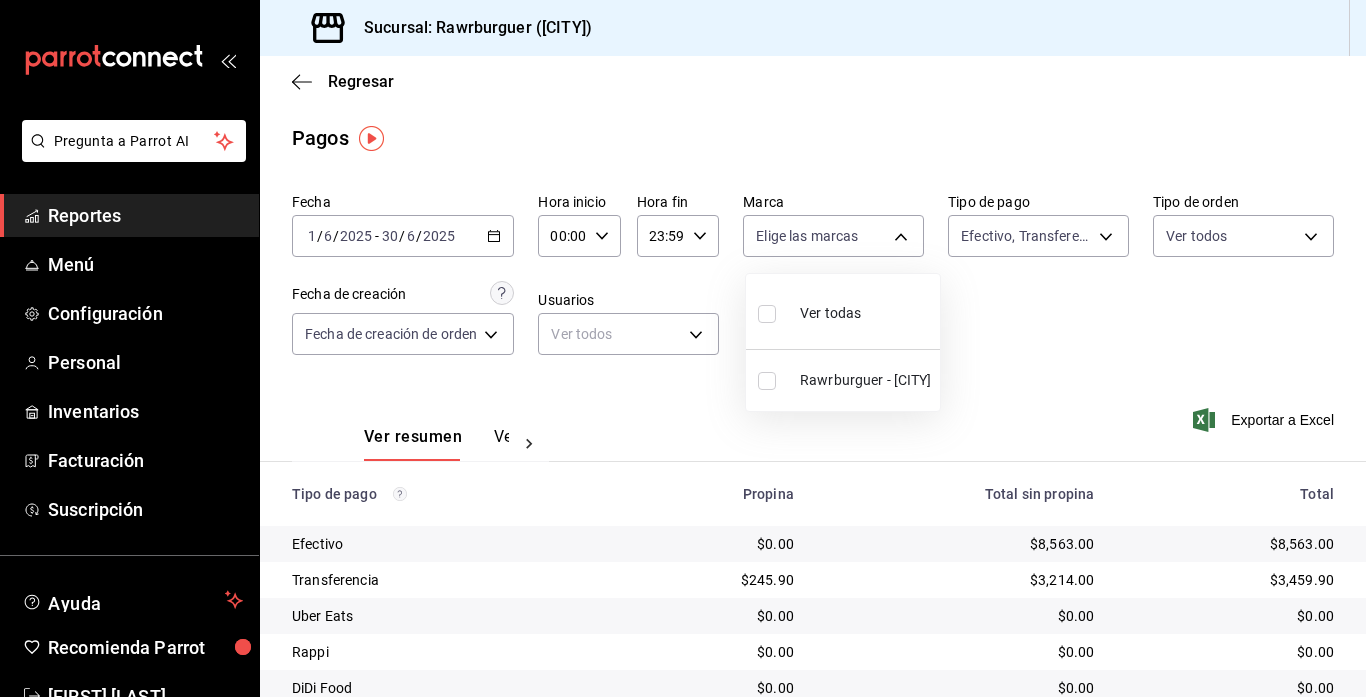 click at bounding box center [767, 381] 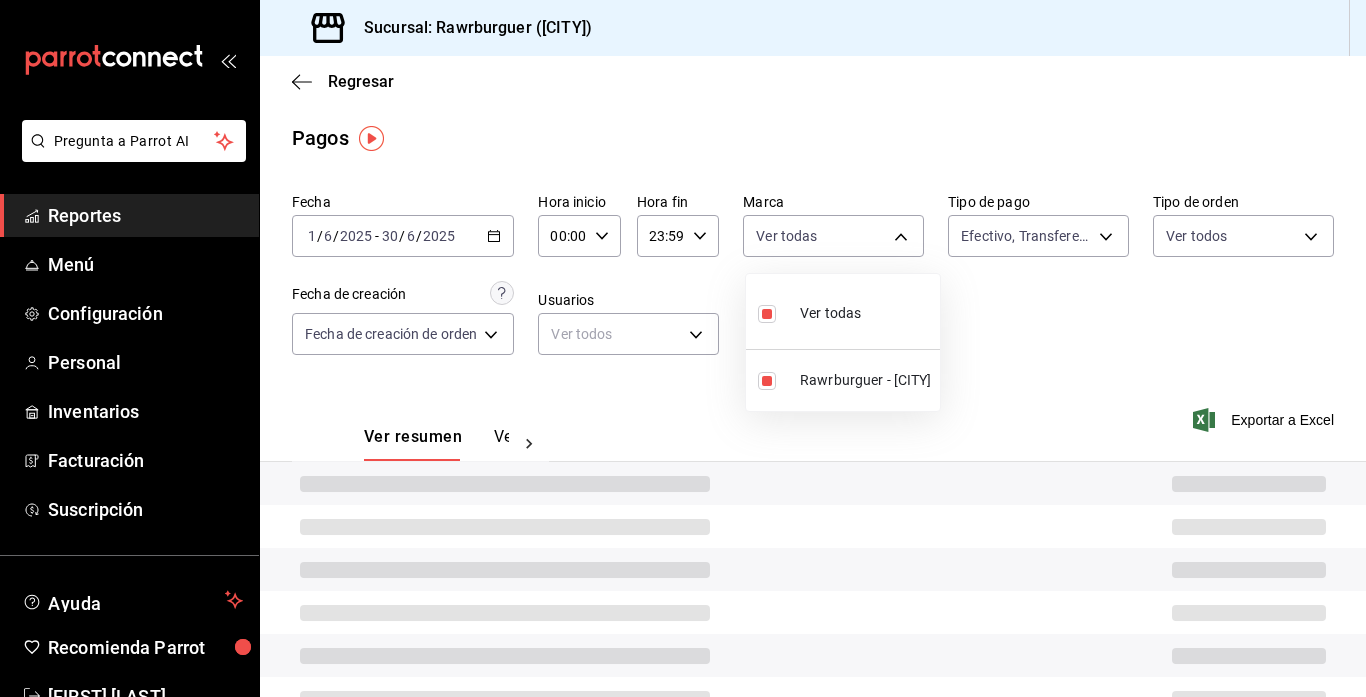 type on "c688a348-8af5-4db2-8017-60906265672a" 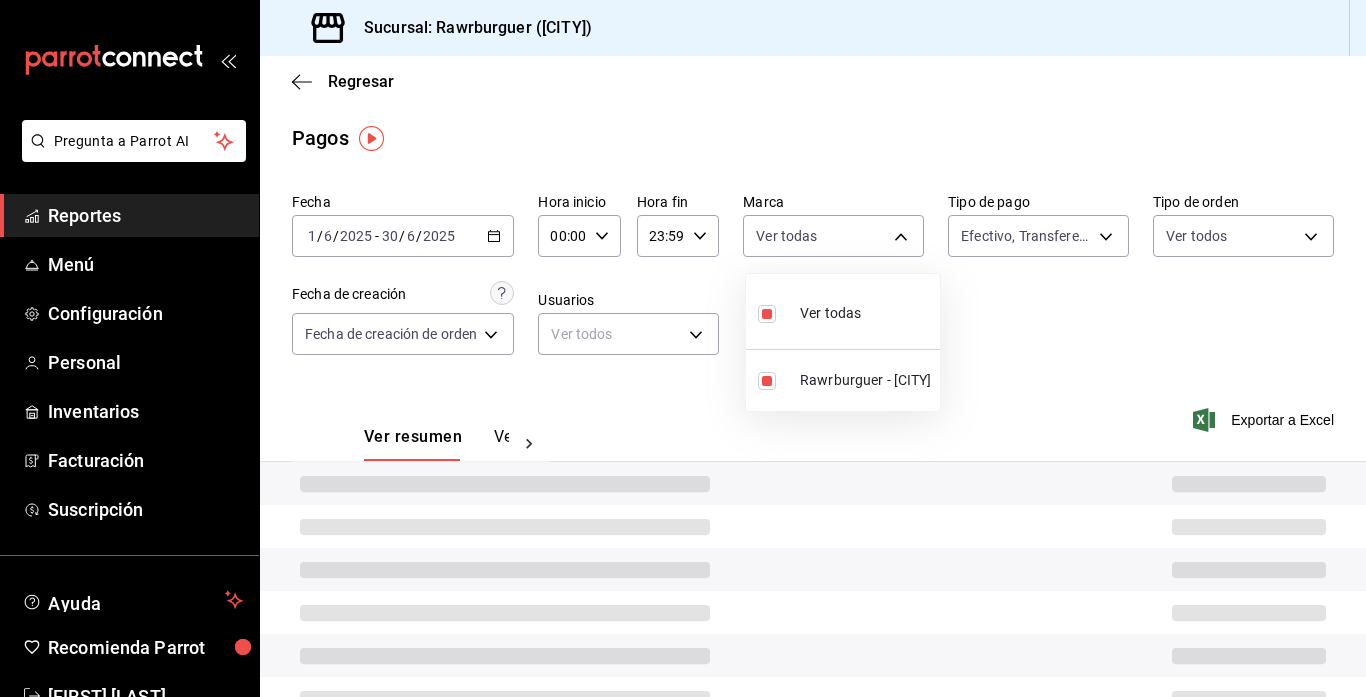 checkbox on "true" 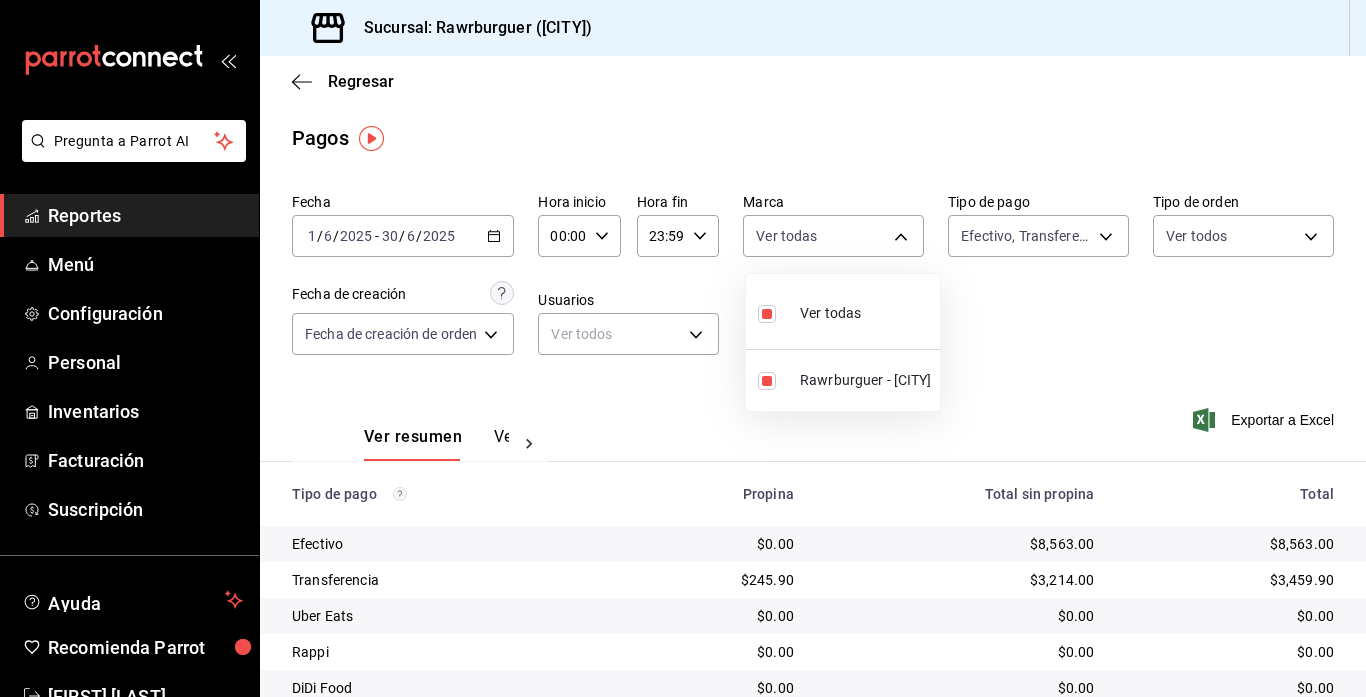 click at bounding box center [683, 348] 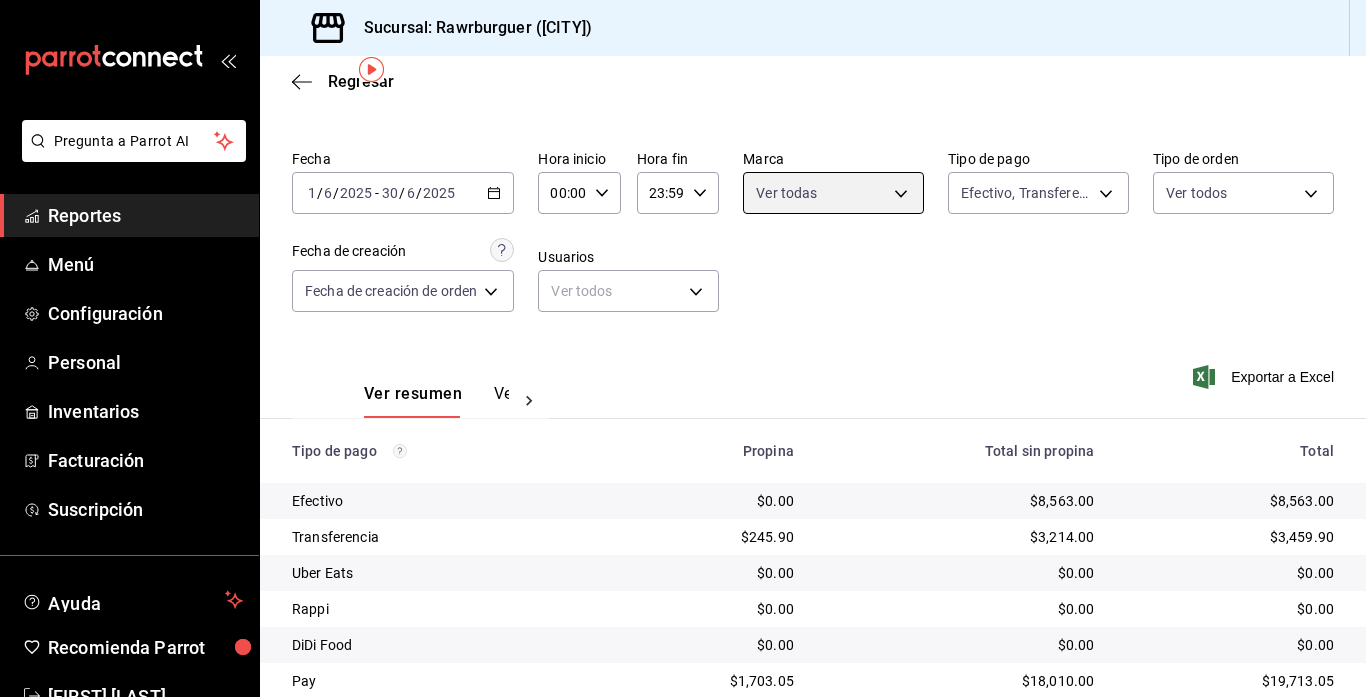 scroll, scrollTop: 73, scrollLeft: 0, axis: vertical 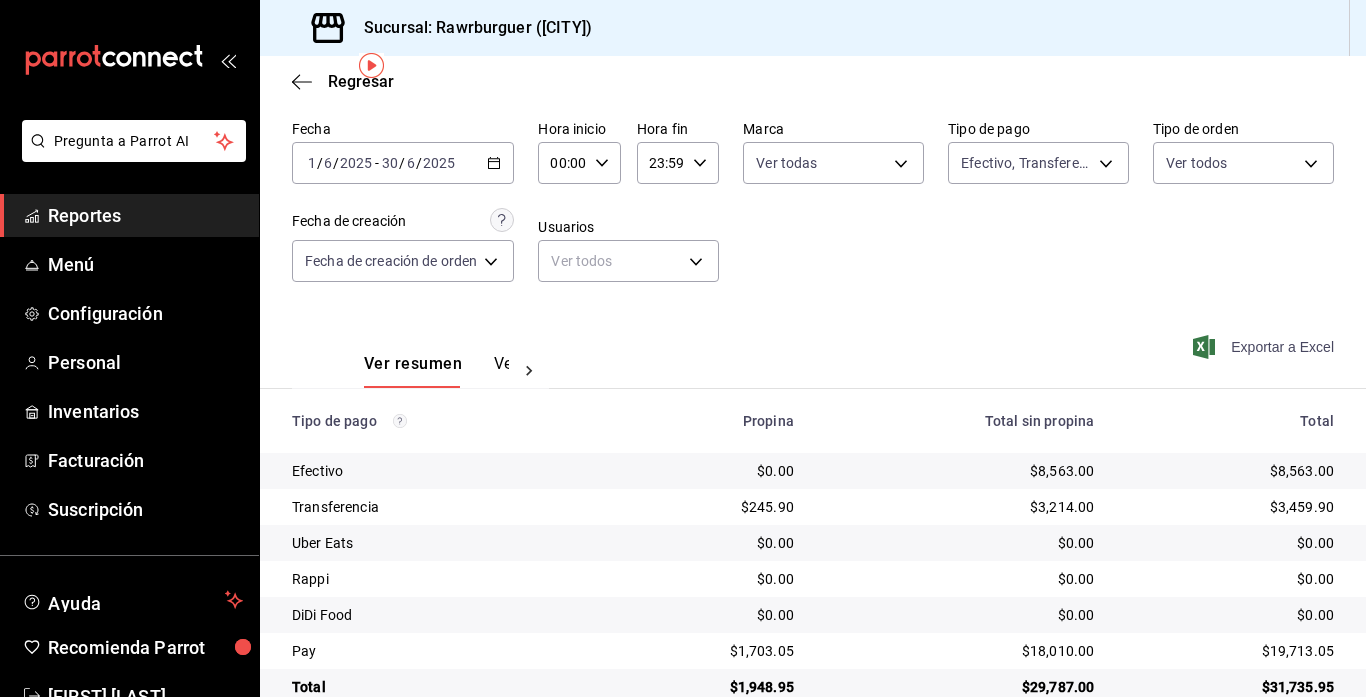 click on "Exportar a Excel" at bounding box center (1265, 347) 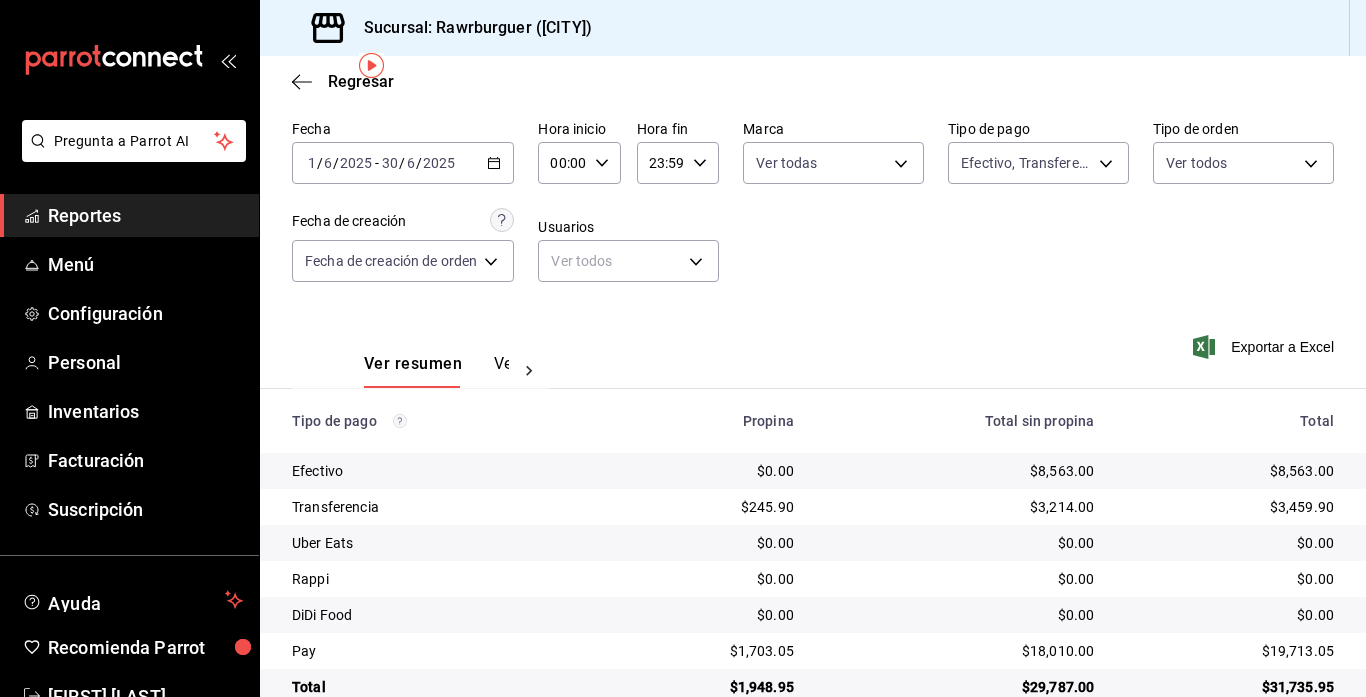 click on "30" at bounding box center [390, 163] 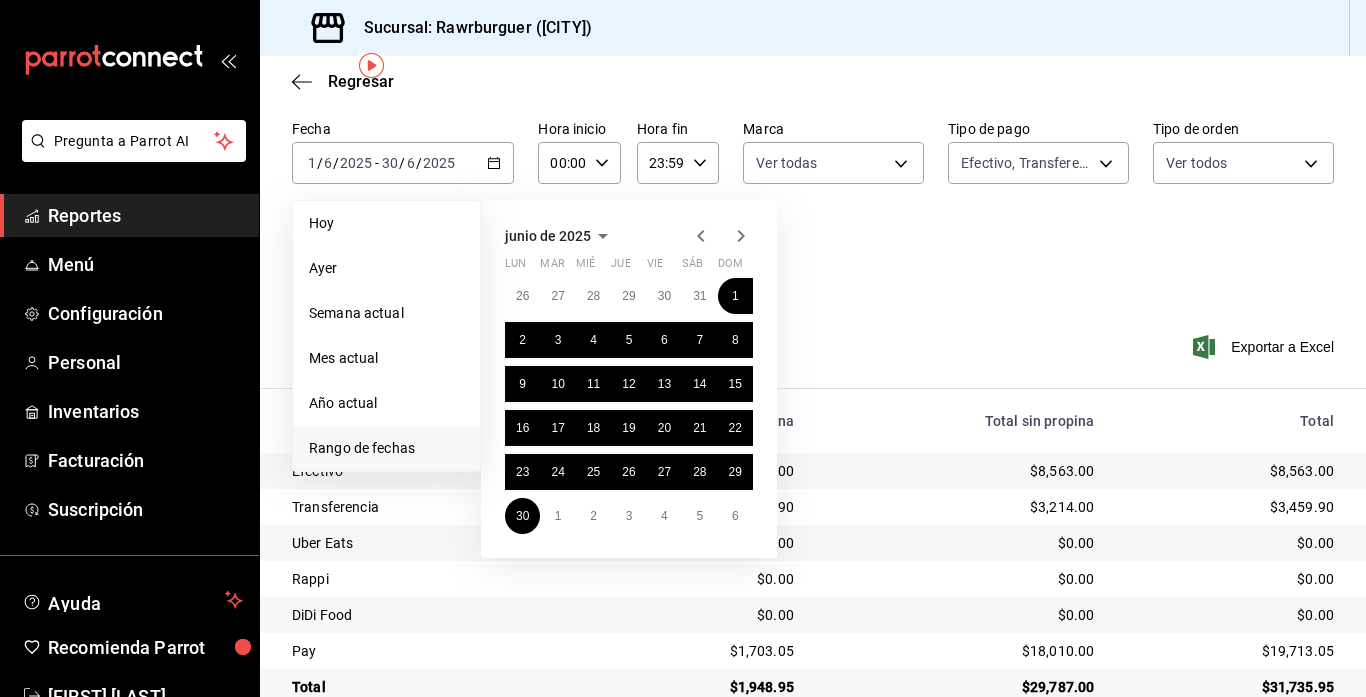 click 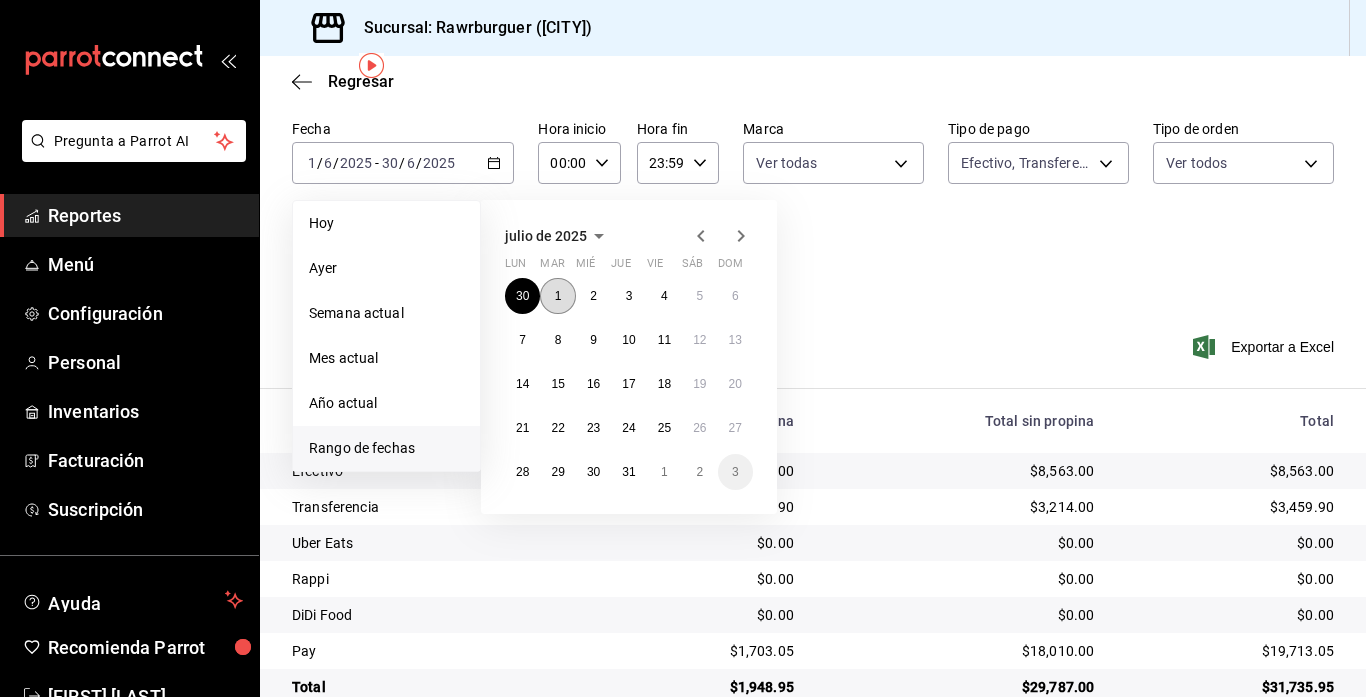 click on "1" at bounding box center (558, 296) 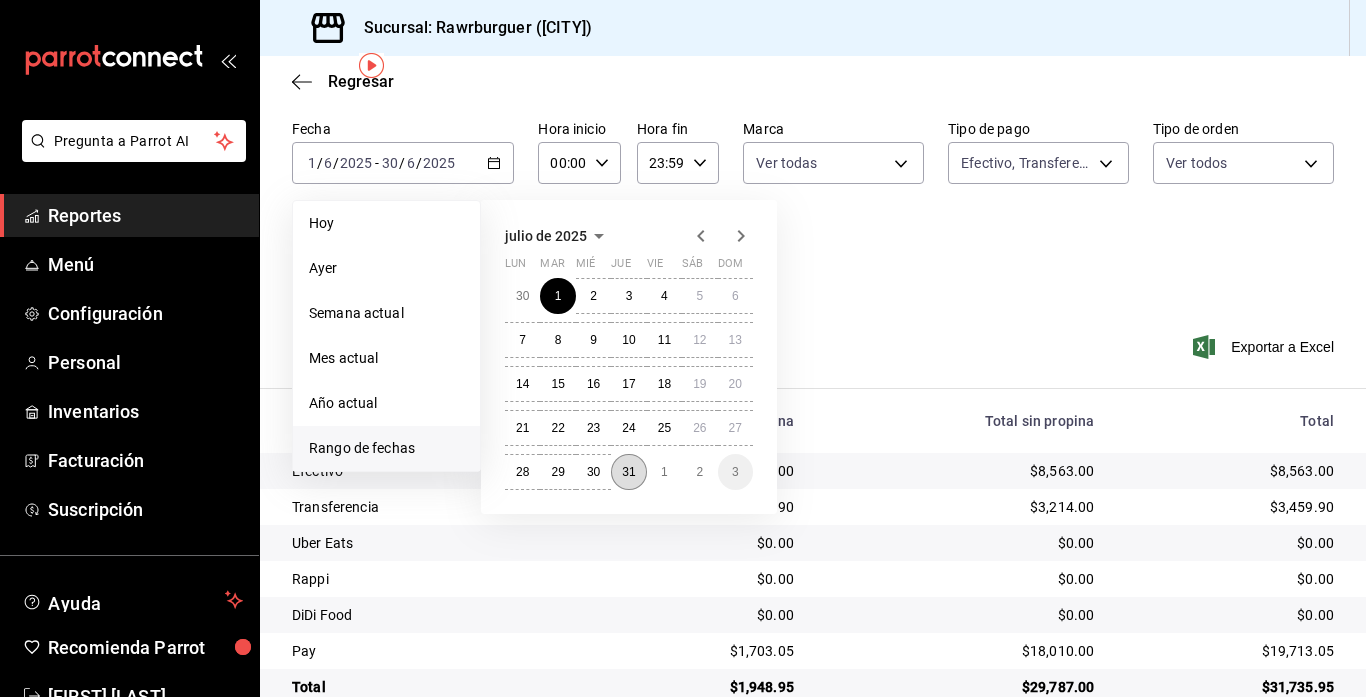 click on "31" at bounding box center [628, 472] 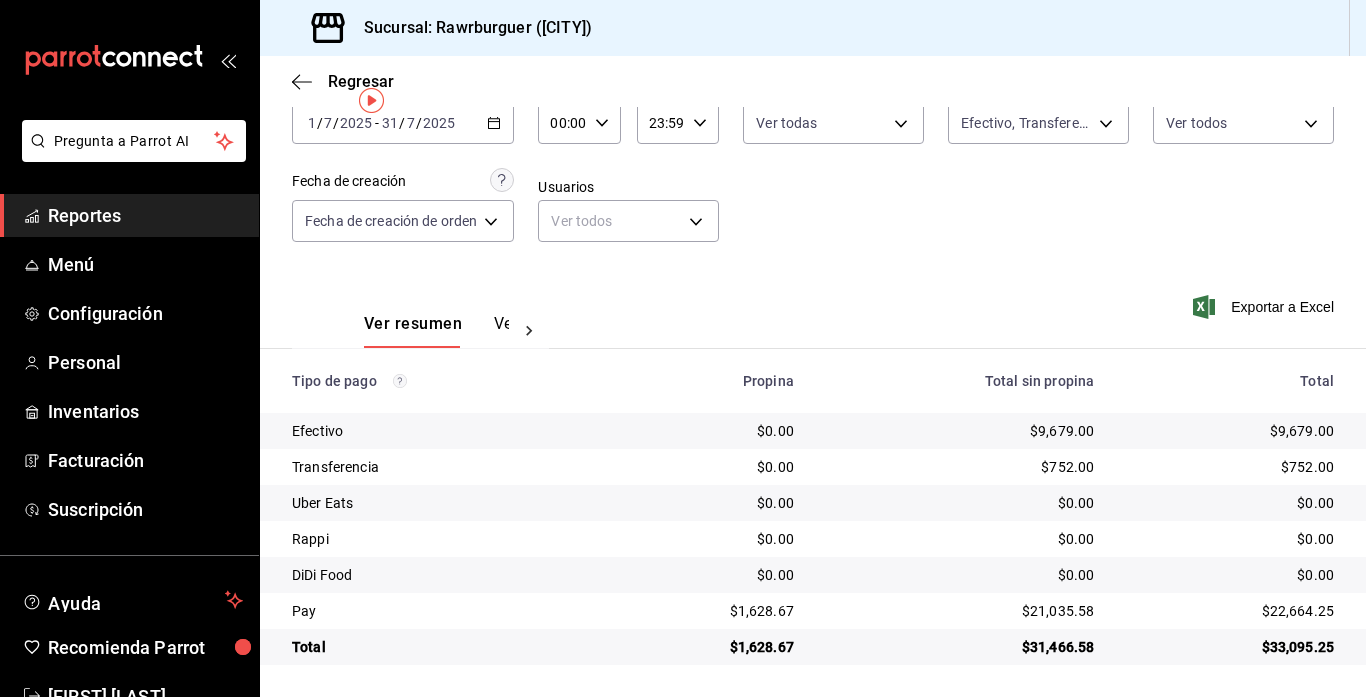 scroll, scrollTop: 0, scrollLeft: 0, axis: both 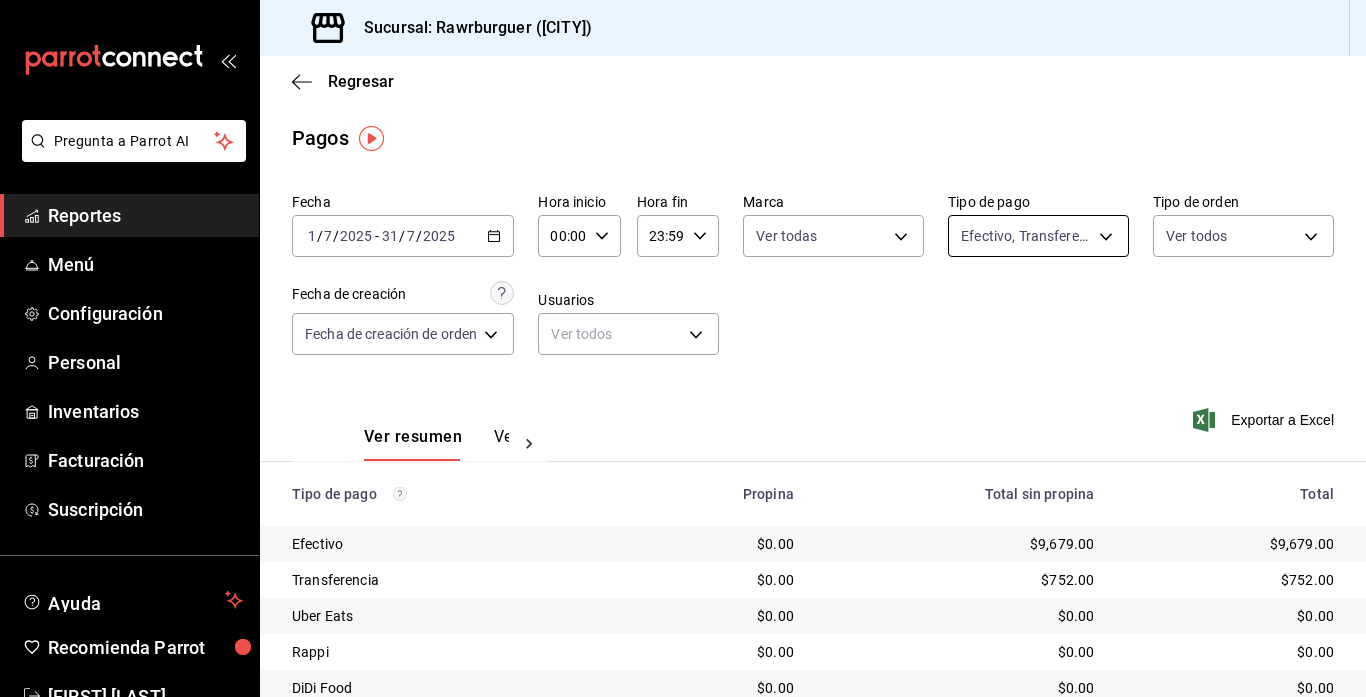 click on "Pregunta a Parrot AI Reportes   Menú   Configuración   Personal   Inventarios   Facturación   Suscripción   Ayuda Recomienda Parrot   [FIRST] [LAST]   Sugerir nueva función   Sucursal: Rawrburguer ([CITY]) Regresar Pagos Fecha [DATE] [DATE] - [DATE] [DATE] Hora inicio 00:00 Hora inicio Hora fin 23:59 Hora fin Marca Ver todas [UUID] Tipo de pago Efectivo, Transferencia, Pay [UUID],[UUID],[UUID] Tipo de orden Ver todos [UUID],[UUID],[UUID],[UUID],[UUID] Fecha de creación   Fecha de creación de orden ORDER Usuarios Ver todos null Ver resumen Ver pagos Exportar a Excel Tipo de pago   Propina Total sin propina Total Efectivo $0.00 $9,679.00 $9,679.00 Transferencia $0.00 $752.00 $752.00 Uber Eats $0.00 $0.00 $0.00 Rappi $0.00 $0.00 $0.00 DiDi Food" at bounding box center [683, 348] 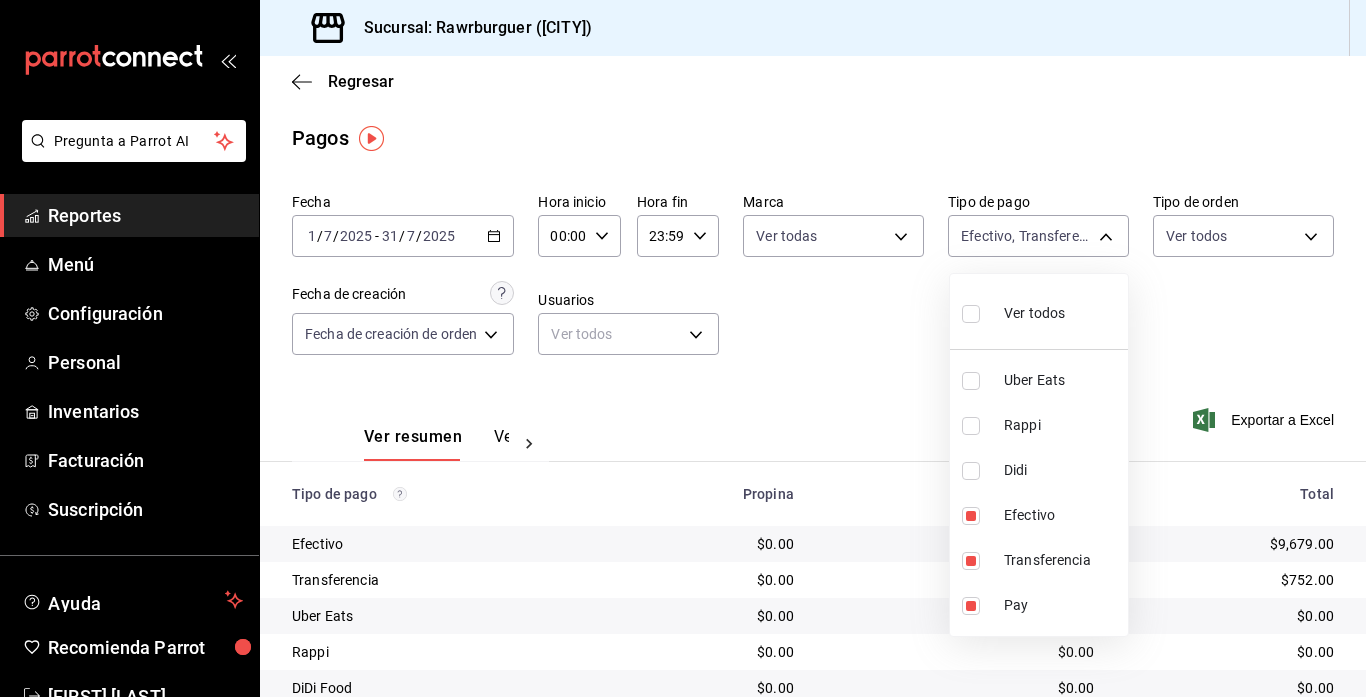 click at bounding box center (683, 348) 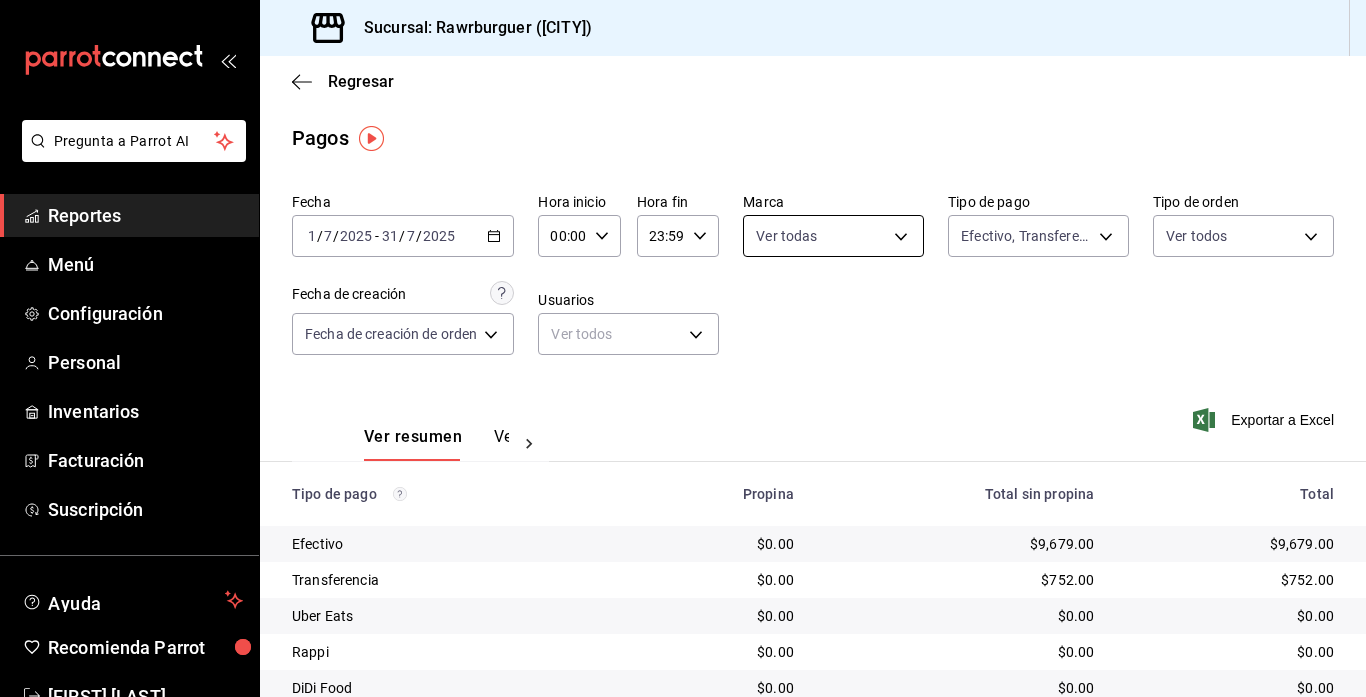 click on "Pregunta a Parrot AI Reportes   Menú   Configuración   Personal   Inventarios   Facturación   Suscripción   Ayuda Recomienda Parrot   [FIRST] [LAST]   Sugerir nueva función   Sucursal: Rawrburguer ([CITY]) Regresar Pagos Fecha [DATE] [DATE] - [DATE] [DATE] Hora inicio 00:00 Hora inicio Hora fin 23:59 Hora fin Marca Ver todas [UUID] Tipo de pago Efectivo, Transferencia, Pay [UUID],[UUID],[UUID] Tipo de orden Ver todos [UUID],[UUID],[UUID],[UUID],[UUID] Fecha de creación   Fecha de creación de orden ORDER Usuarios Ver todos null Ver resumen Ver pagos Exportar a Excel Tipo de pago   Propina Total sin propina Total Efectivo $0.00 $9,679.00 $9,679.00 Transferencia $0.00 $752.00 $752.00 Uber Eats $0.00 $0.00 $0.00 Rappi $0.00 $0.00 $0.00 DiDi Food" at bounding box center [683, 348] 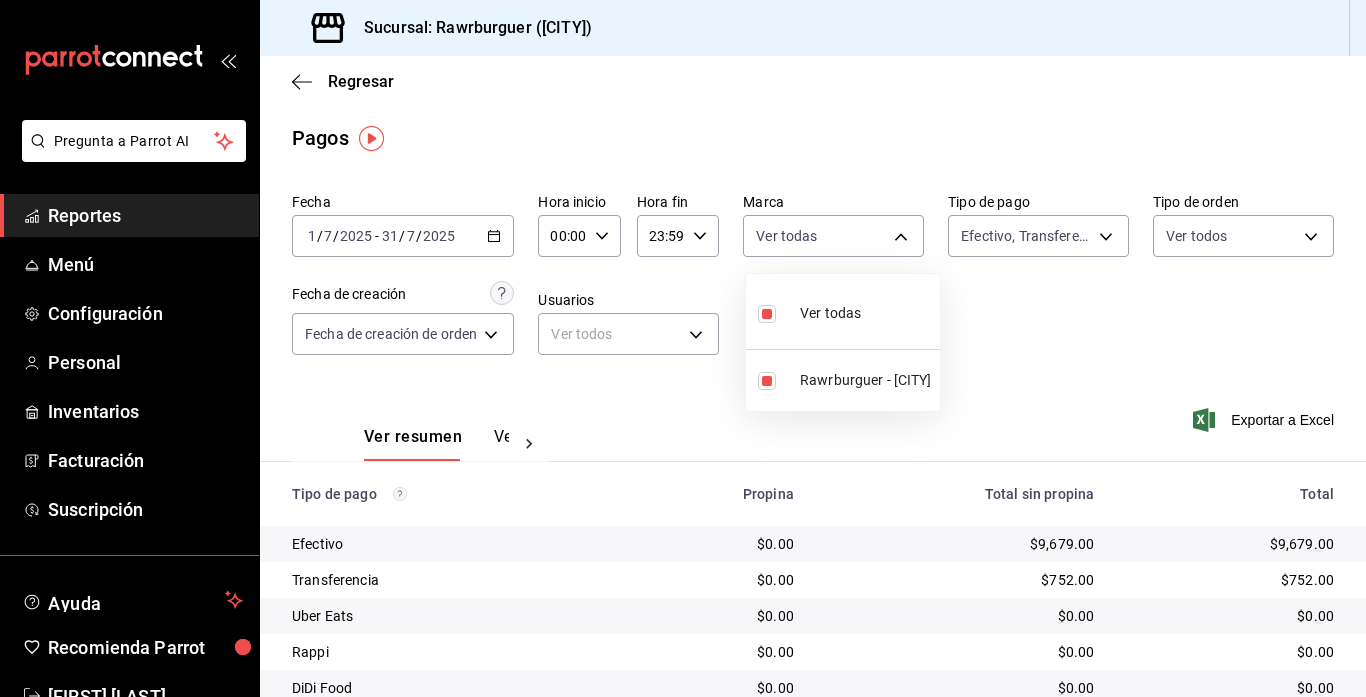 click at bounding box center [683, 348] 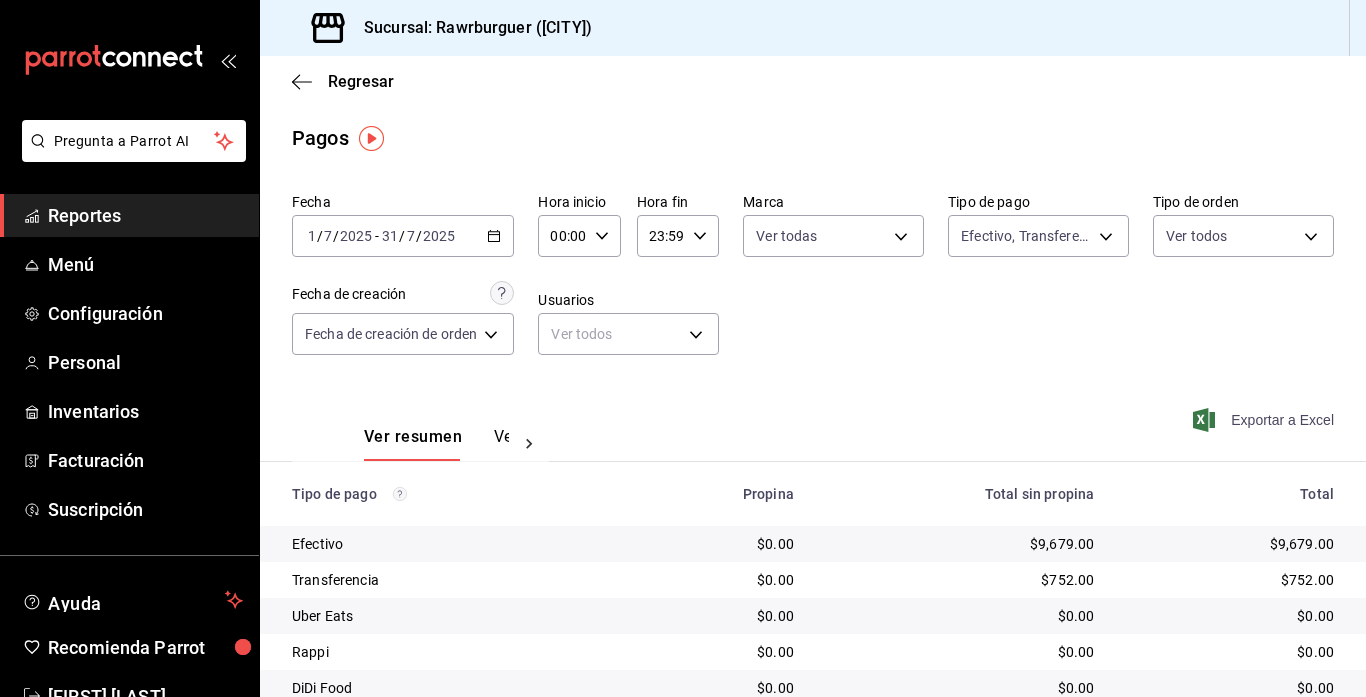 click on "Exportar a Excel" at bounding box center [1265, 420] 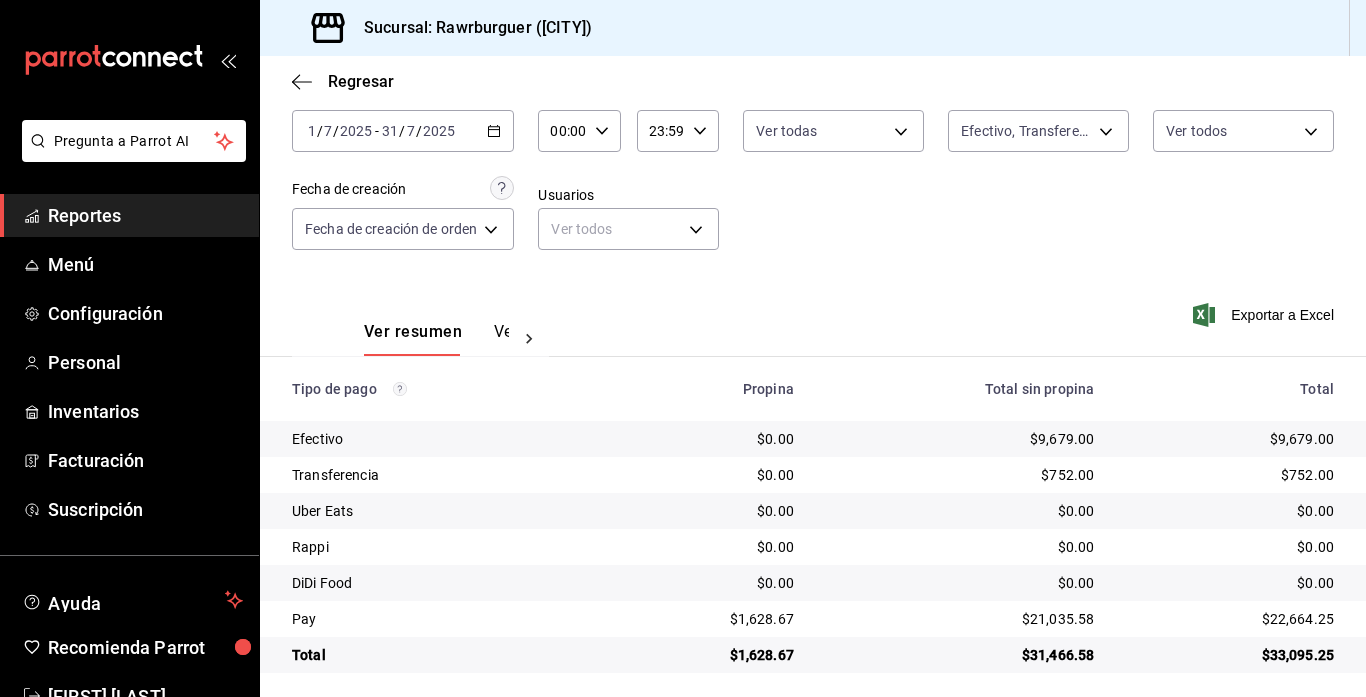 scroll, scrollTop: 0, scrollLeft: 0, axis: both 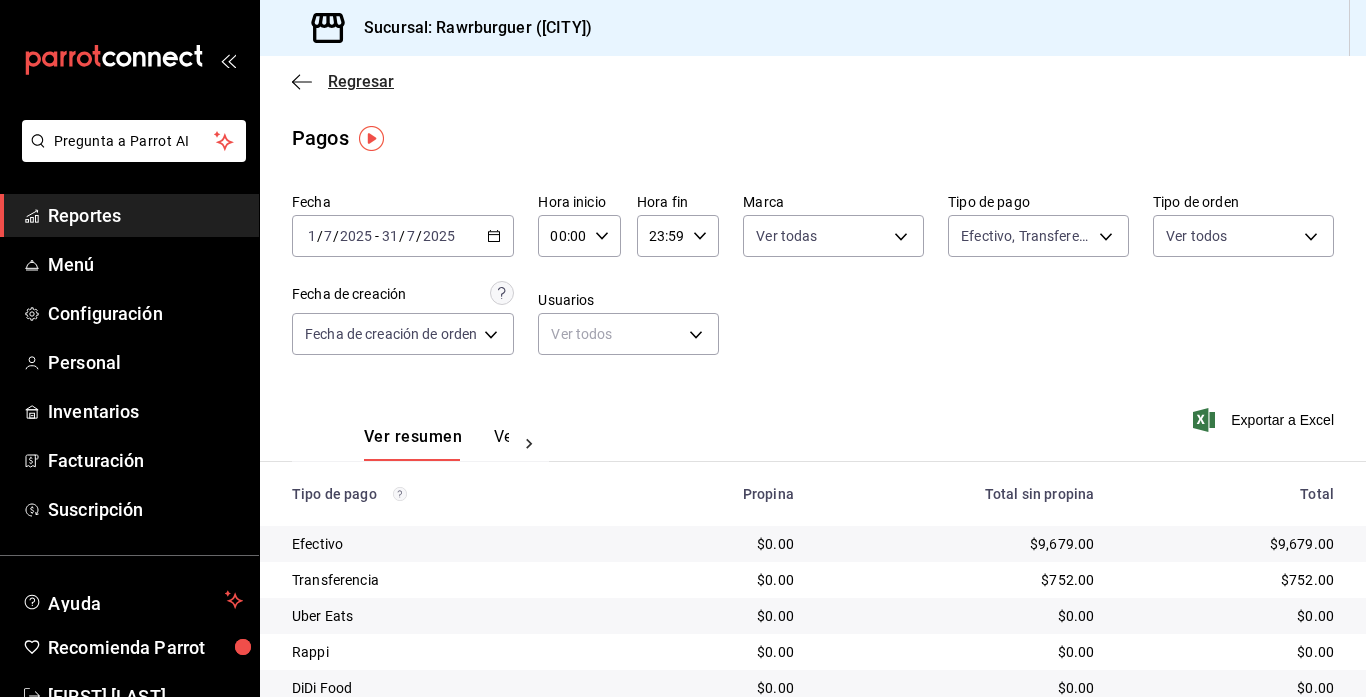 click 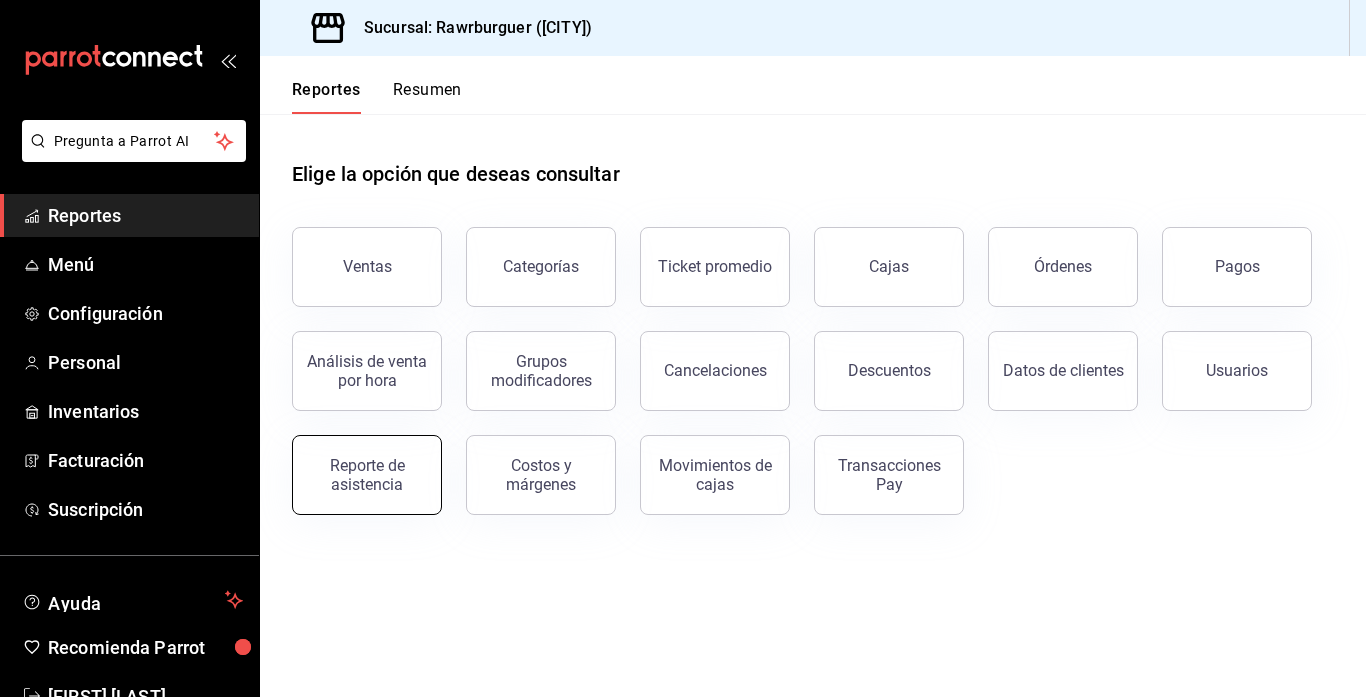 click on "Reporte de asistencia" at bounding box center (367, 475) 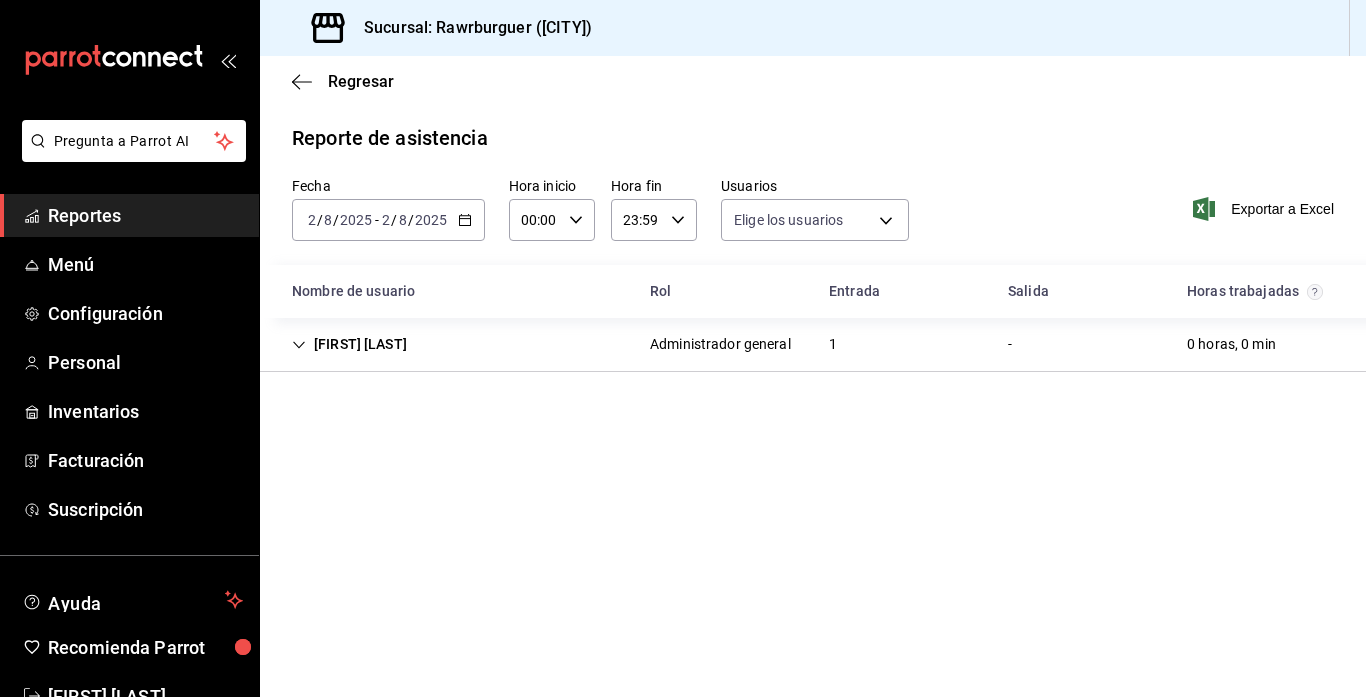 type on "[UUID],[UUID],[UUID],[UUID],[UUID],[UUID],[UUID],[UUID]" 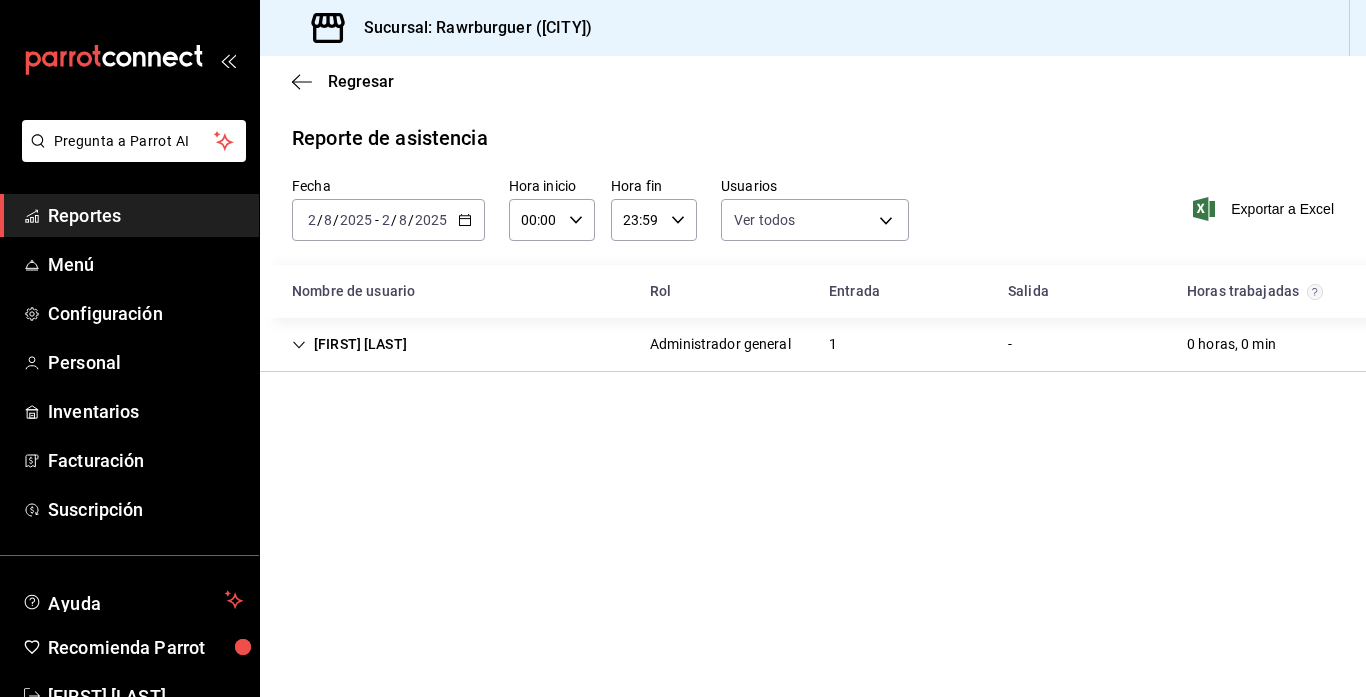 click on "2025-08-02 2 / 8 / 2025 - 2025-08-02 2 / 8 / 2025" at bounding box center [388, 220] 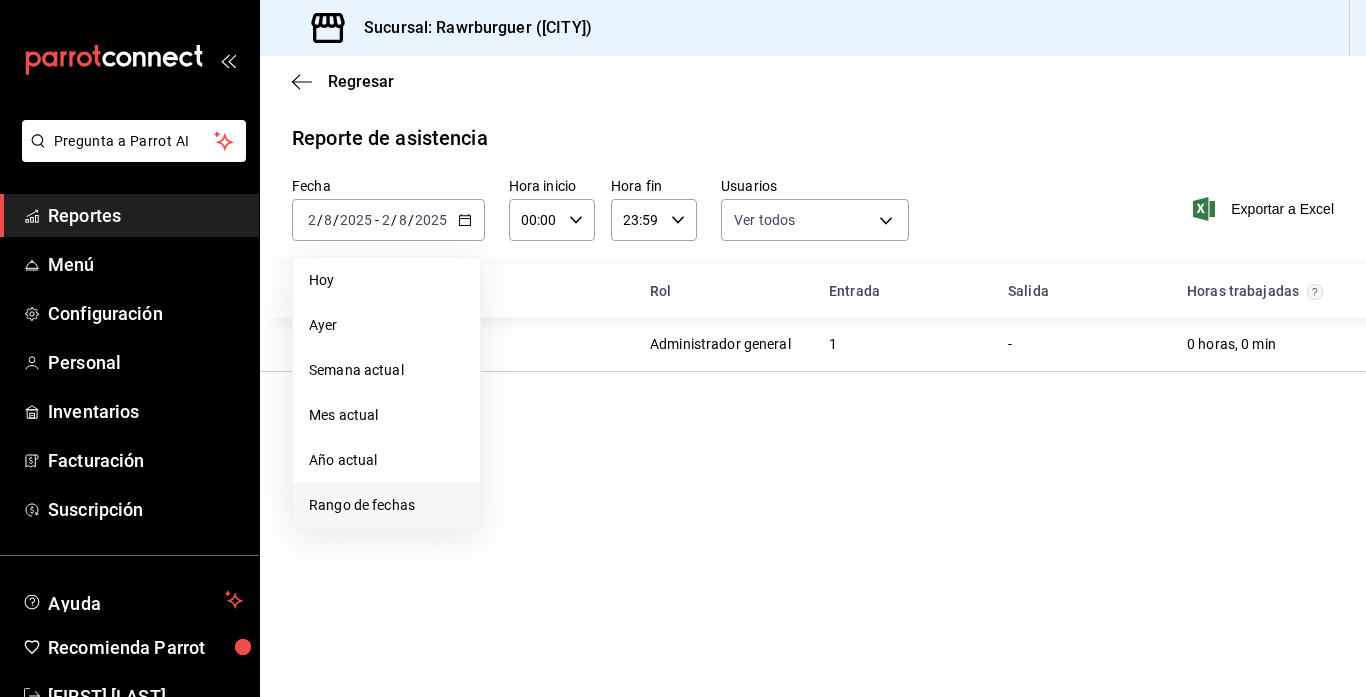 click on "Rango de fechas" at bounding box center (386, 505) 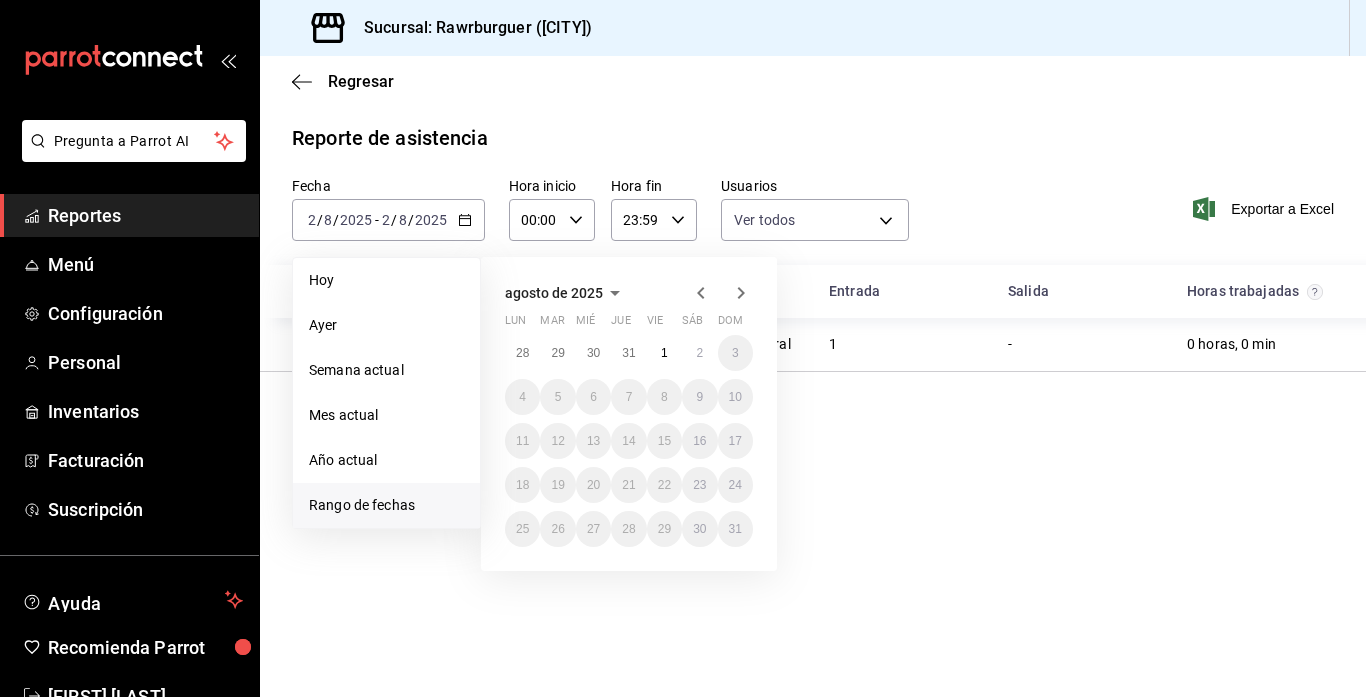click 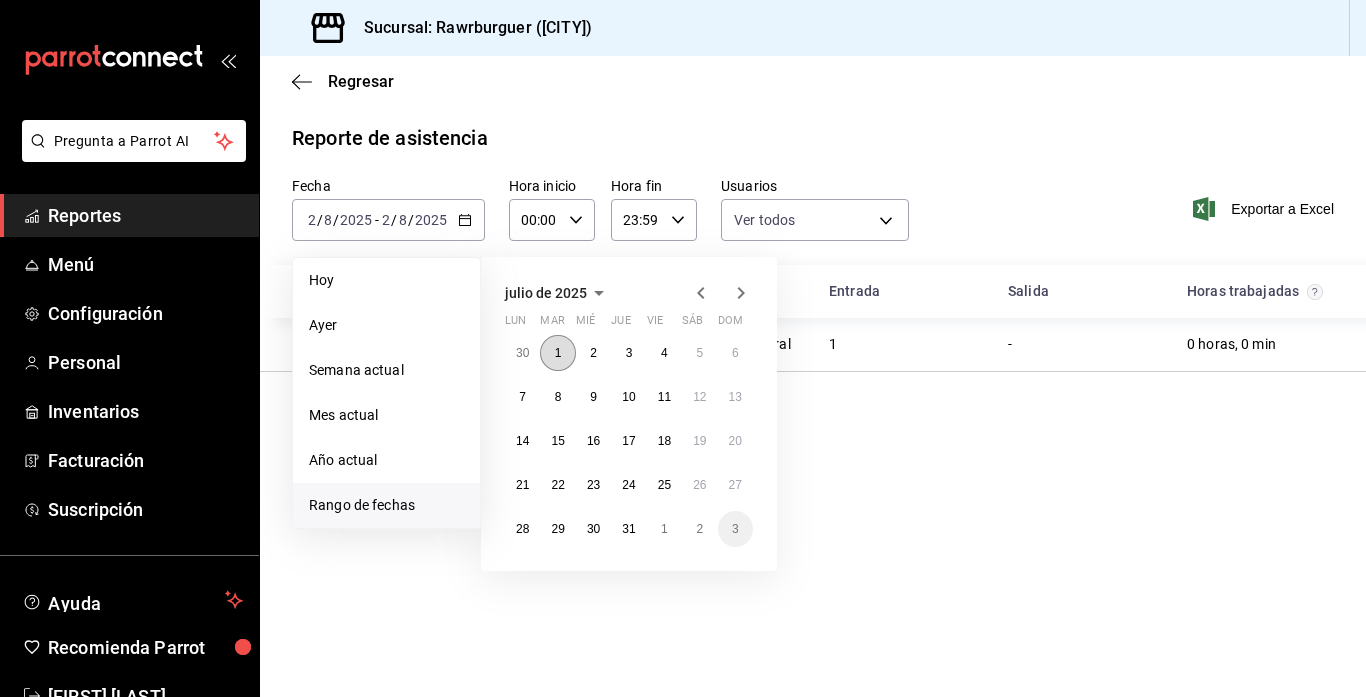 click on "1" at bounding box center [557, 353] 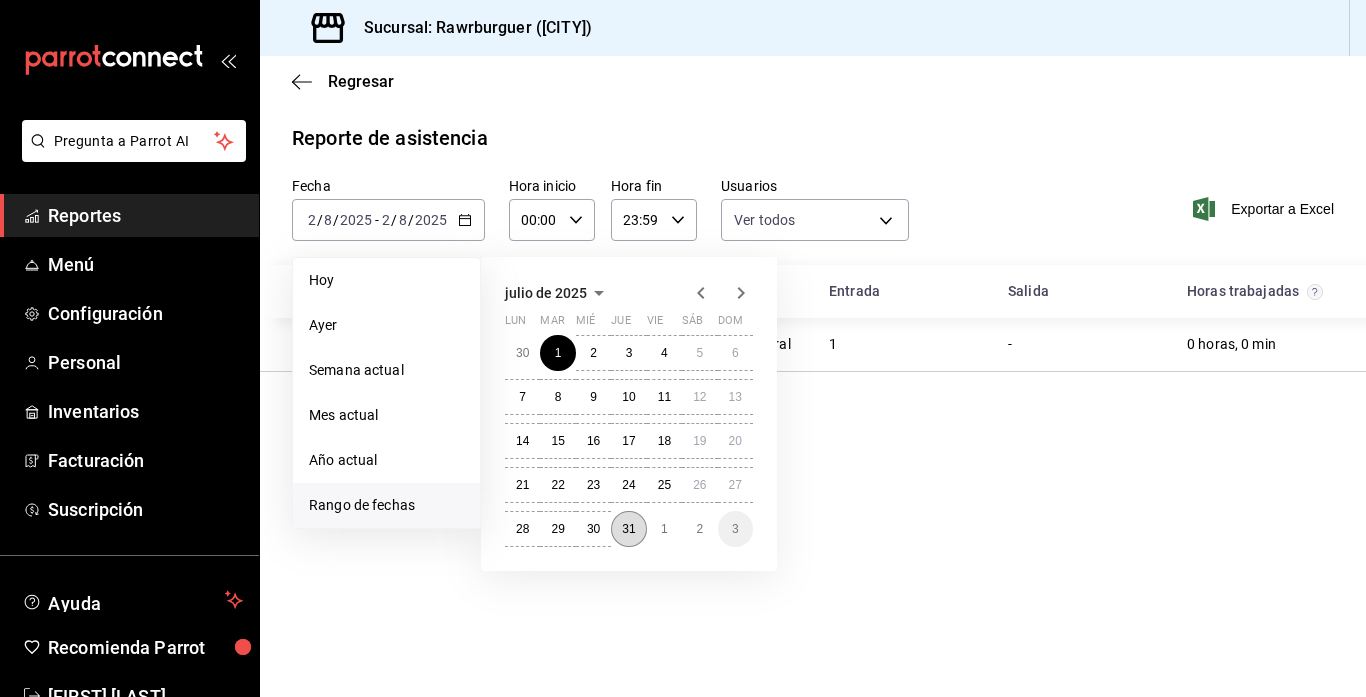 click on "31" at bounding box center (628, 529) 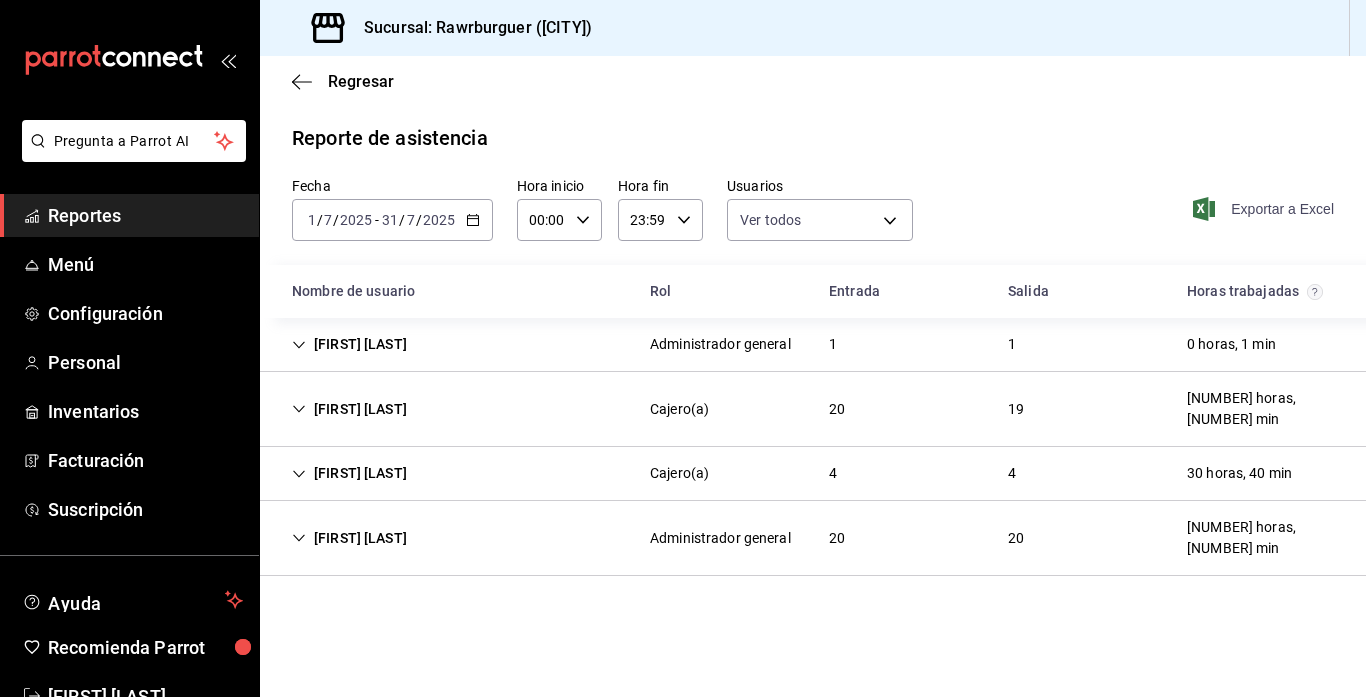 click on "Exportar a Excel" at bounding box center (1265, 209) 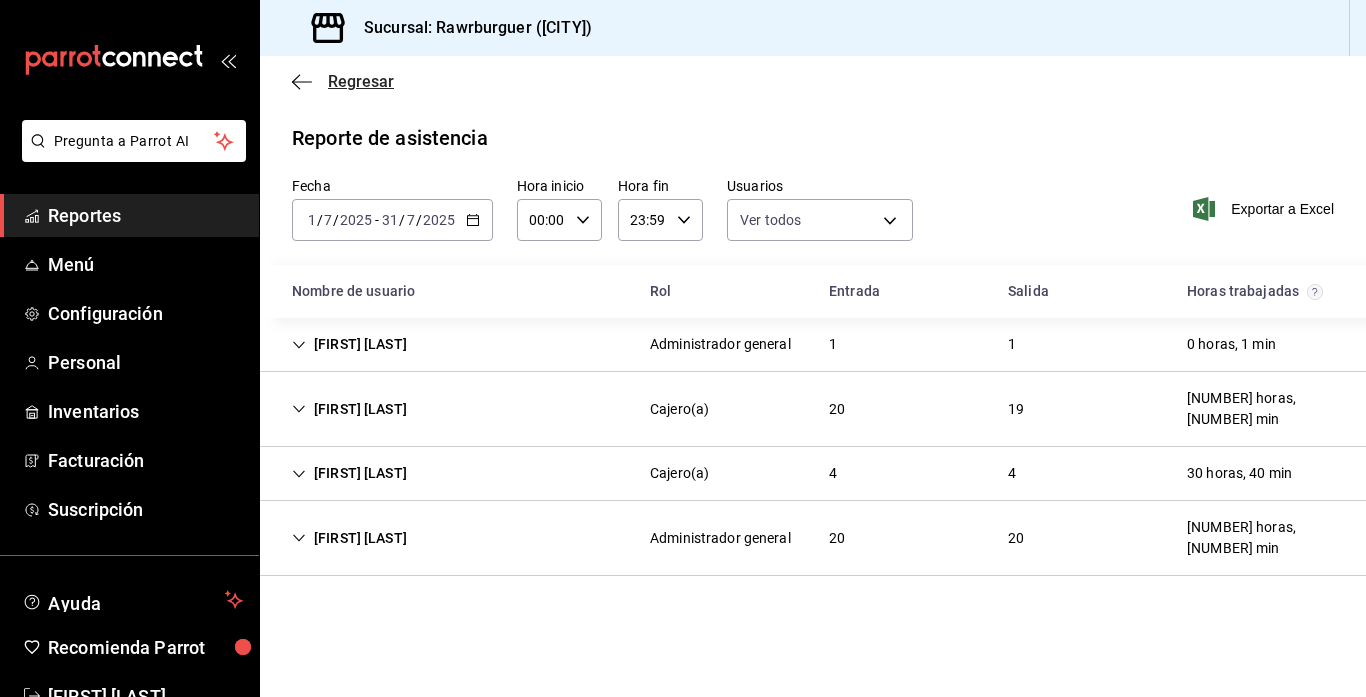 click 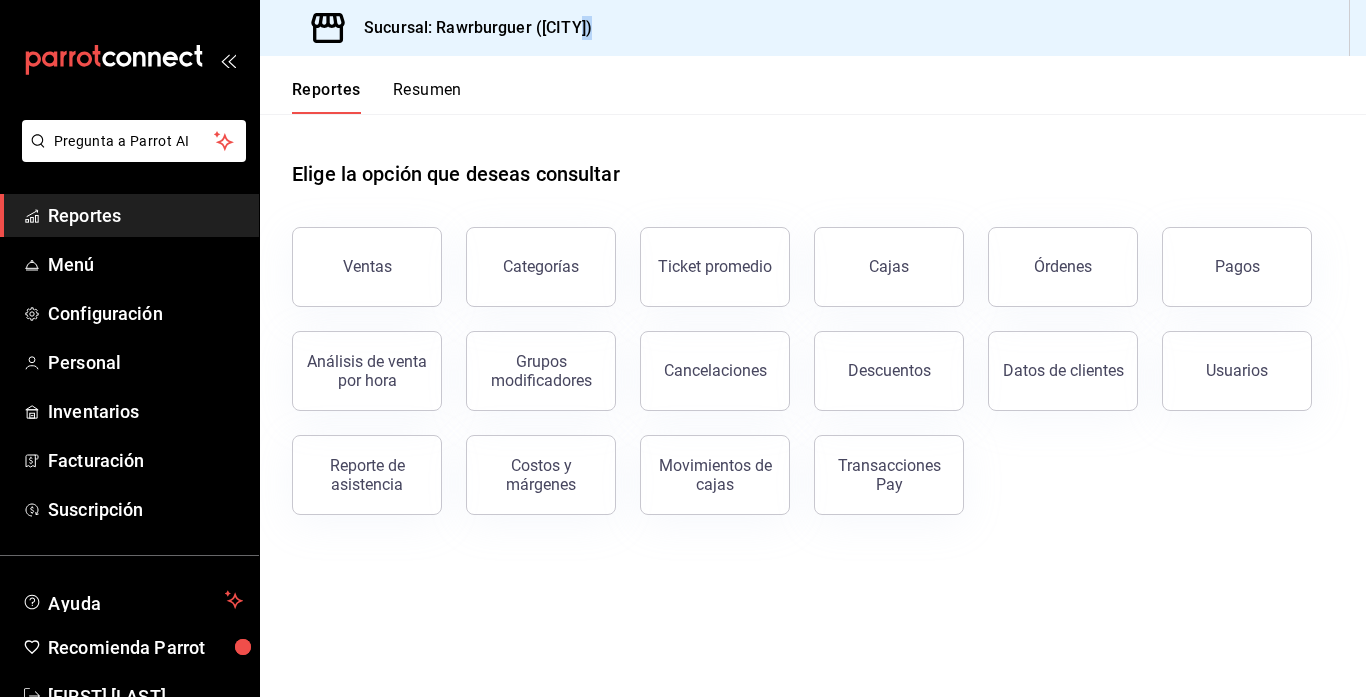 drag, startPoint x: 741, startPoint y: 53, endPoint x: 559, endPoint y: -20, distance: 196.09436 